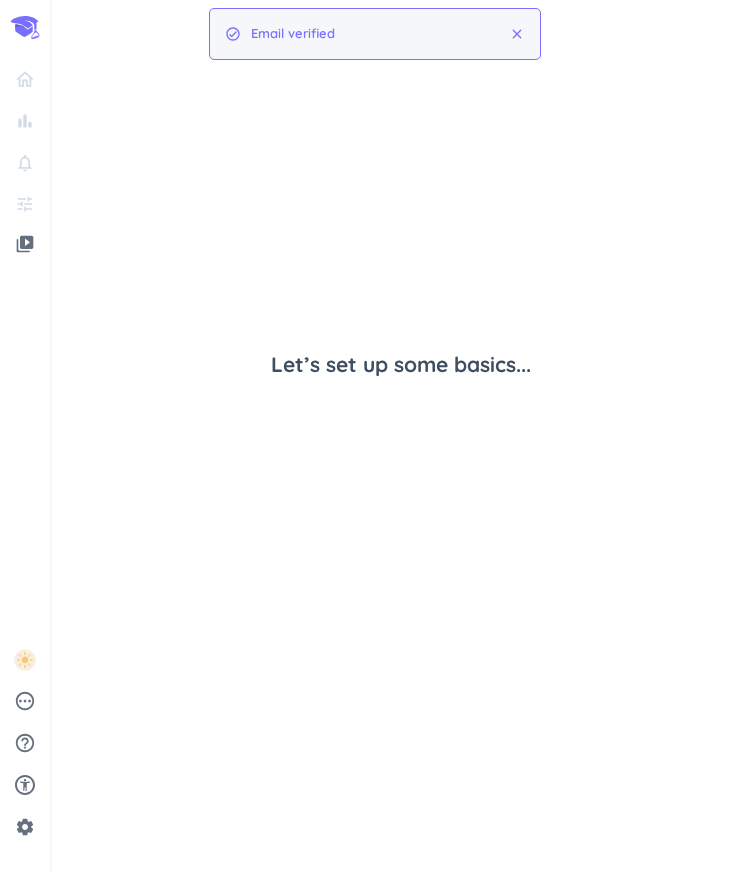 scroll, scrollTop: 0, scrollLeft: 0, axis: both 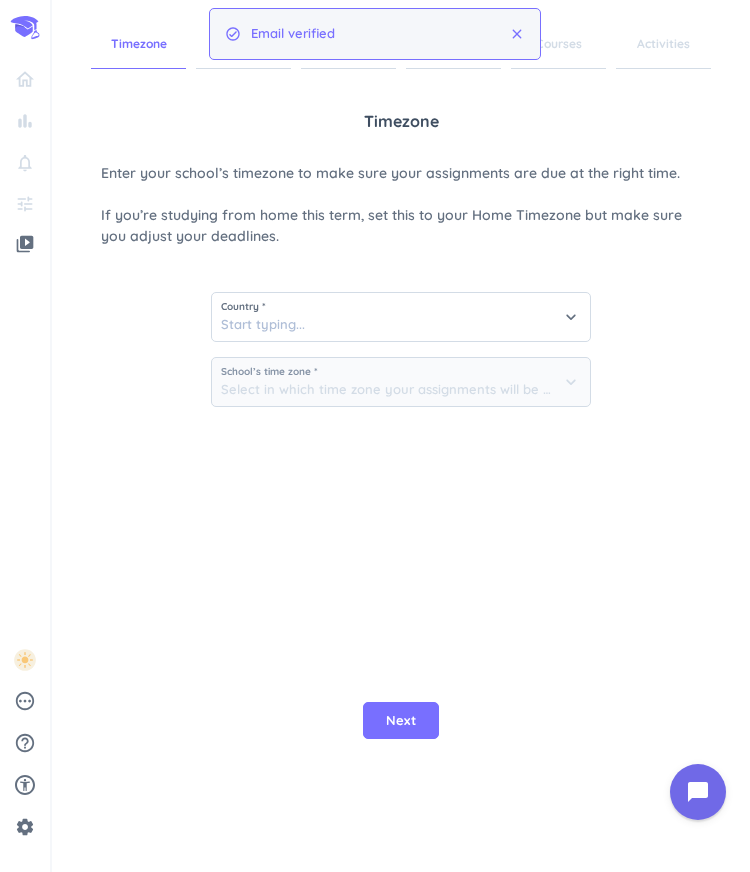 click on "close" at bounding box center (517, 34) 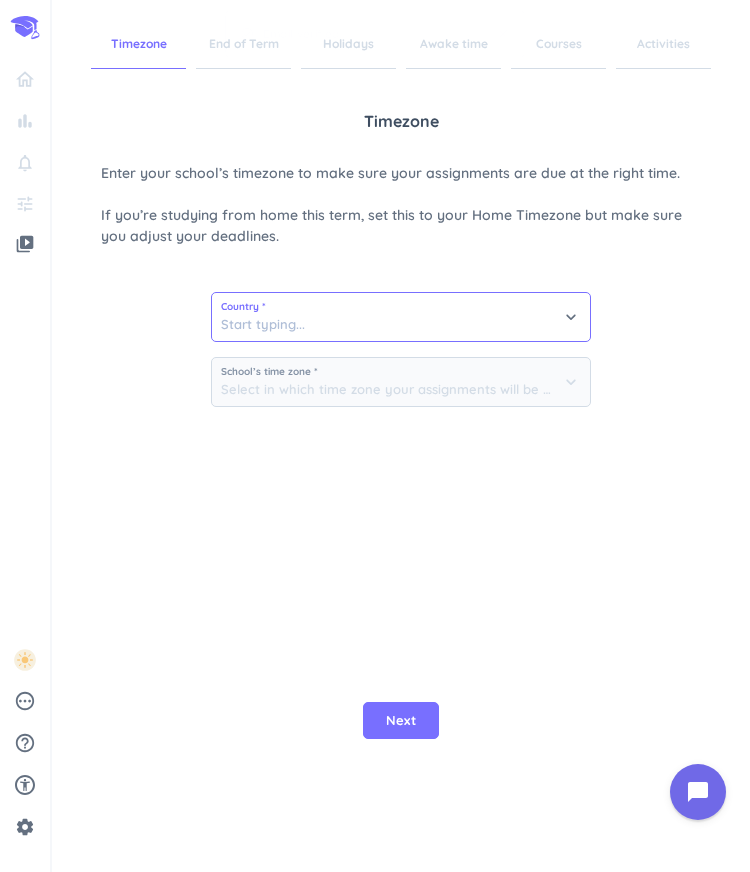 click at bounding box center [401, 317] 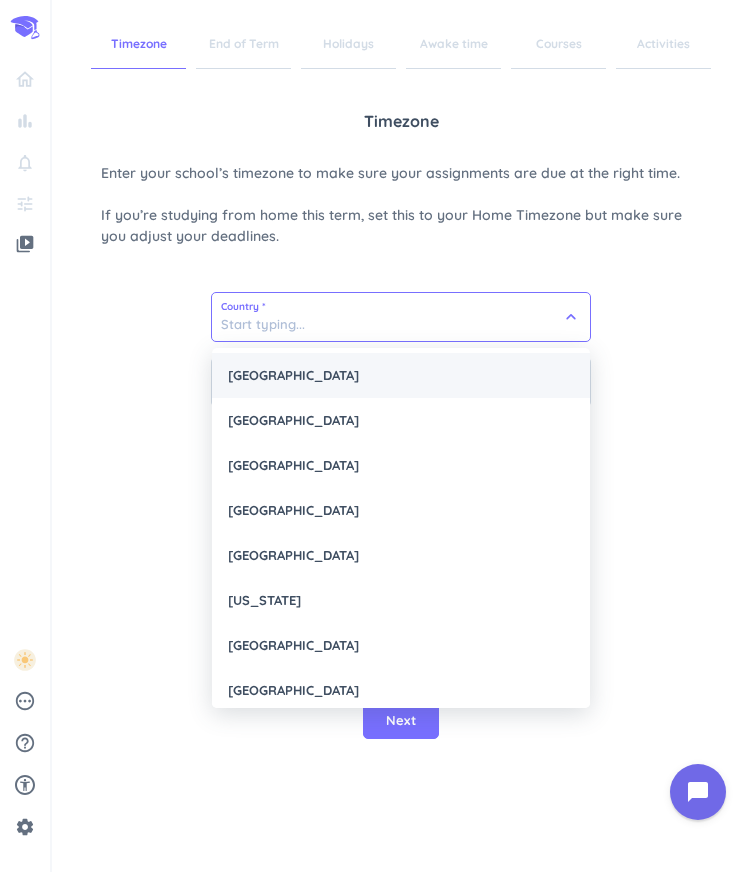 click on "[GEOGRAPHIC_DATA]" at bounding box center (401, 375) 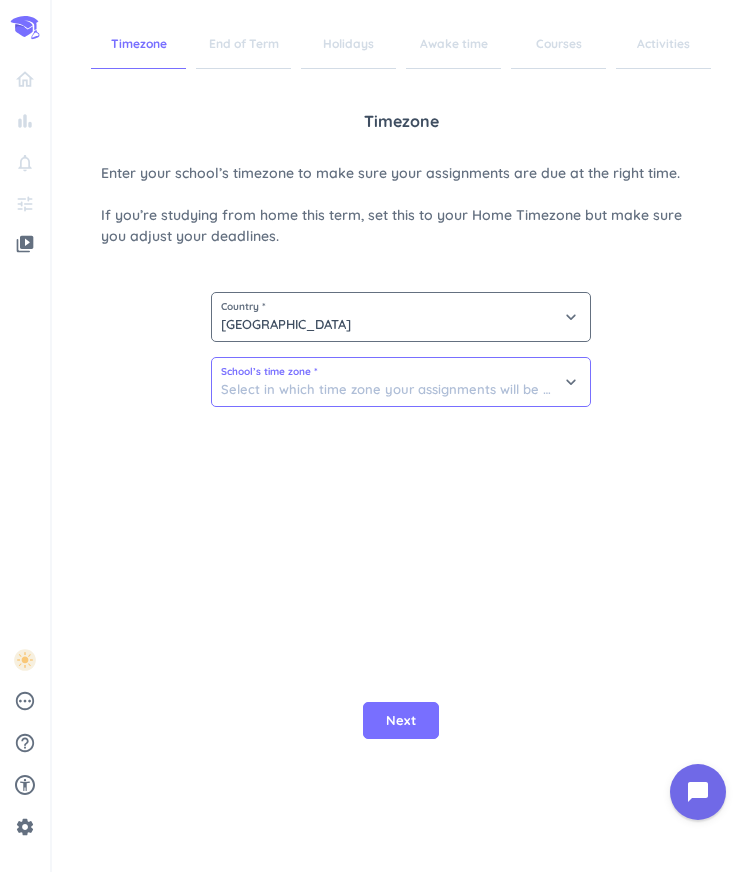 click at bounding box center (401, 382) 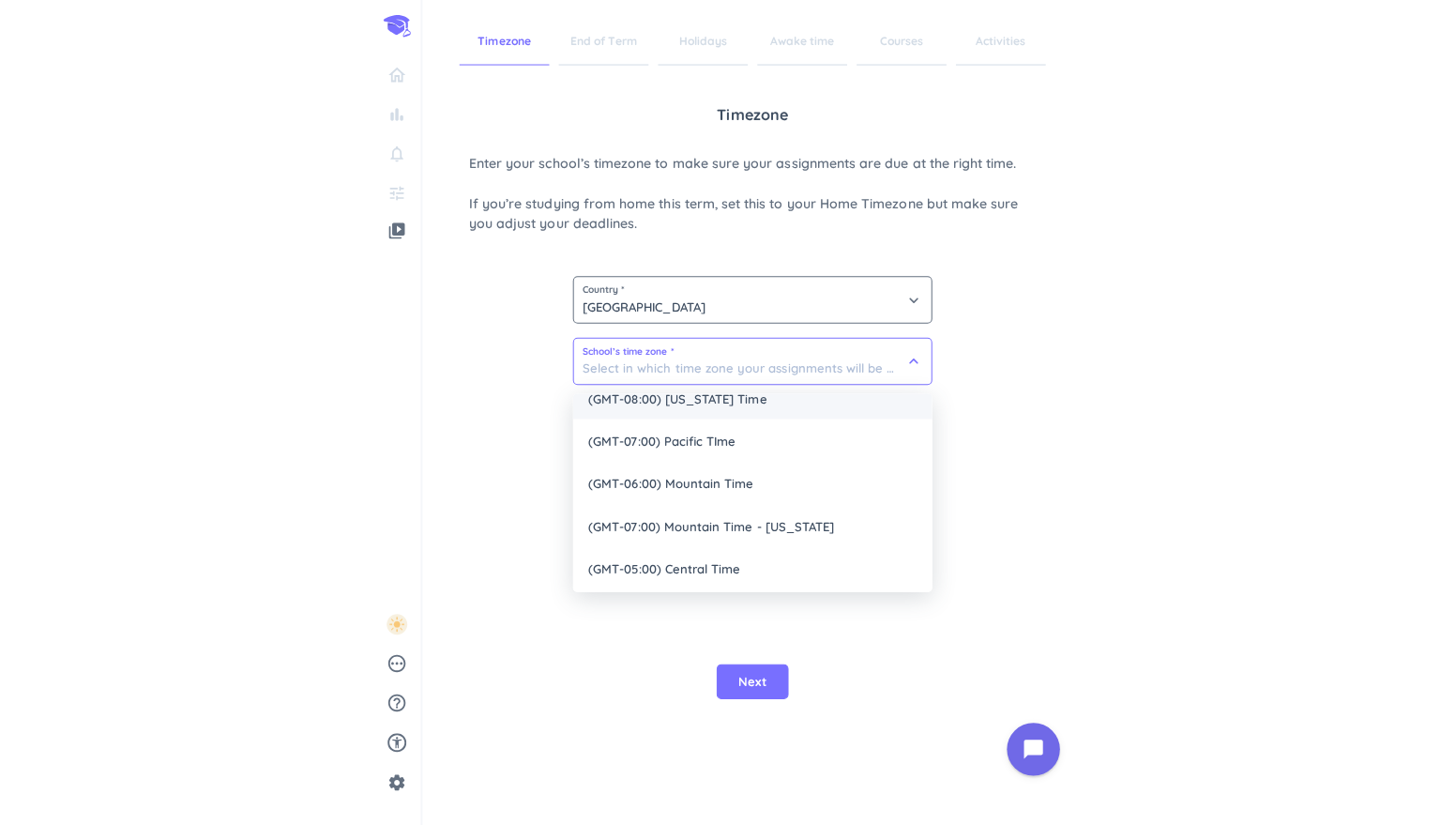 scroll, scrollTop: 108, scrollLeft: 0, axis: vertical 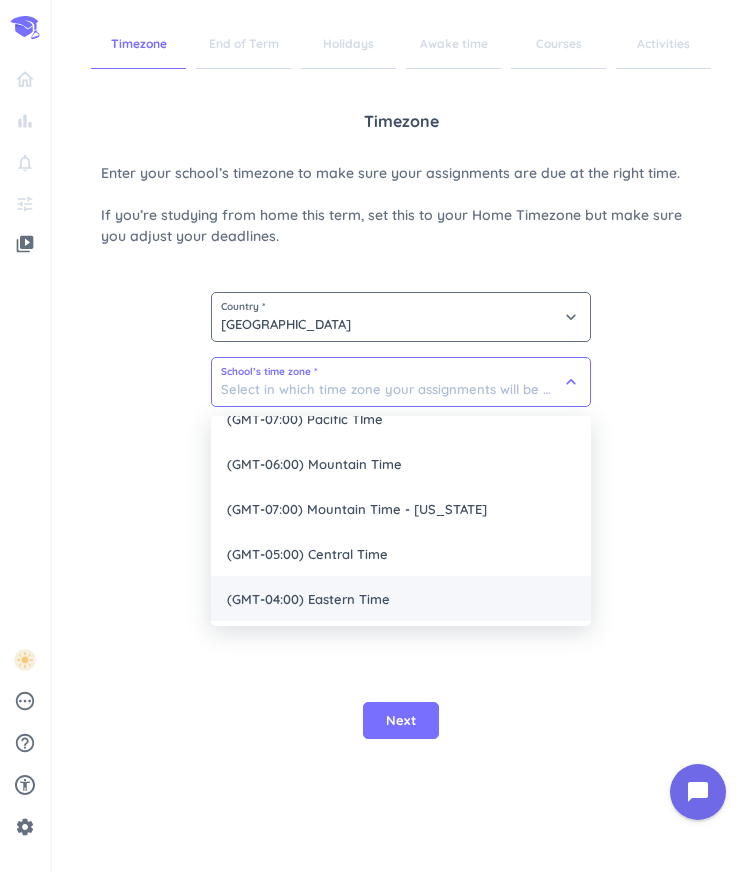 click on "(GMT-04:00) Eastern Time" at bounding box center (401, 598) 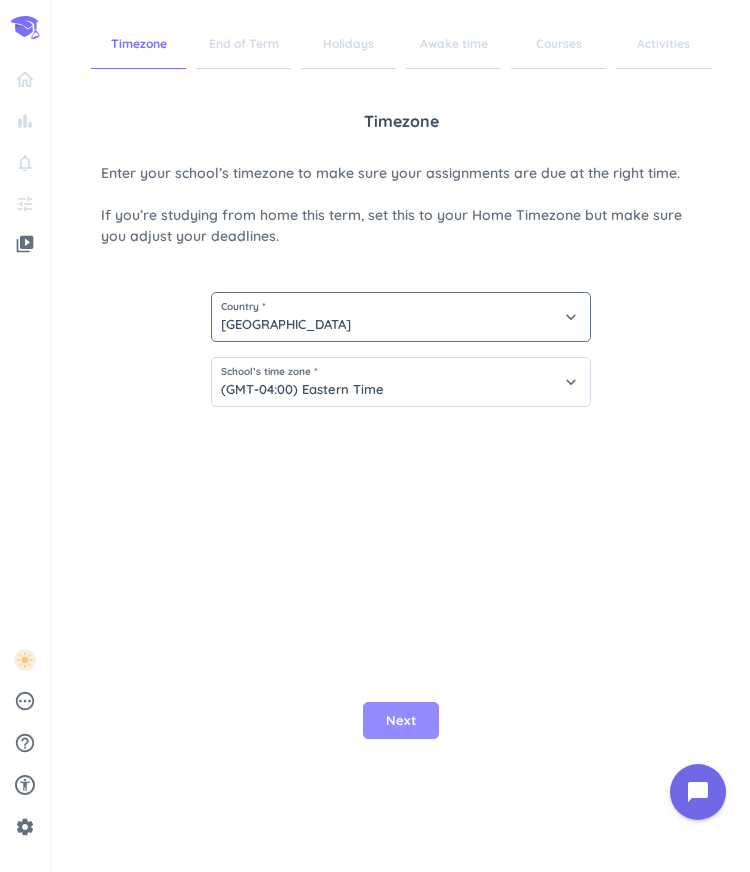 click on "Next" at bounding box center [401, 721] 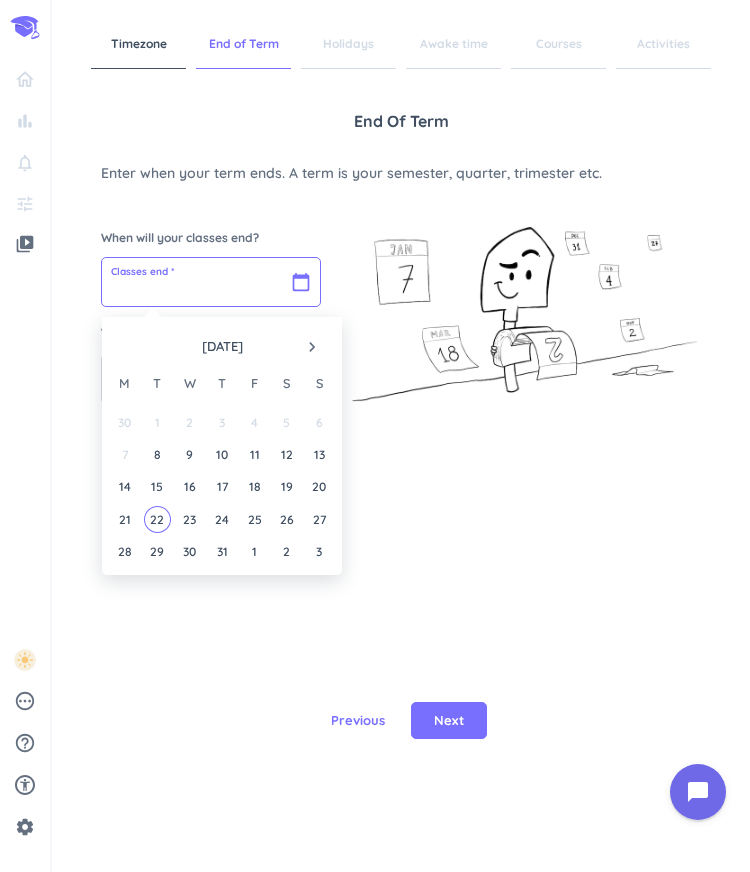 click at bounding box center (211, 282) 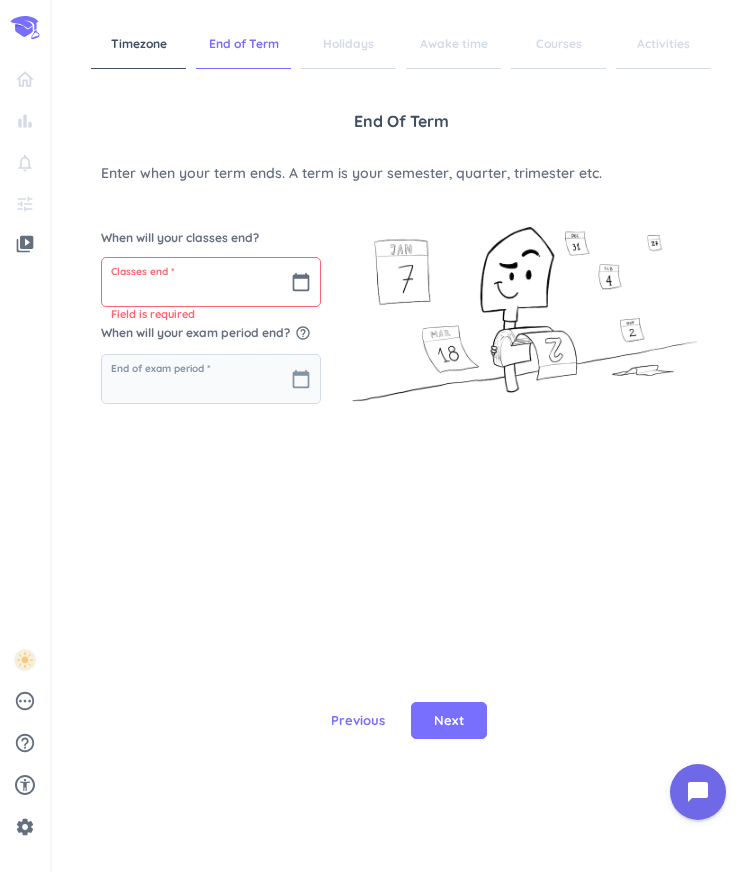 click on "Enter when your term ends. A term is your semester, quarter, trimester etc." at bounding box center [401, 173] 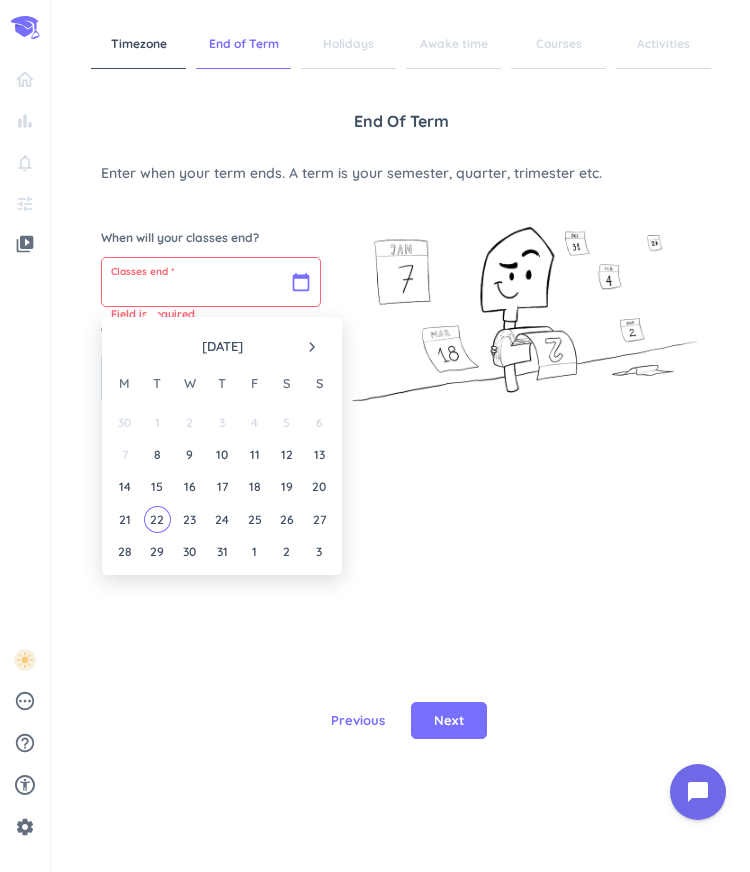 click at bounding box center [211, 282] 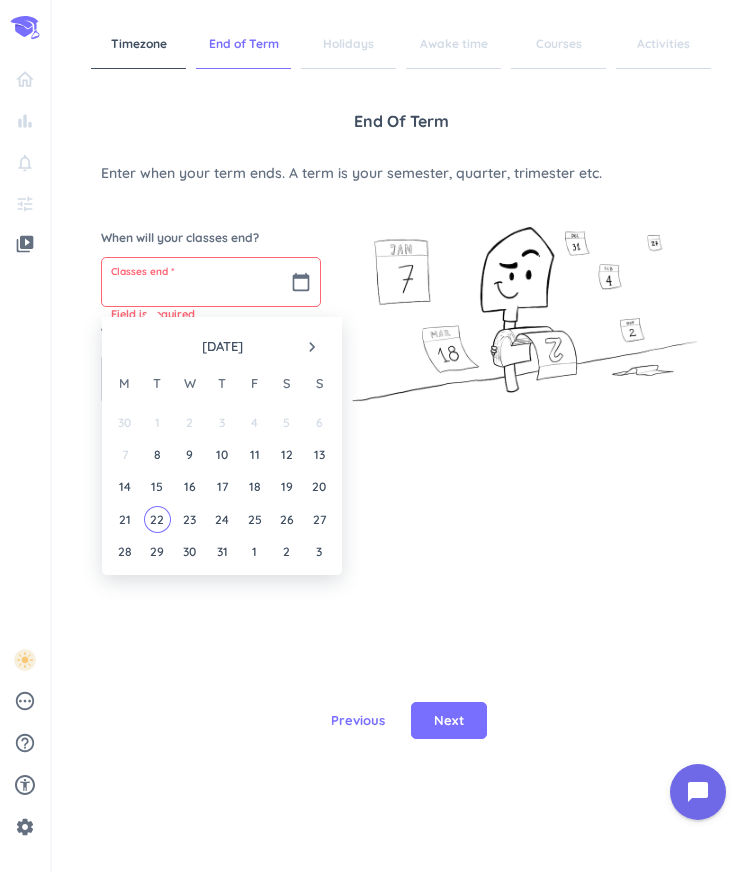 click on "[DATE]" at bounding box center (222, 347) 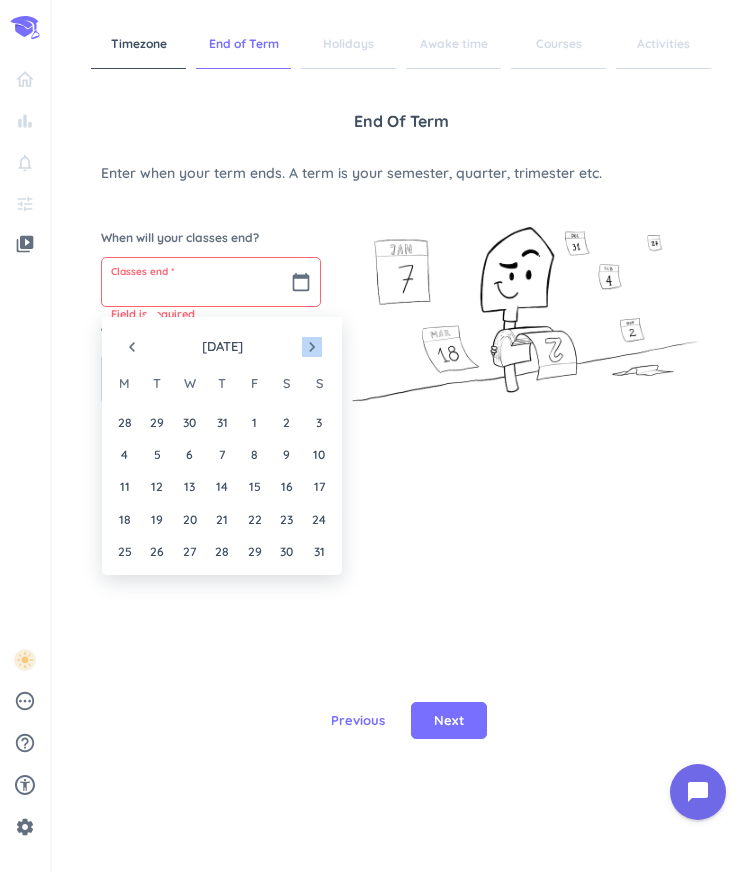click on "navigate_next" at bounding box center (312, 347) 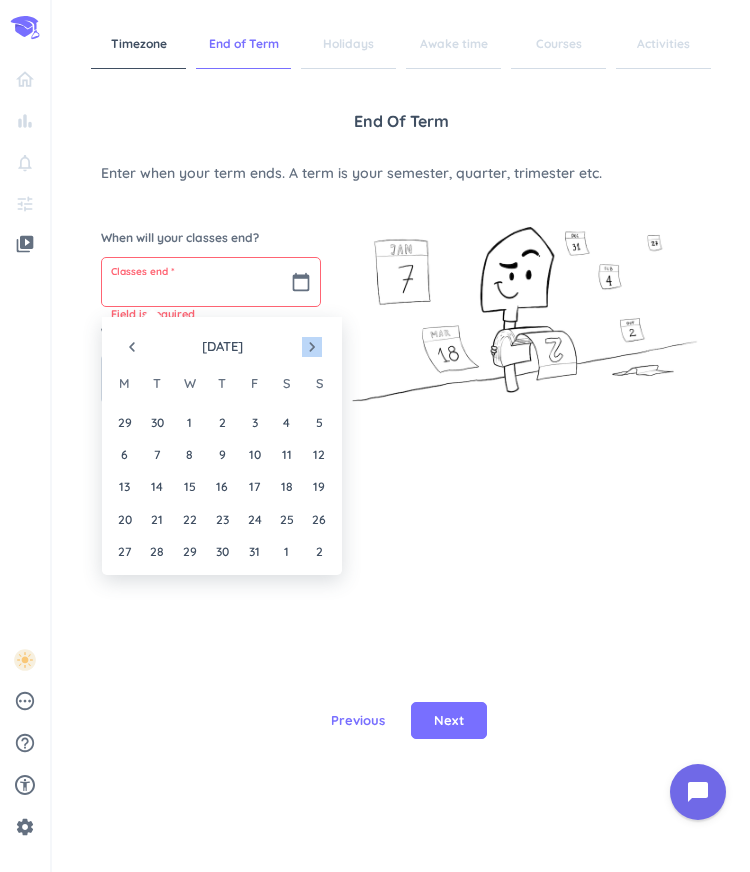 click on "navigate_next" at bounding box center [312, 347] 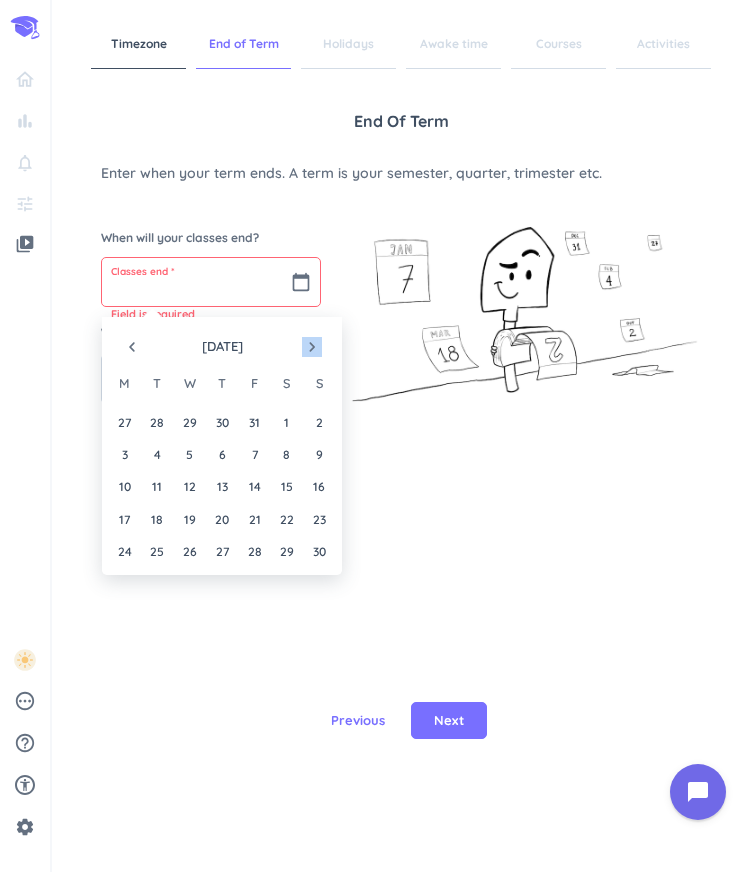click on "navigate_next" at bounding box center (312, 347) 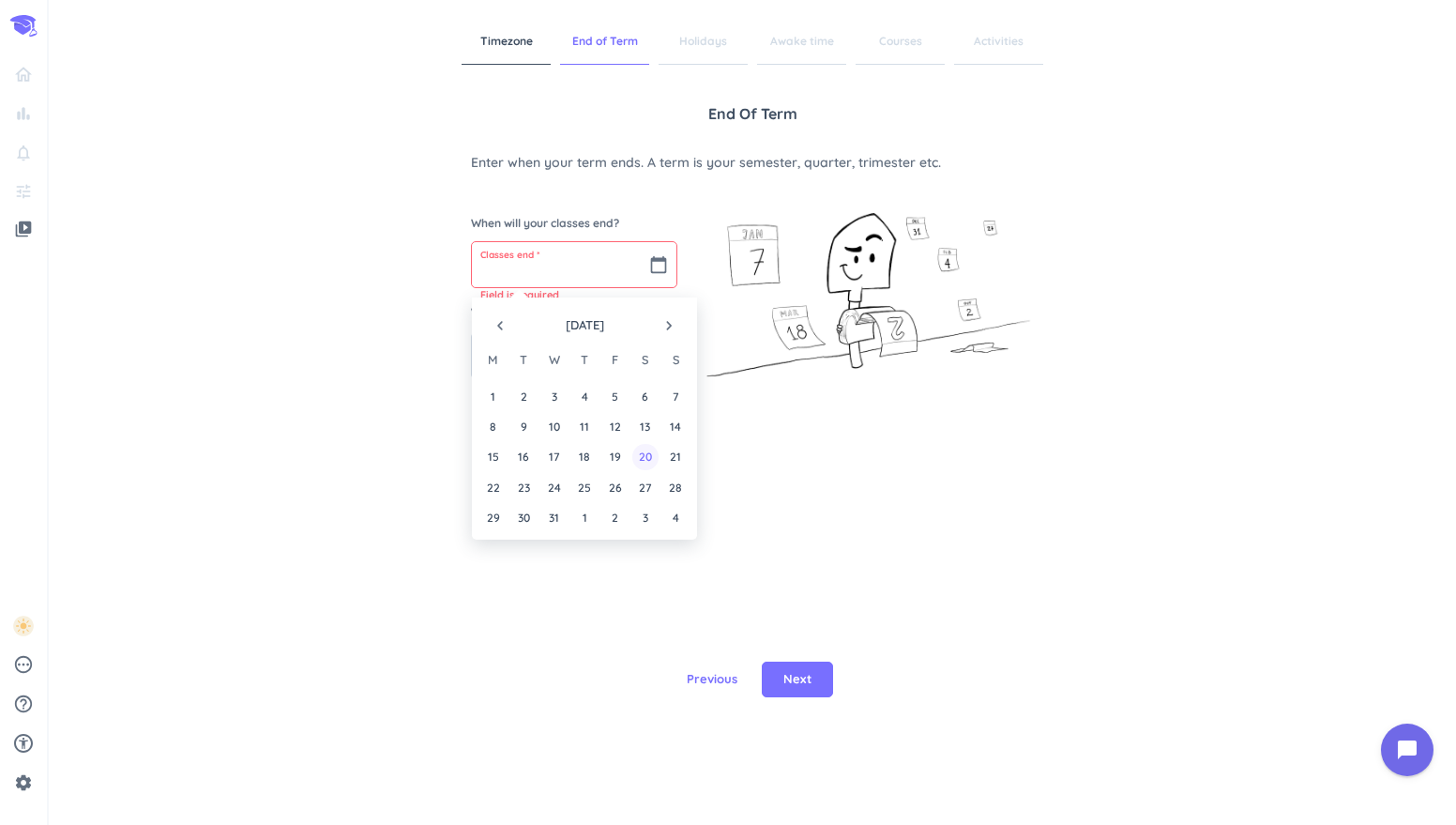 click on "20" at bounding box center [645, 456] 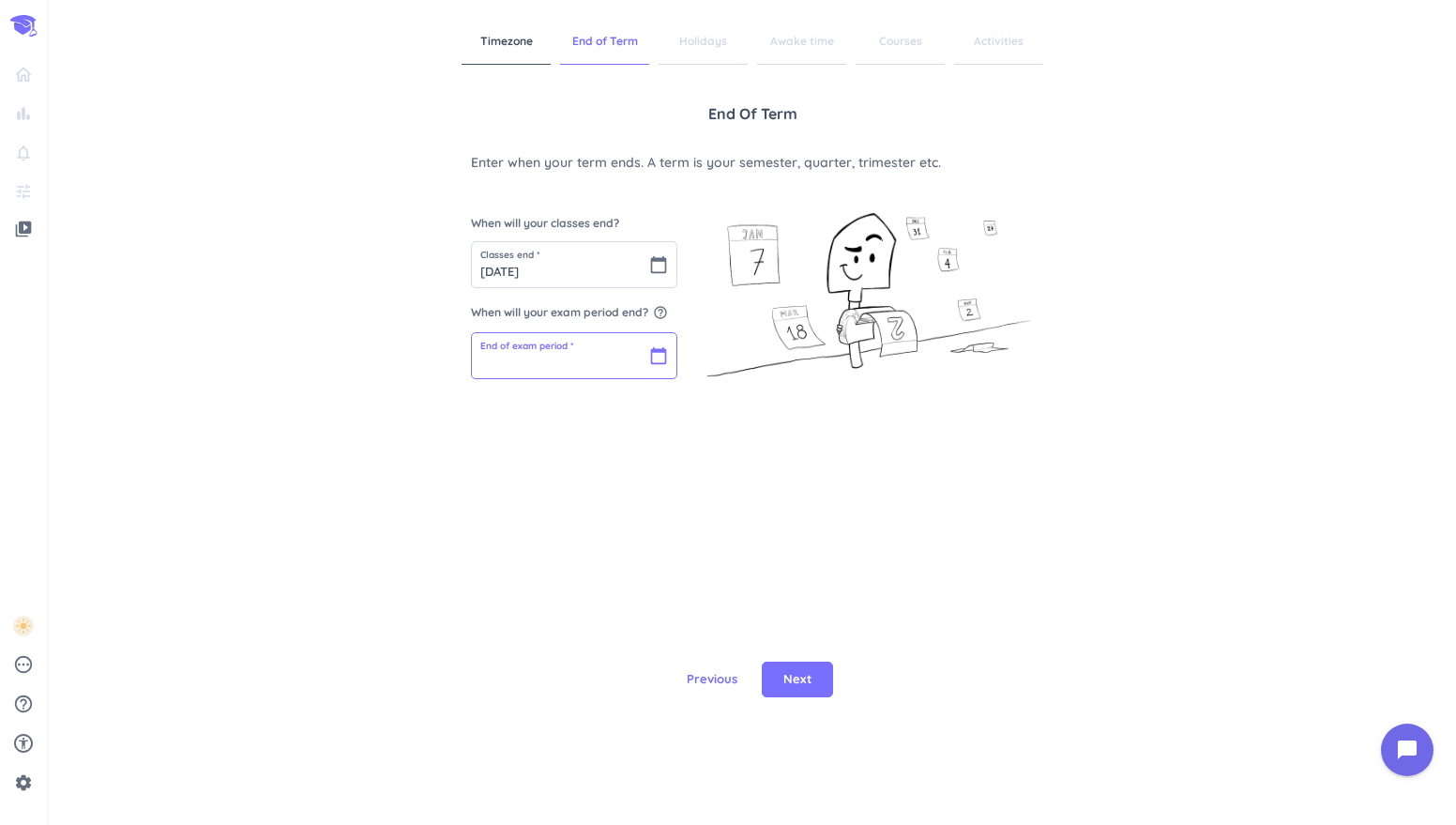 click at bounding box center (574, 356) 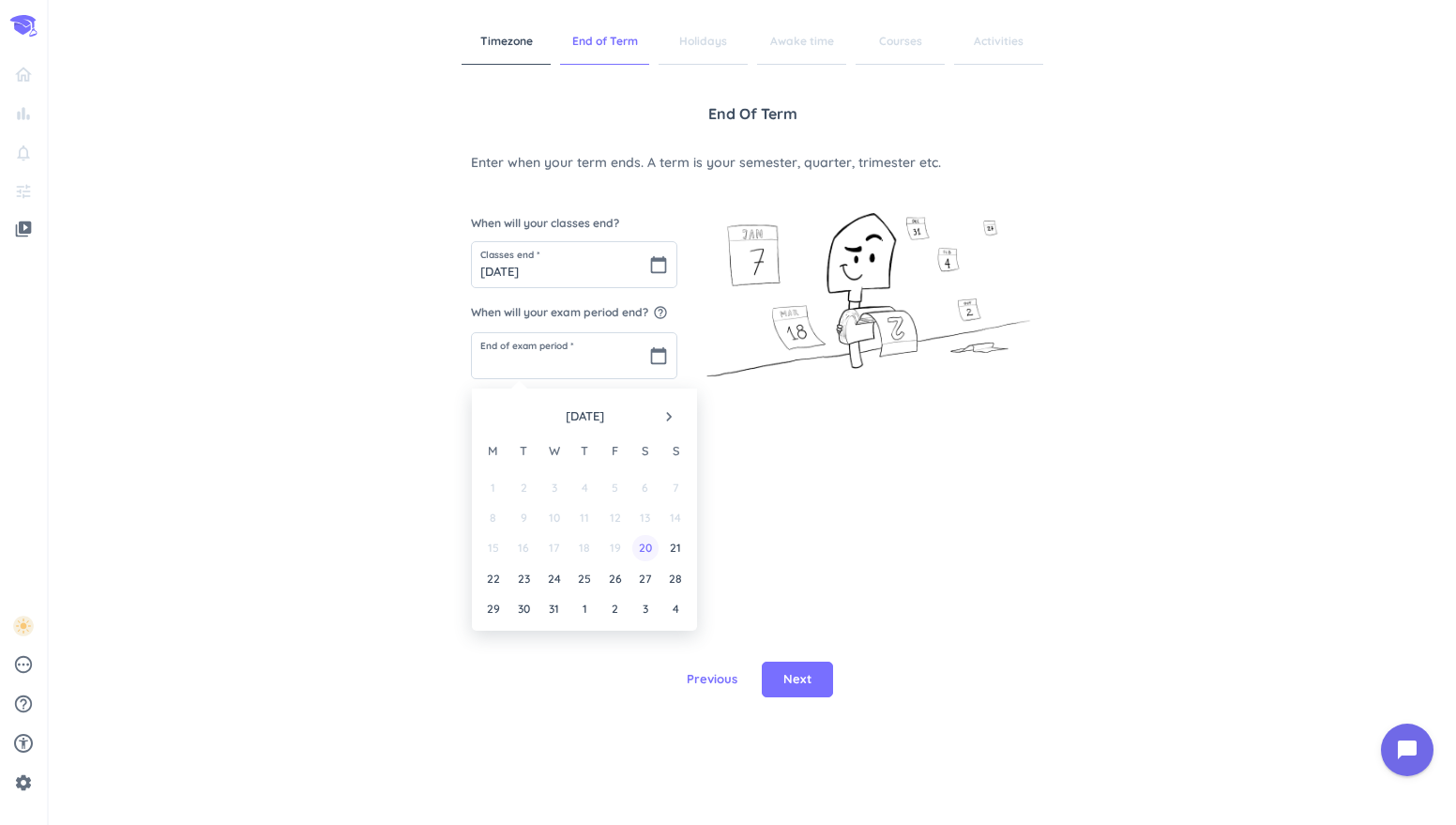 click on "20" at bounding box center [645, 547] 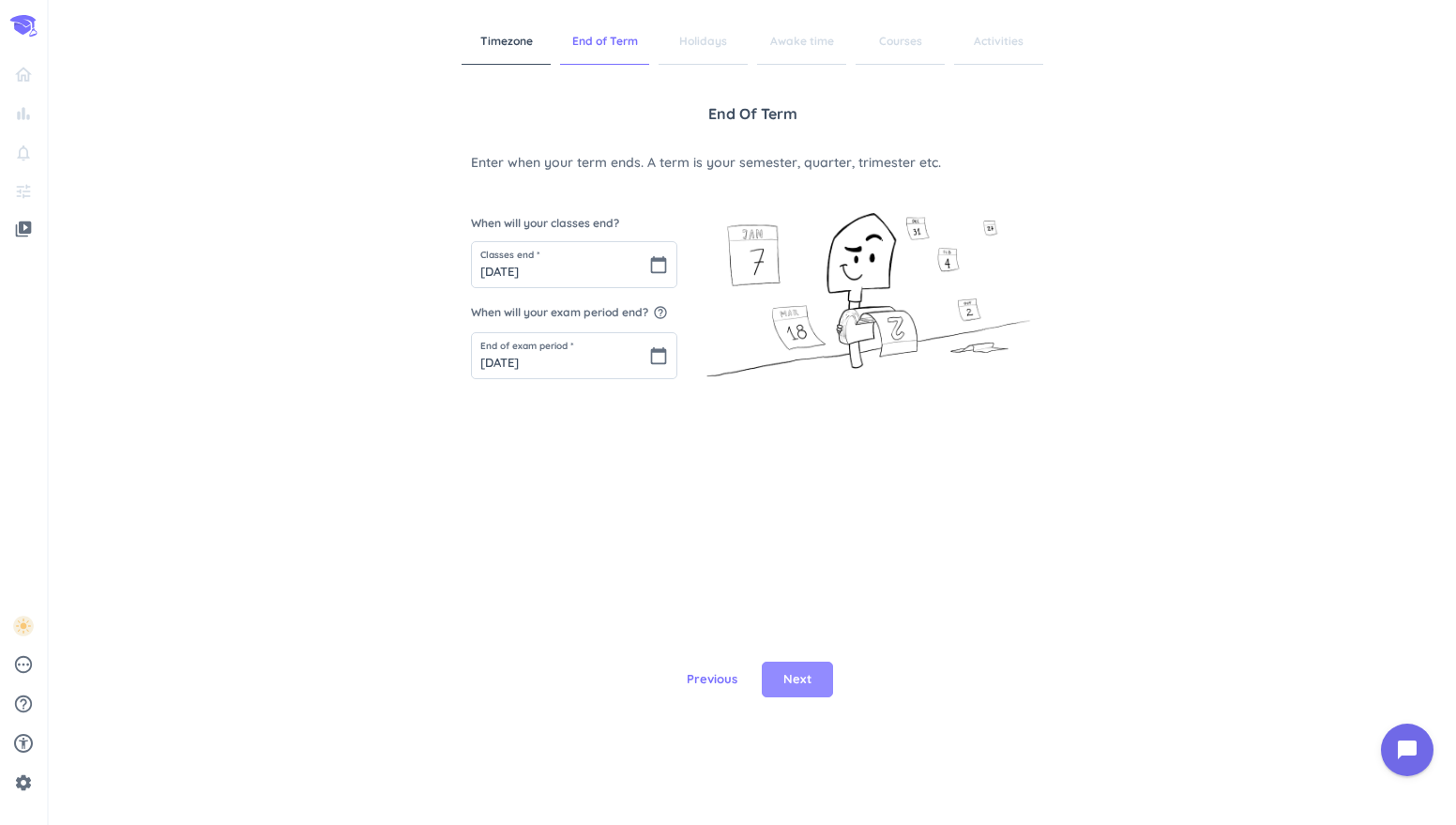 click on "Next" at bounding box center (797, 680) 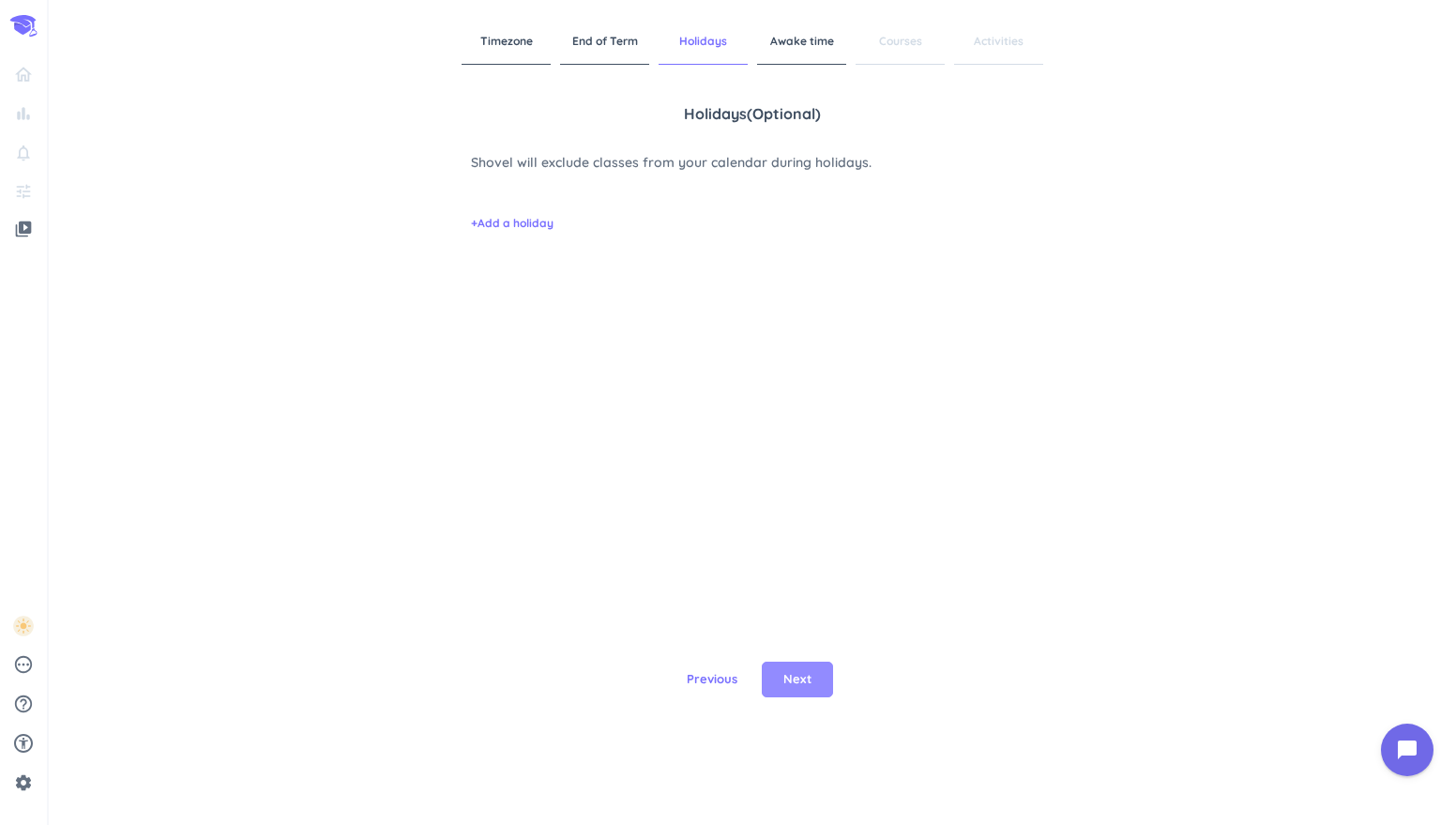 click on "Next" at bounding box center [797, 680] 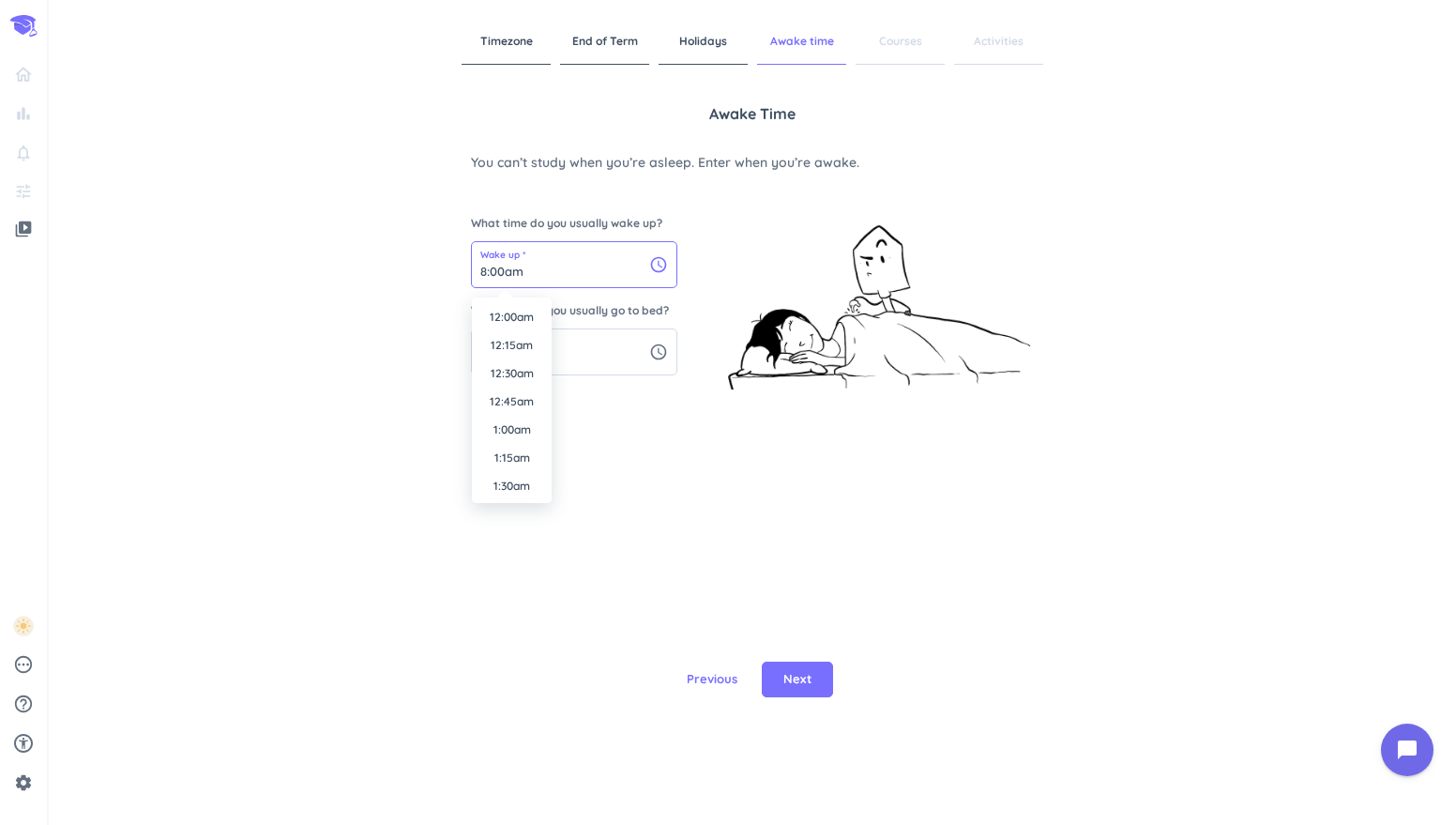 click on "8:00am" at bounding box center (574, 265) 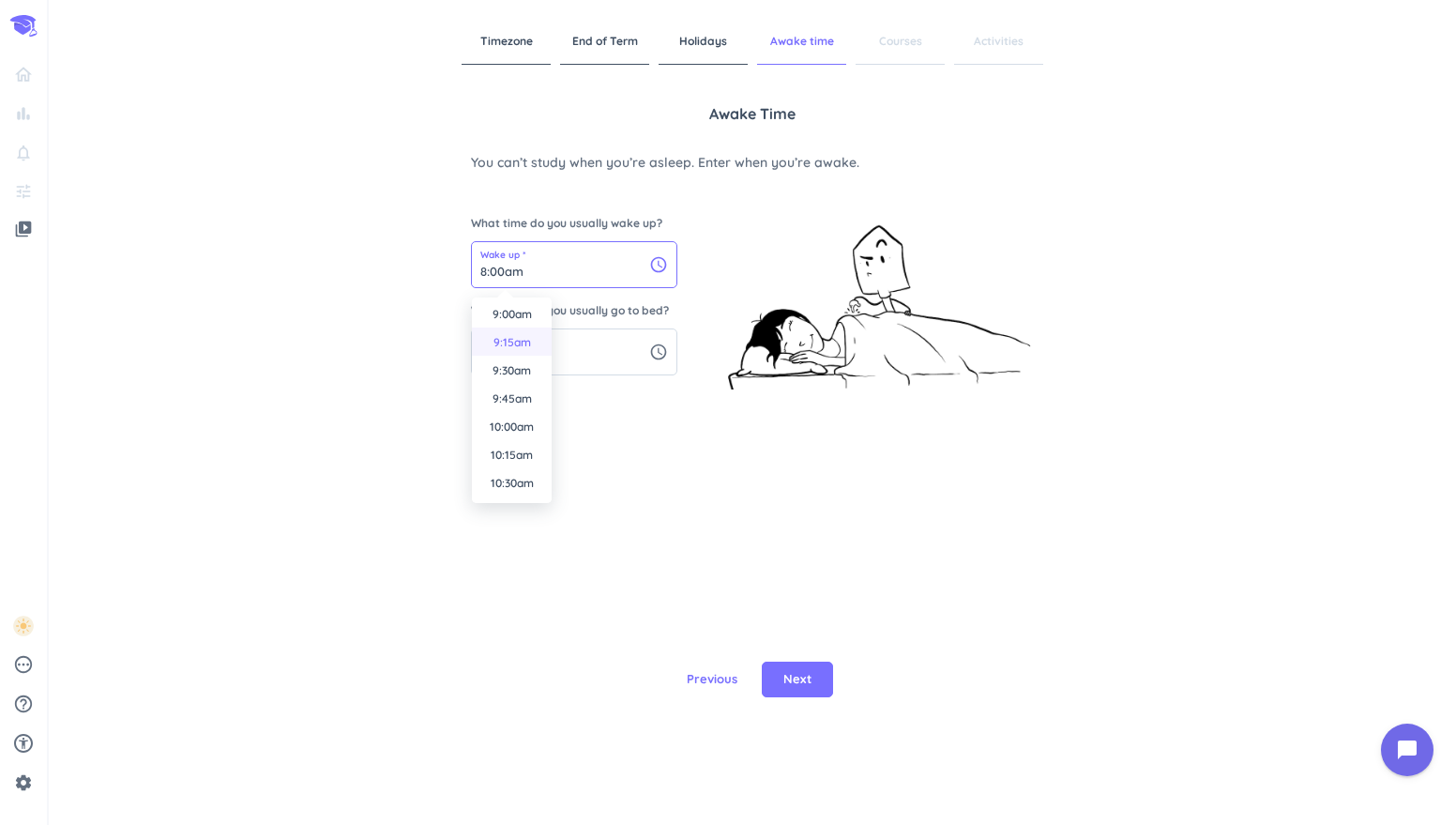 scroll, scrollTop: 1007, scrollLeft: 0, axis: vertical 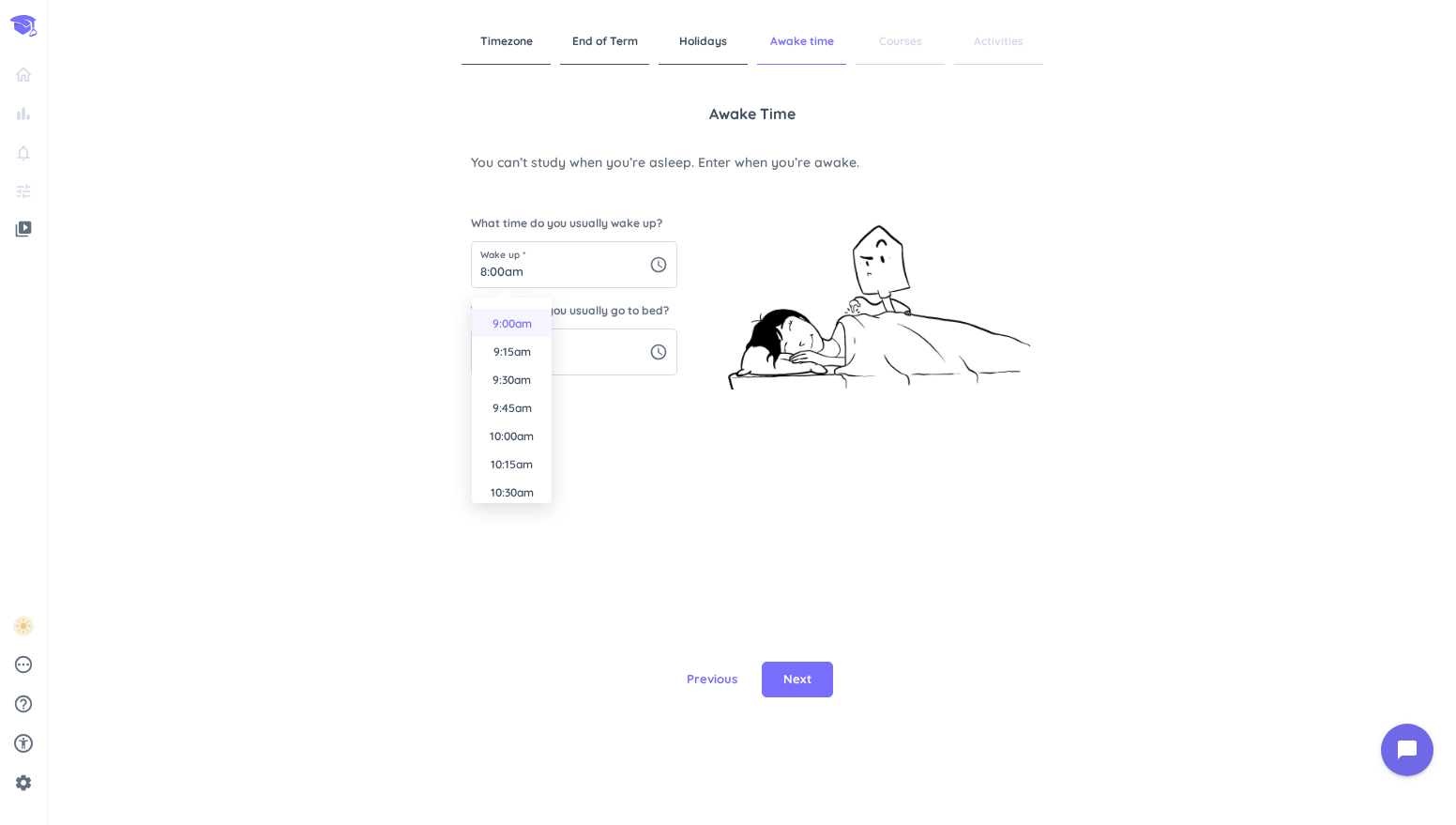 click on "9:00am" at bounding box center [511, 323] 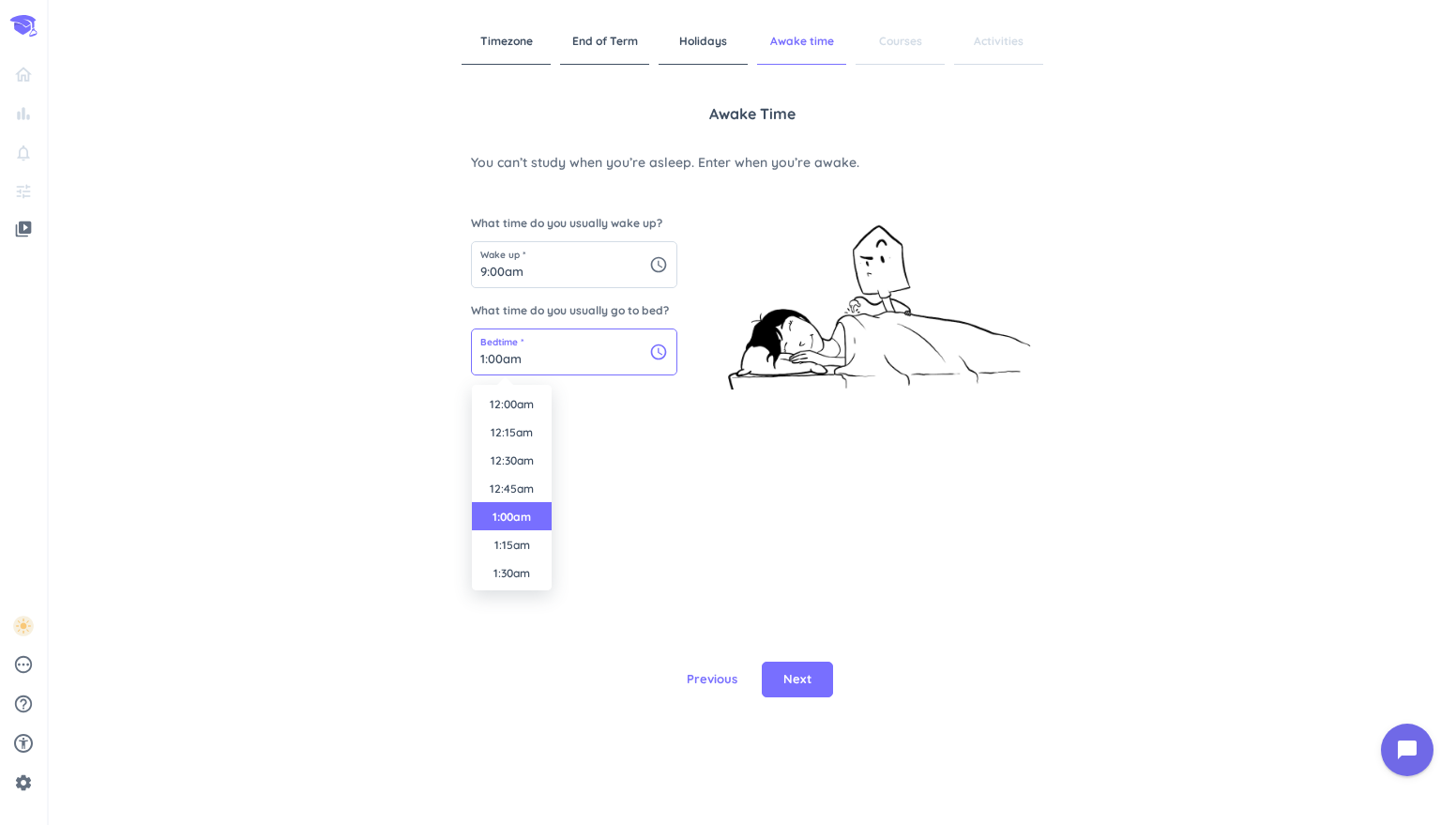 scroll, scrollTop: 28, scrollLeft: 0, axis: vertical 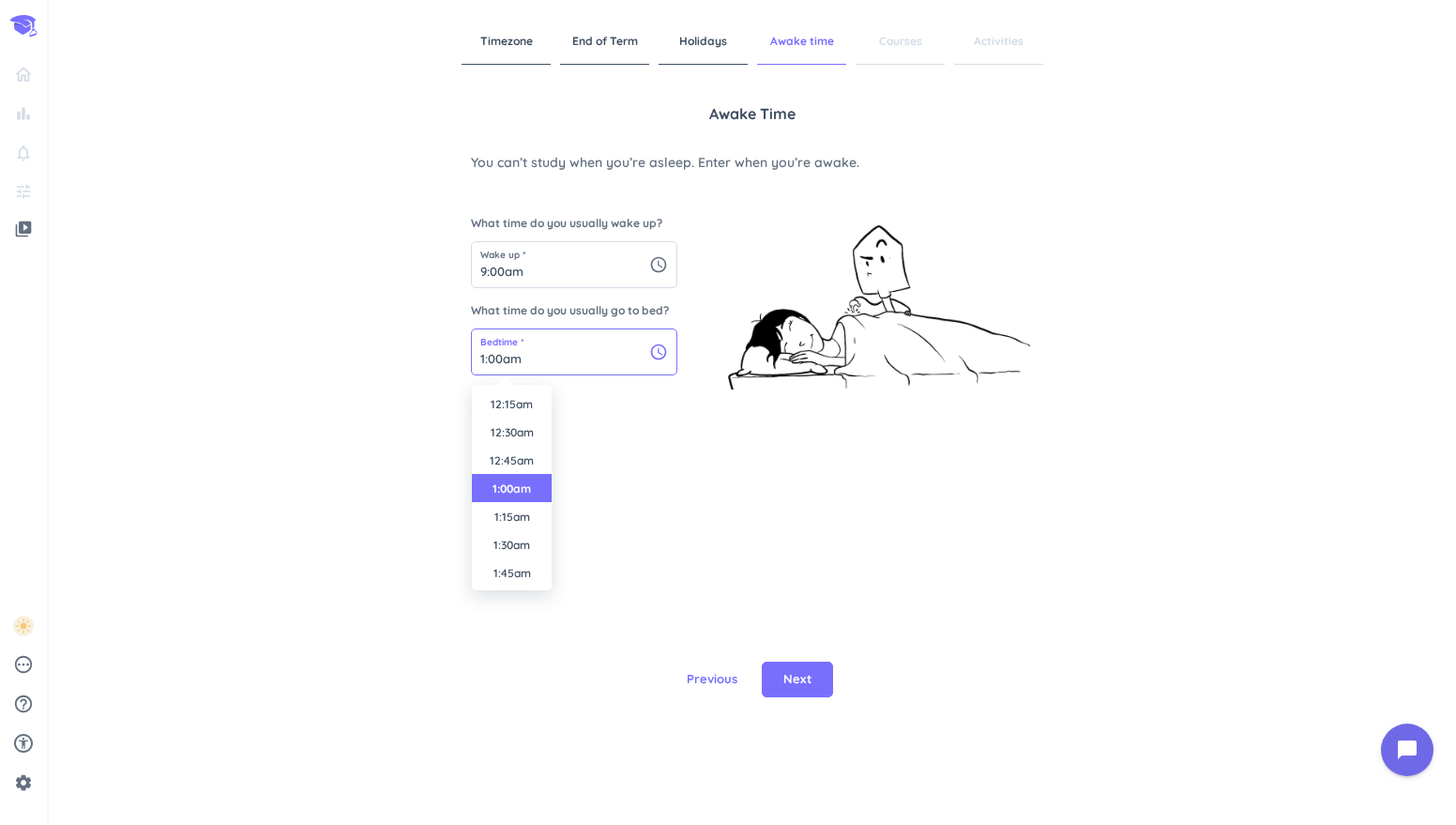 click on "1:00am" at bounding box center (574, 352) 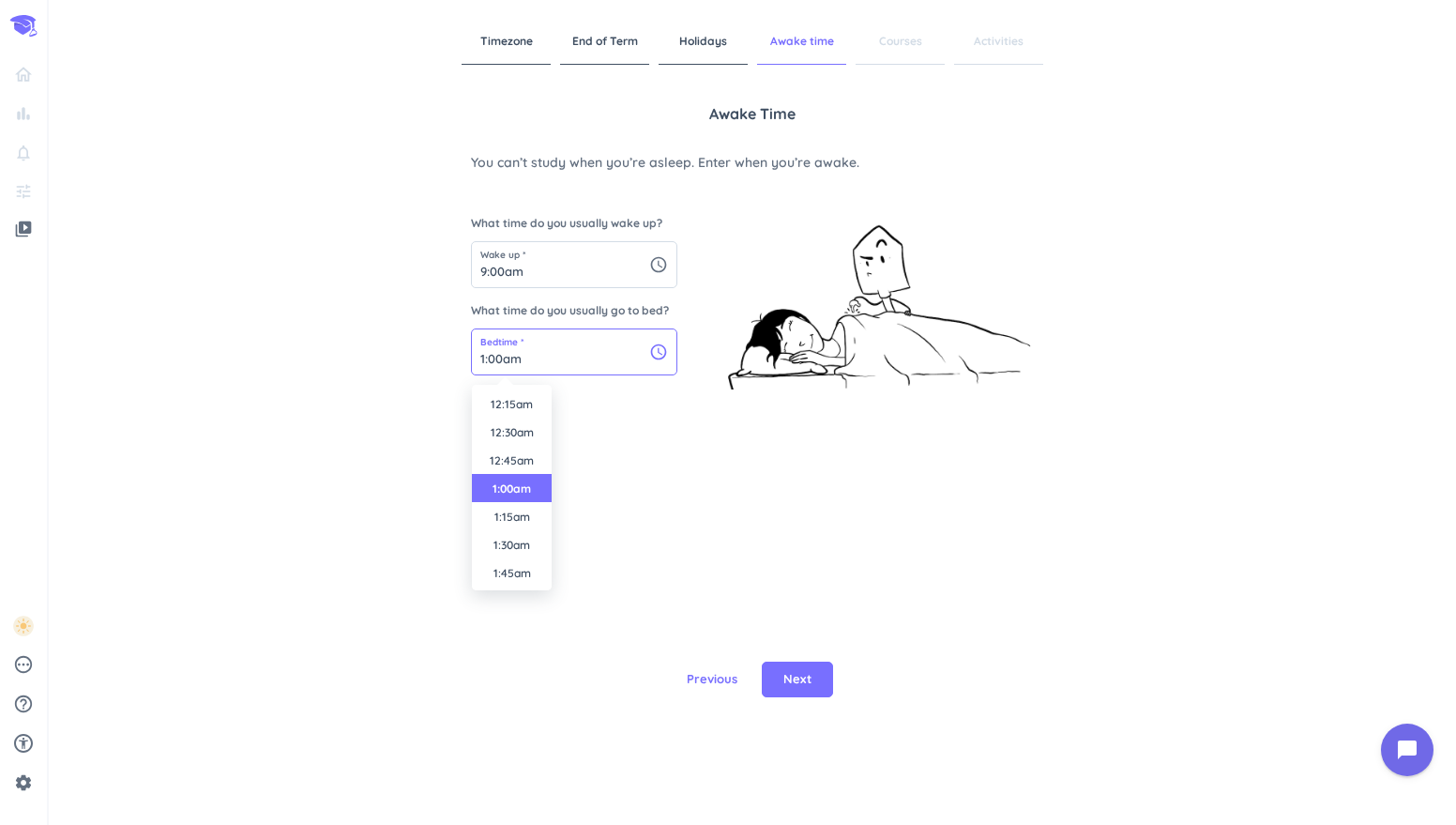 click on "1:00am" at bounding box center [574, 352] 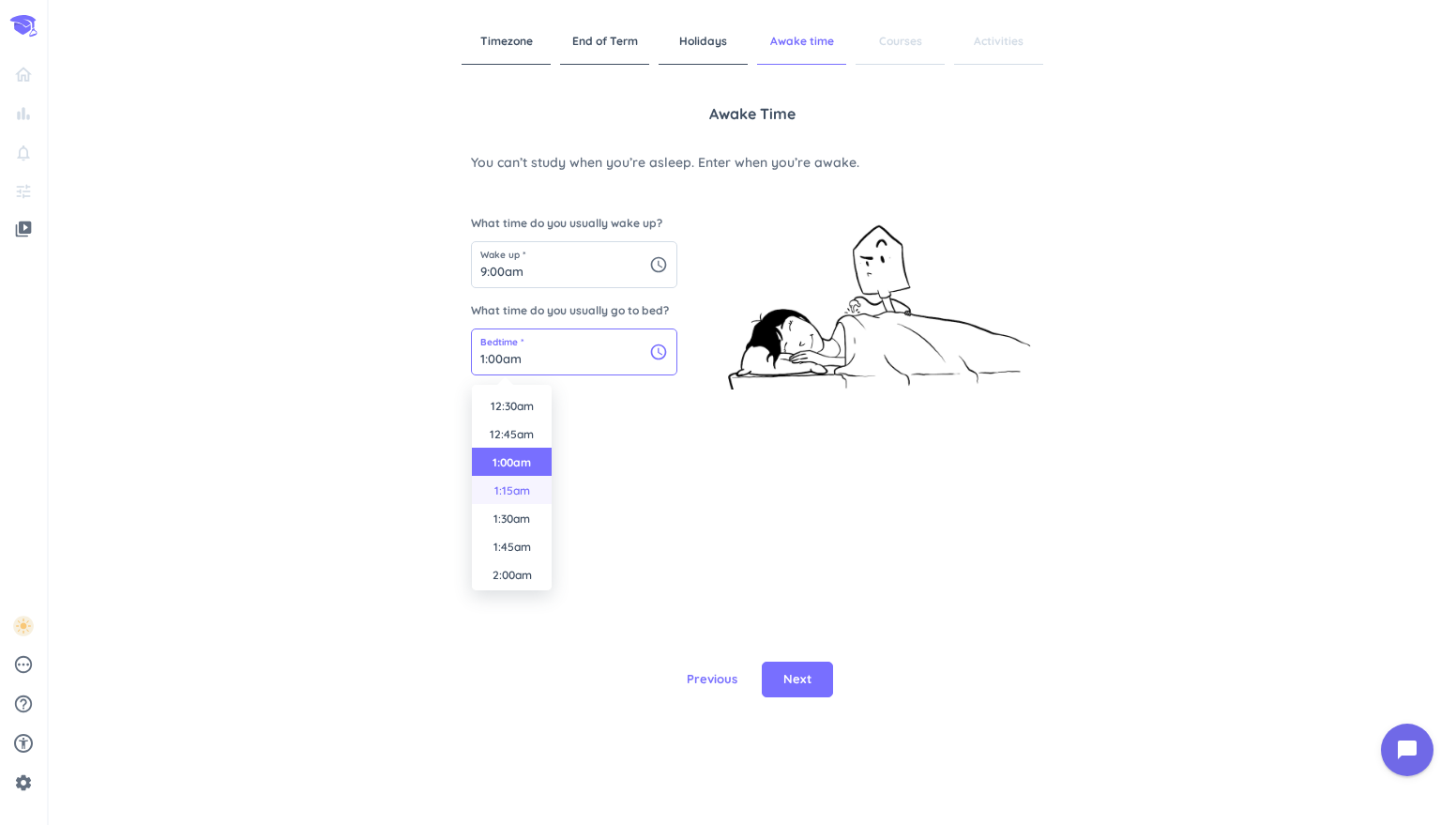 scroll, scrollTop: 55, scrollLeft: 0, axis: vertical 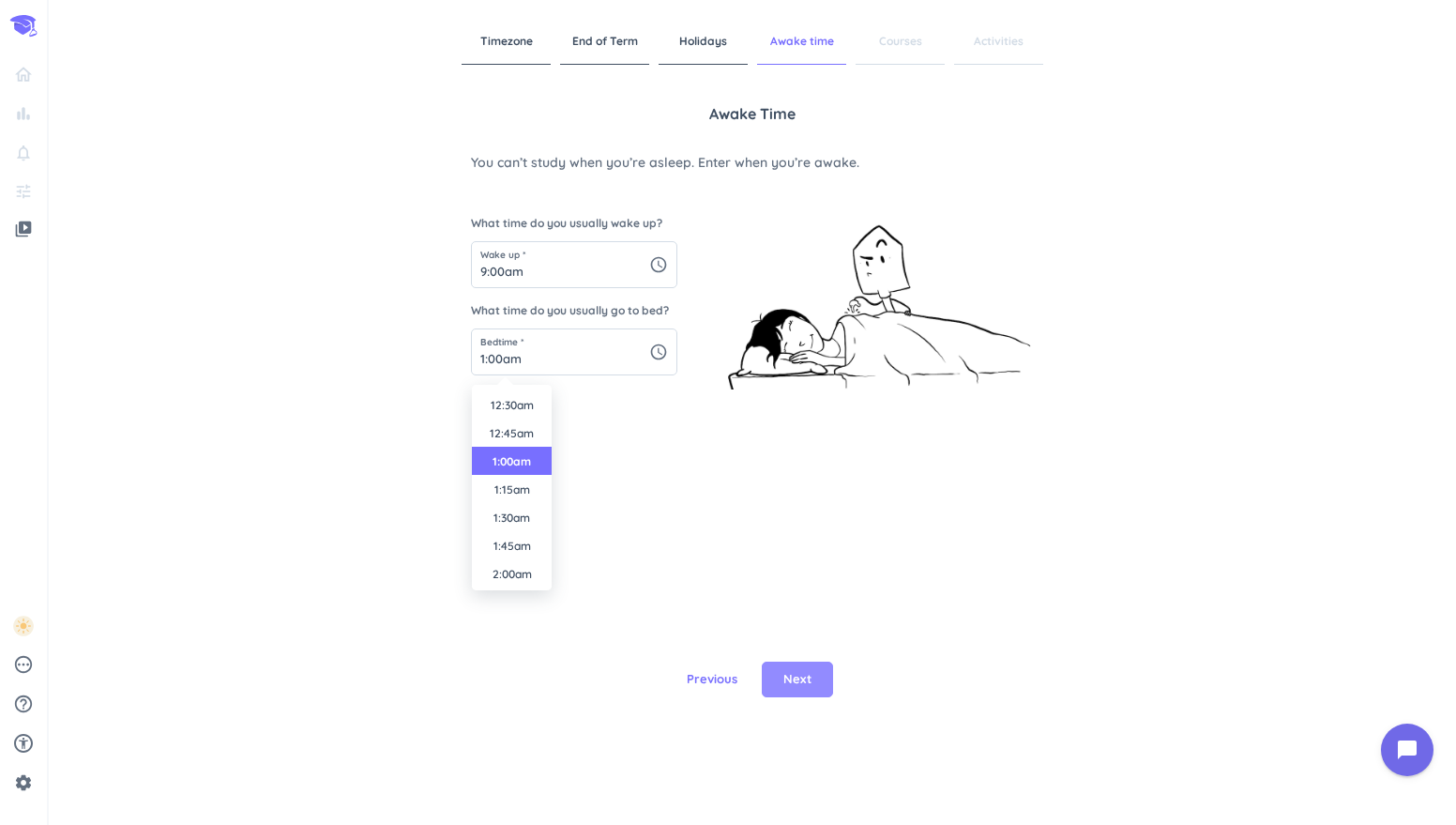 click on "Next" at bounding box center [797, 680] 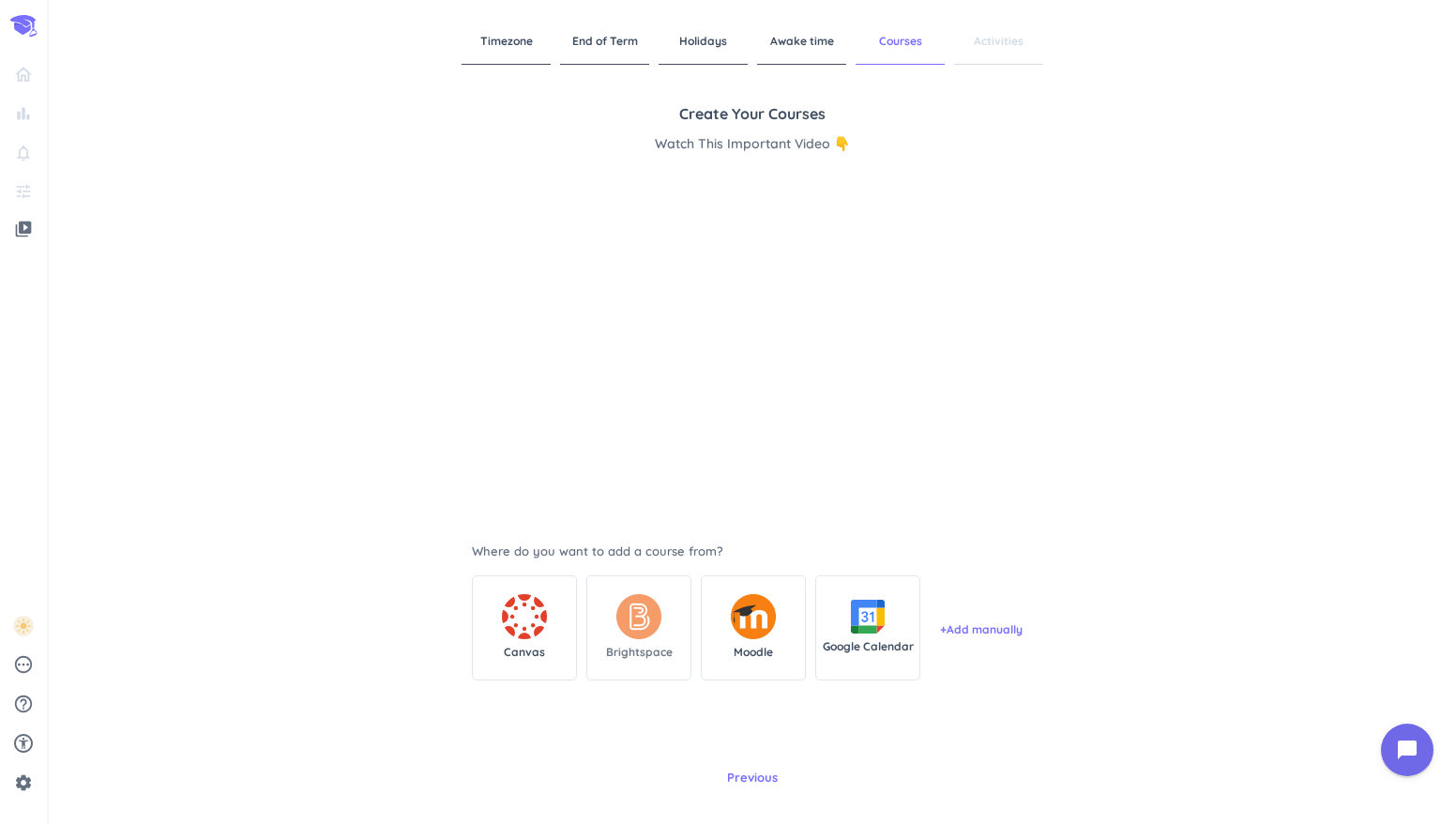 click on "Brightspace" at bounding box center (639, 628) 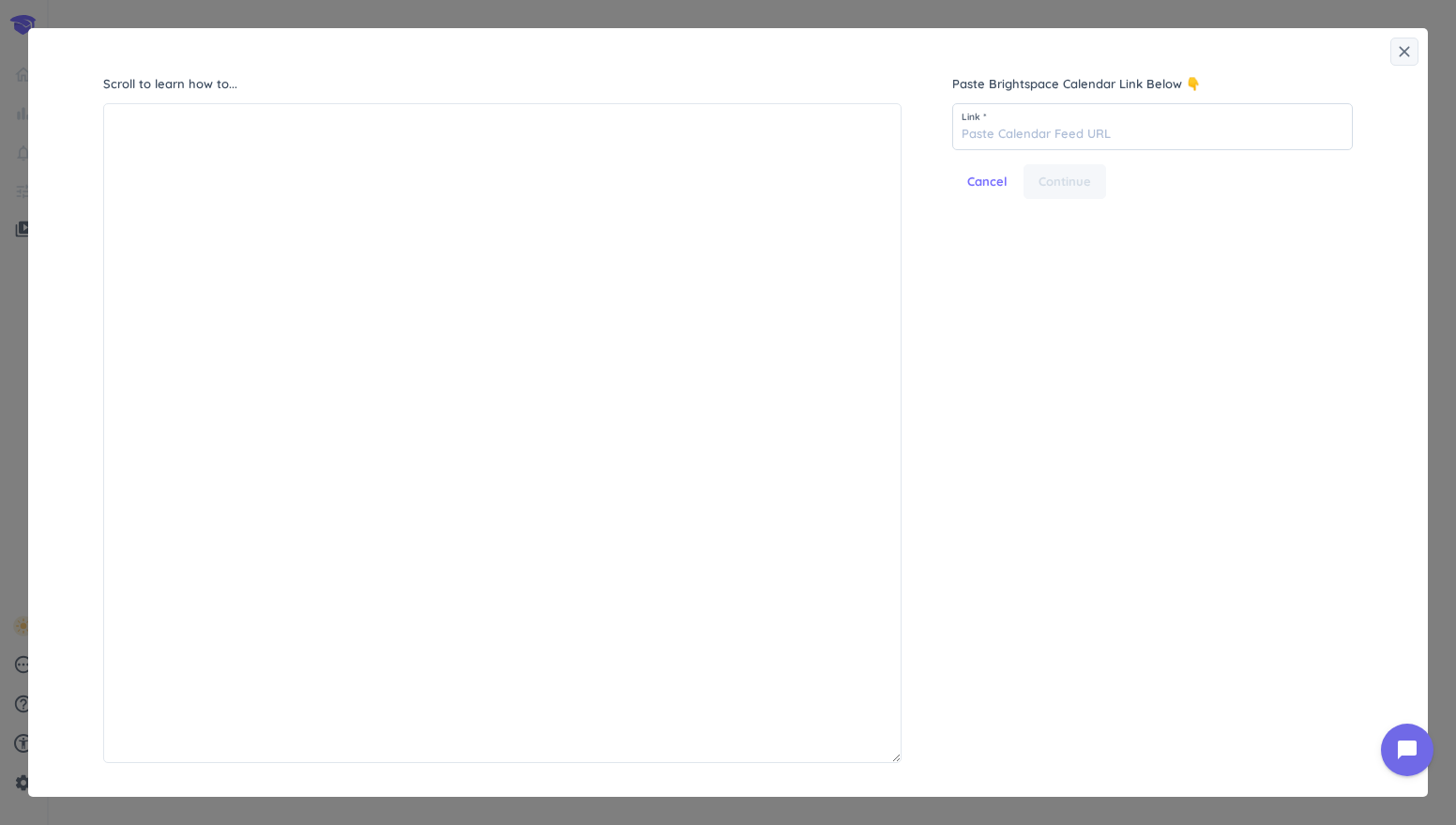 scroll, scrollTop: 8, scrollLeft: 8, axis: both 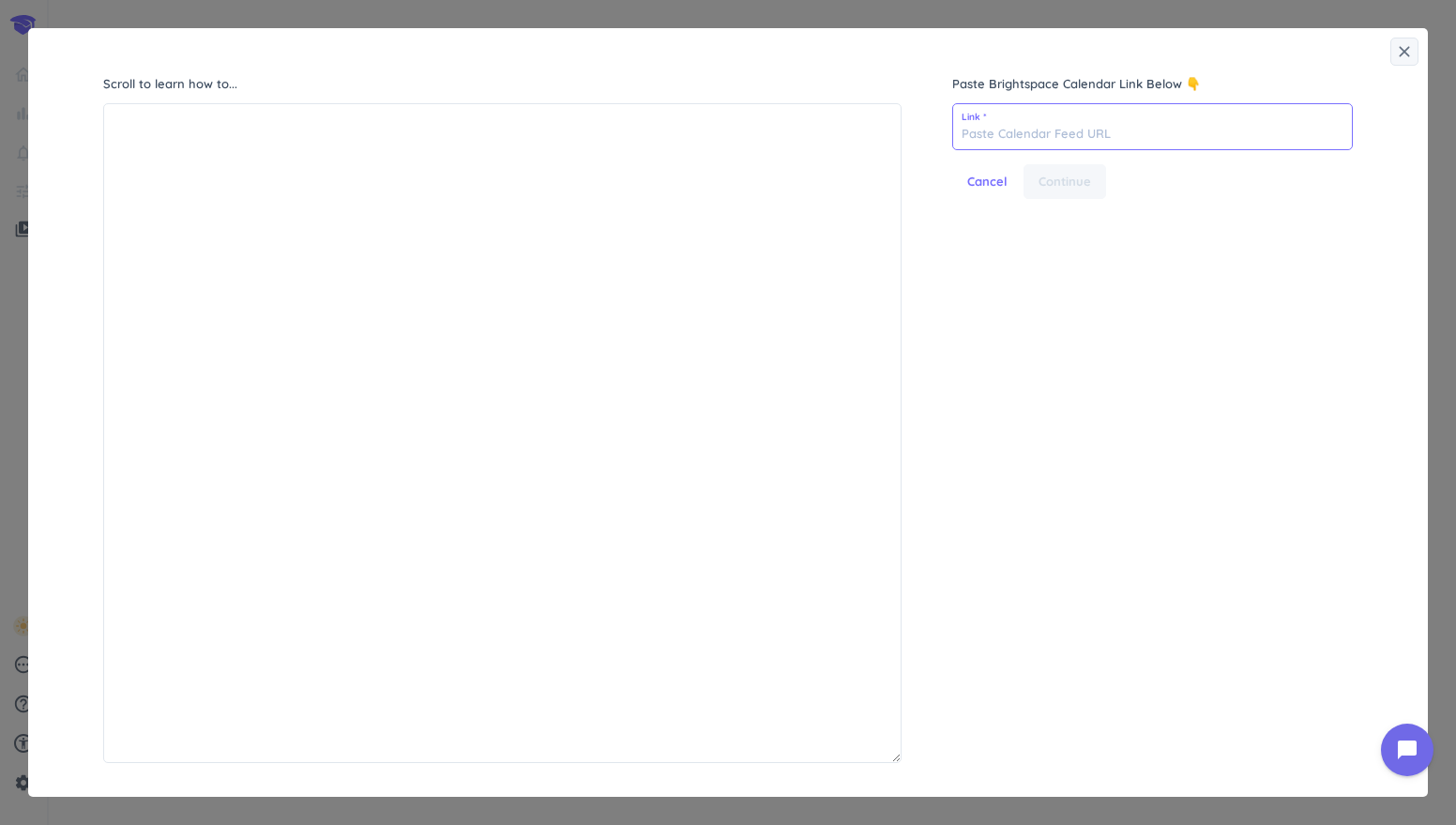 paste on "[URL][DOMAIN_NAME]" 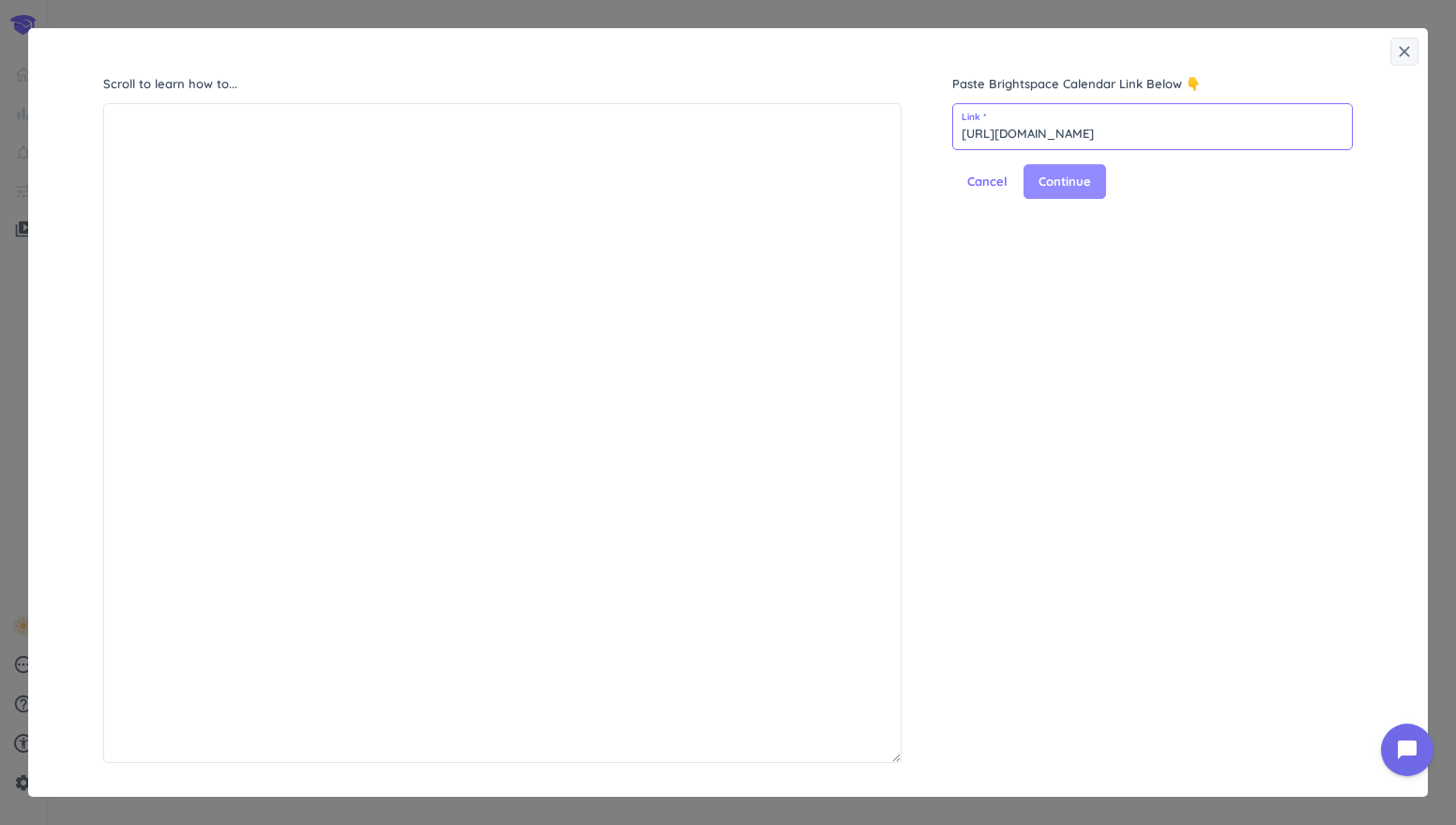 type on "[URL][DOMAIN_NAME]" 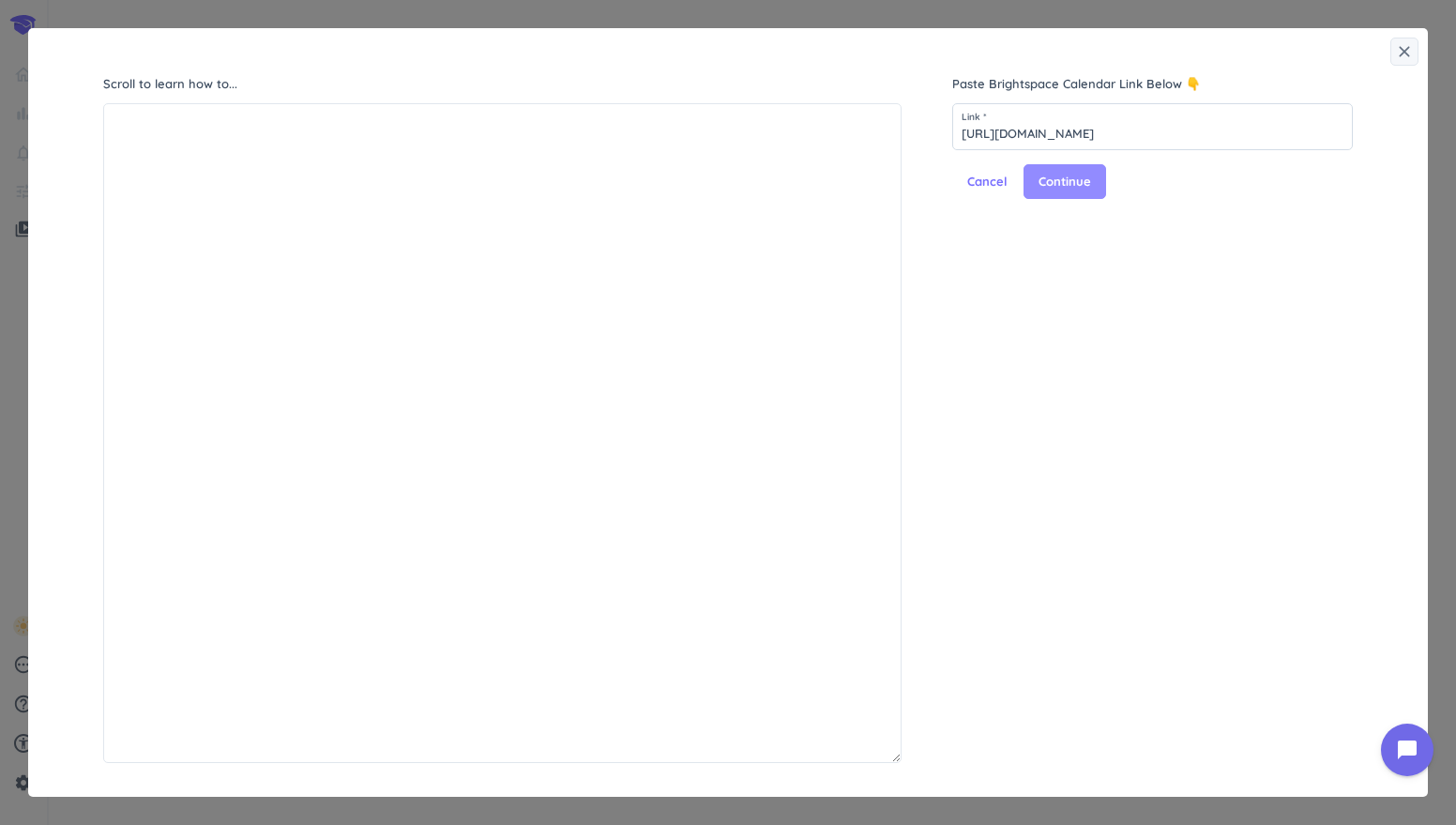 click on "Continue" at bounding box center [1065, 182] 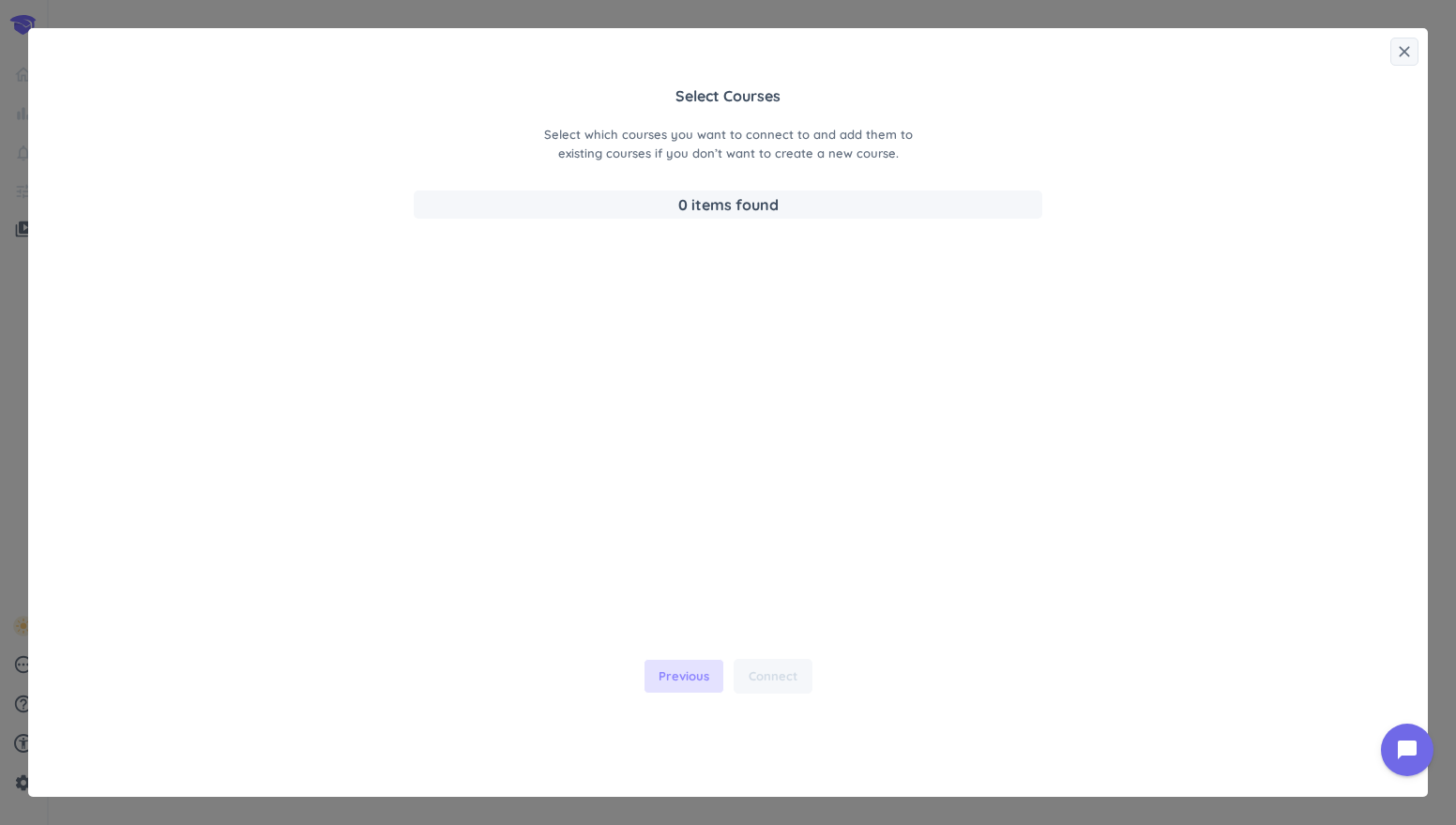 click on "Previous" at bounding box center (684, 677) 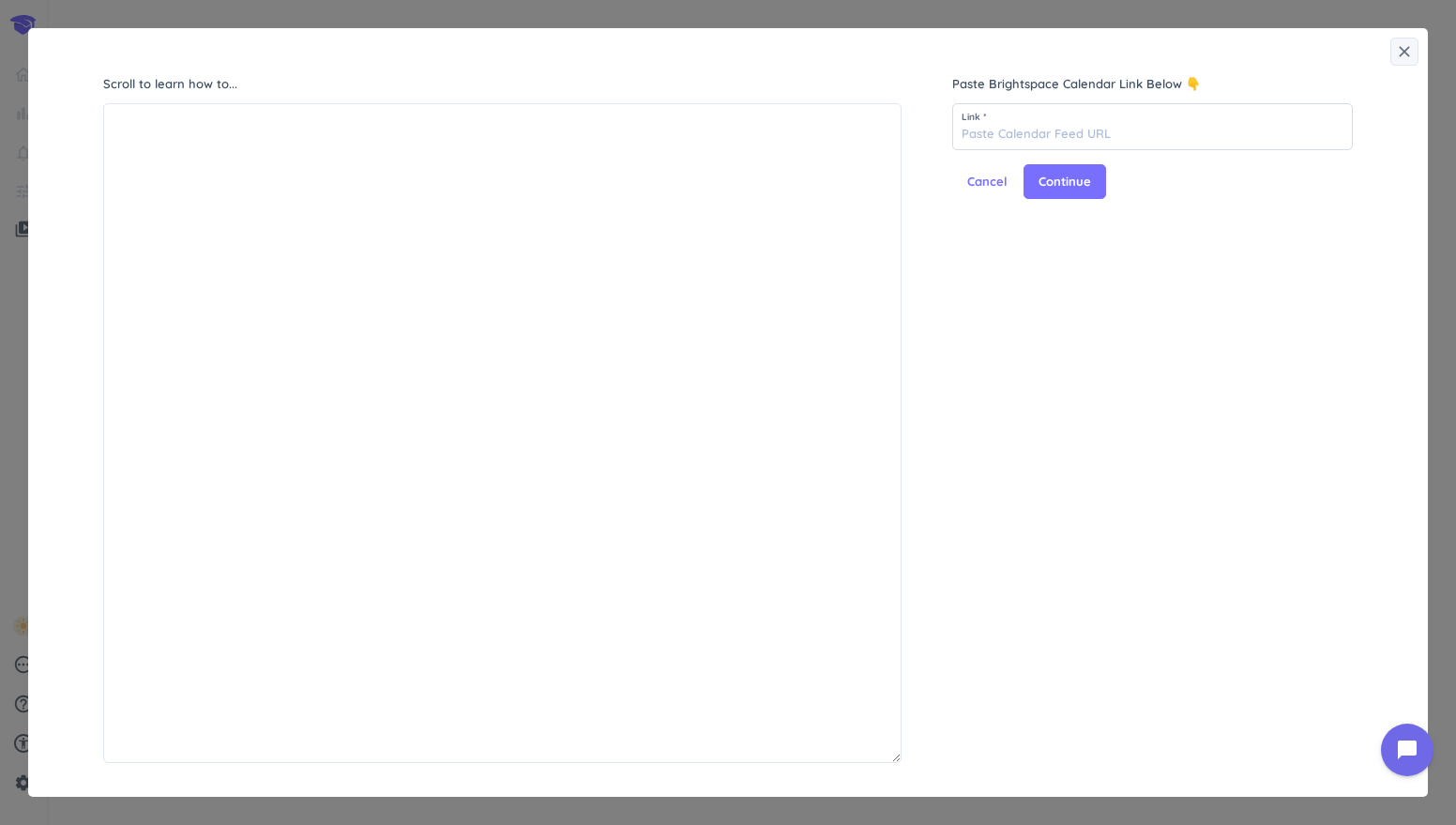 scroll, scrollTop: 8, scrollLeft: 8, axis: both 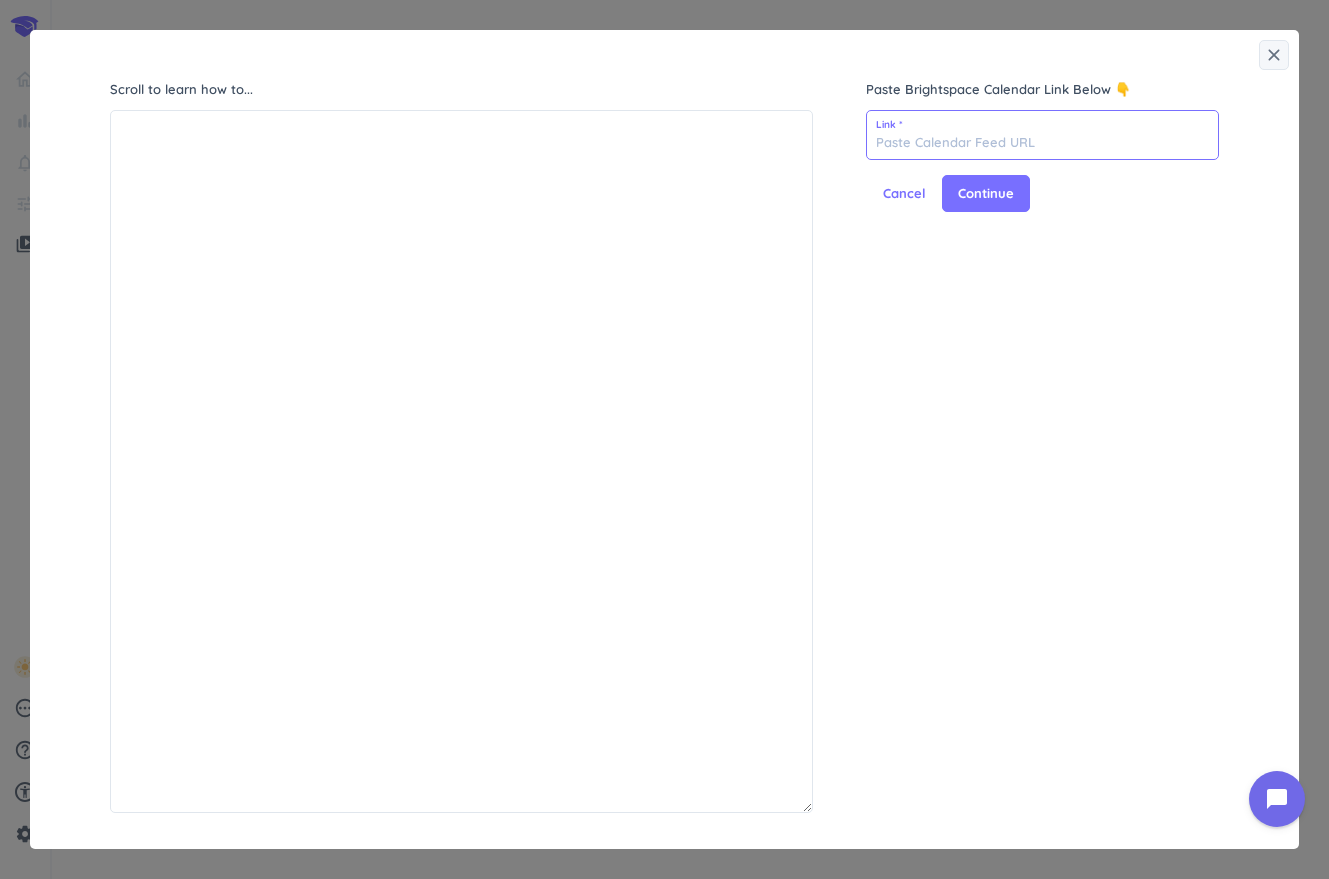click at bounding box center (1042, 135) 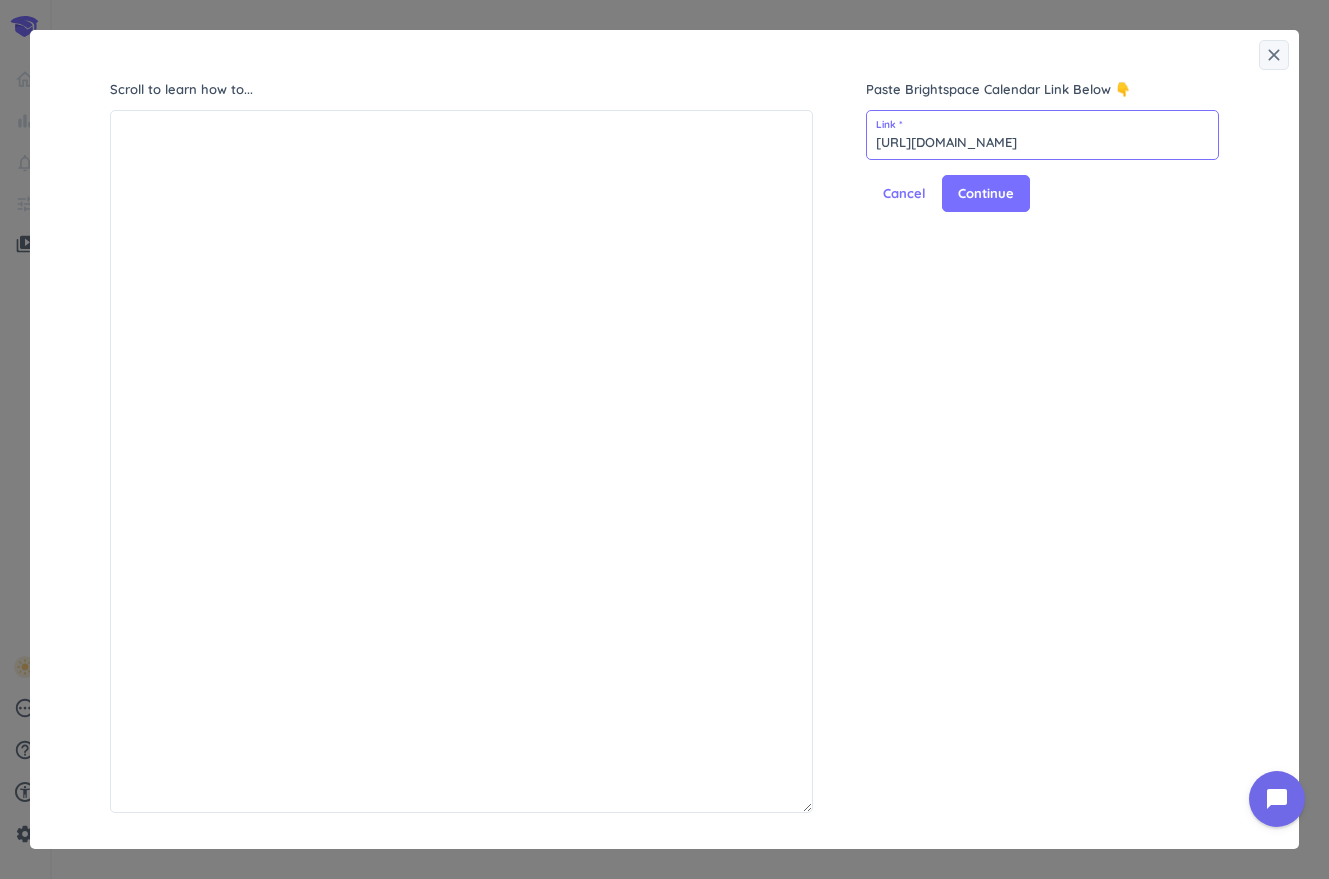 scroll, scrollTop: 0, scrollLeft: 301, axis: horizontal 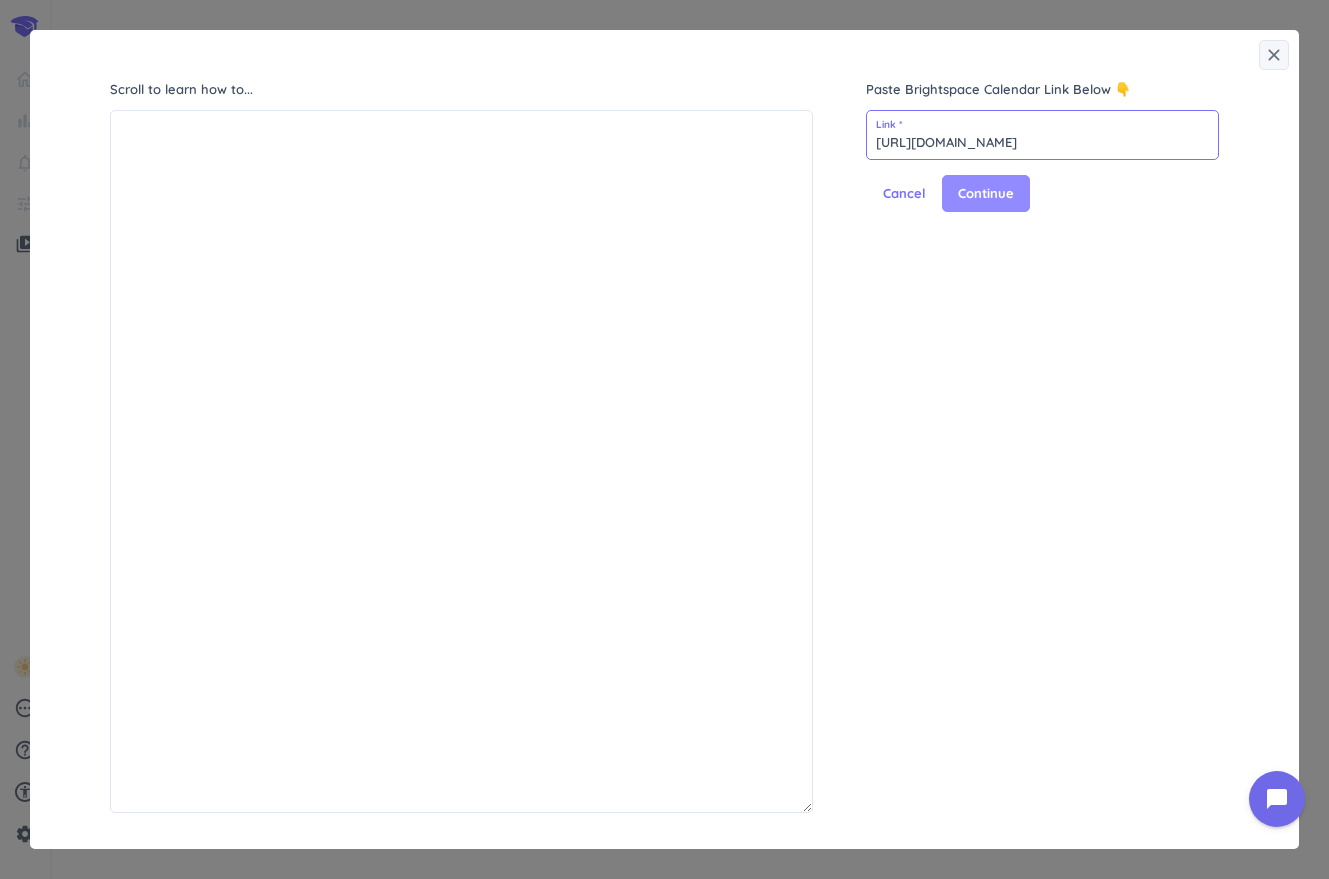type on "[URL][DOMAIN_NAME]" 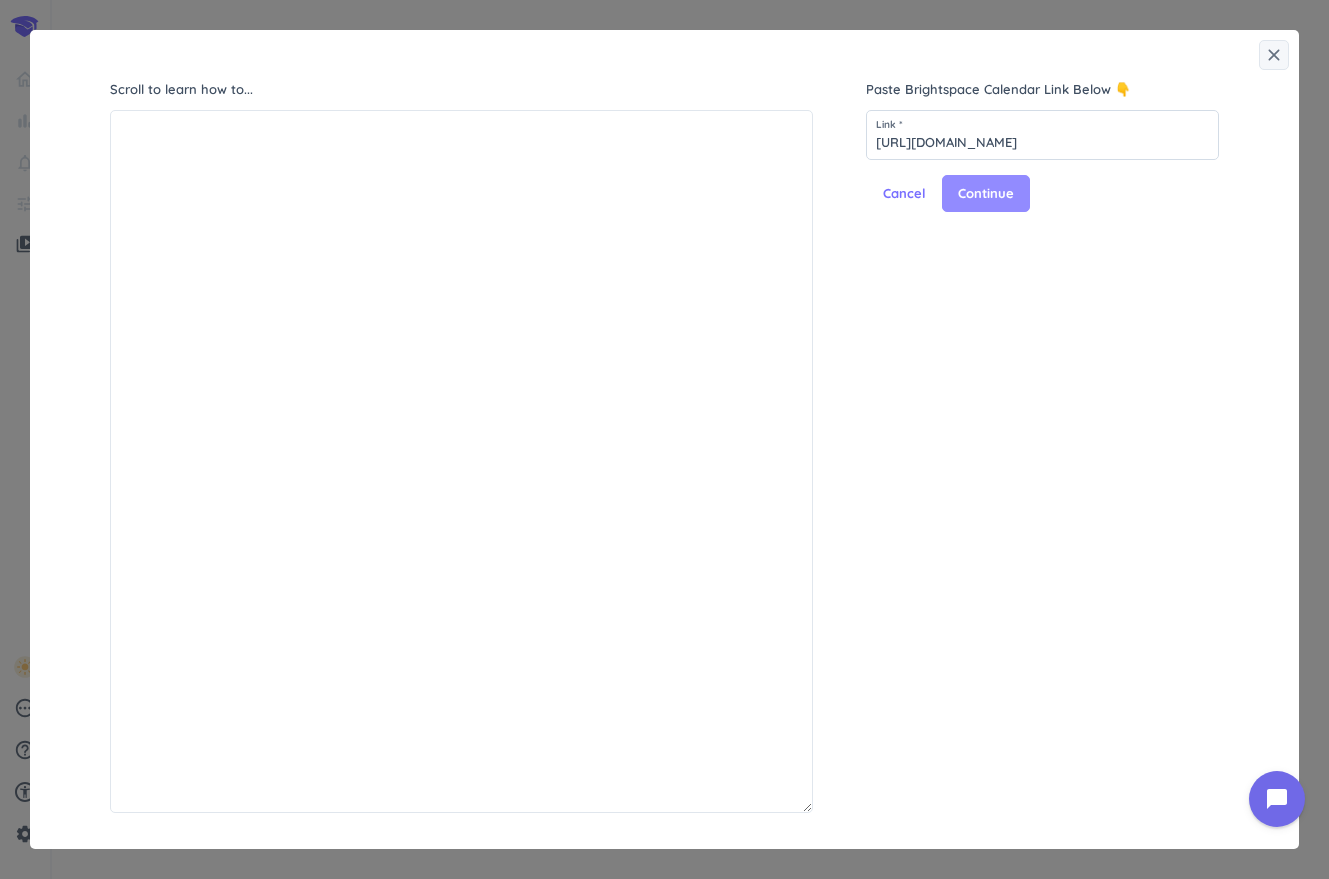 scroll, scrollTop: 0, scrollLeft: 0, axis: both 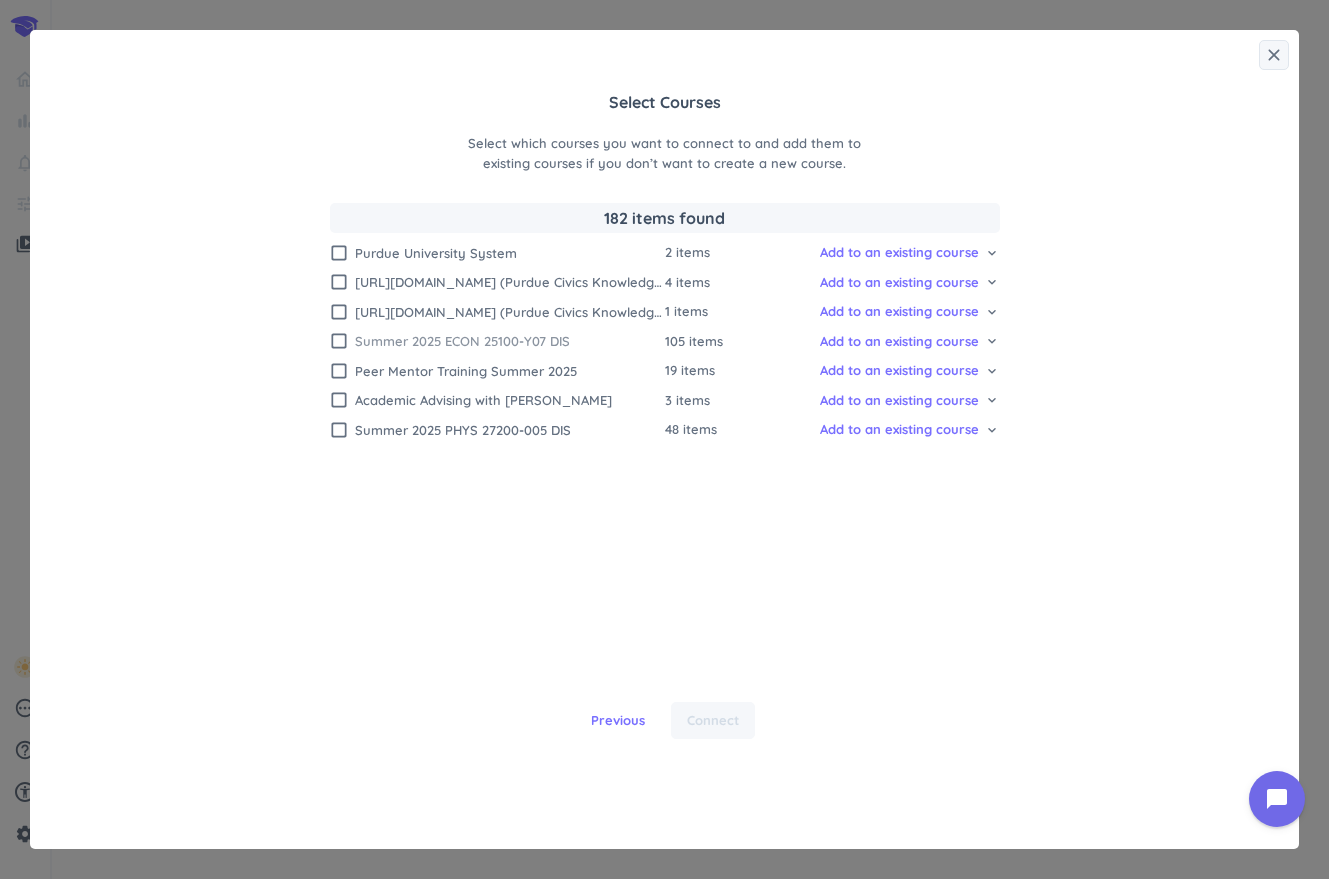 click on "Summer 2025 ECON 25100-Y07 DIS" at bounding box center [510, 341] 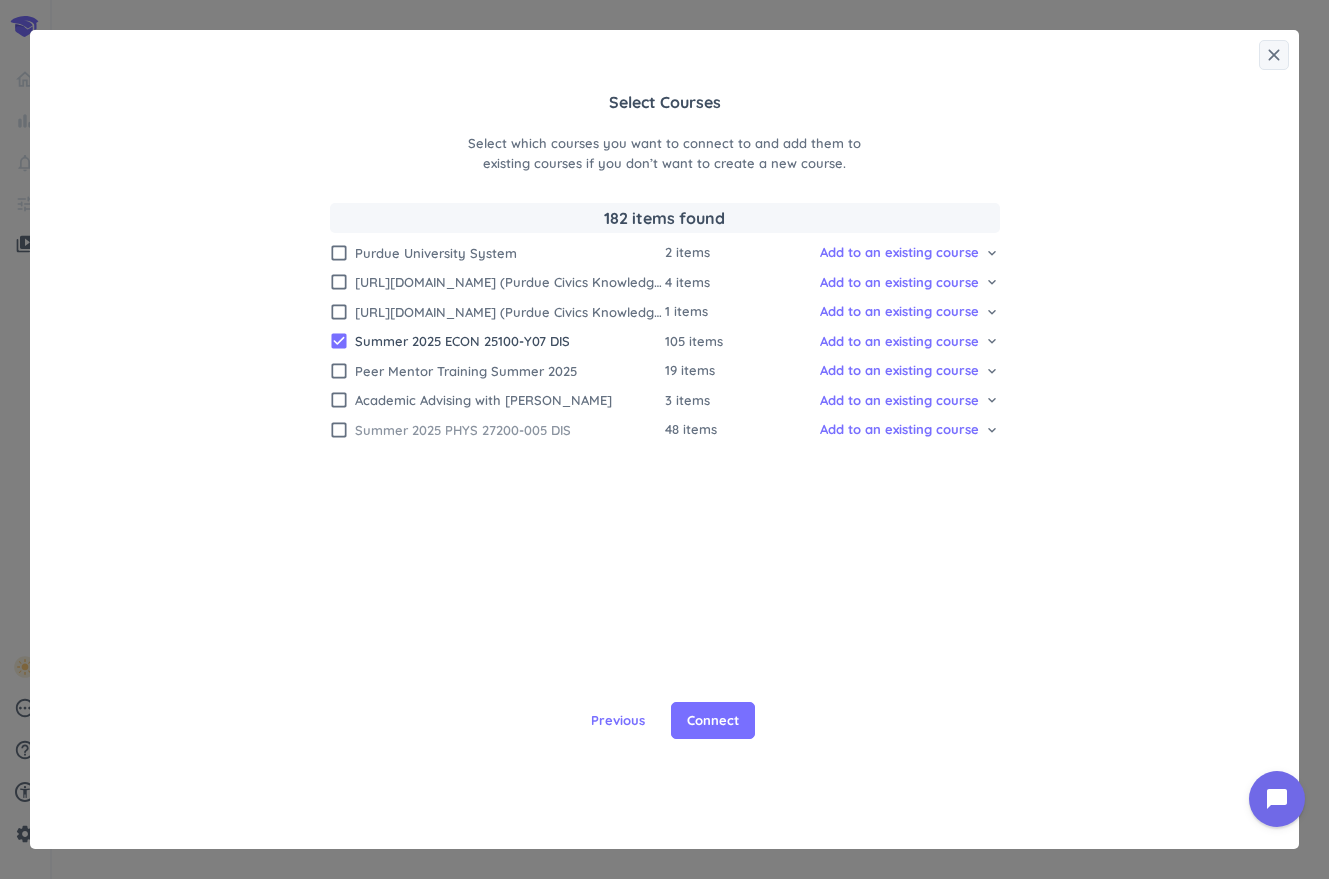 click on "Summer 2025 PHYS 27200-005 DIS" at bounding box center [510, 430] 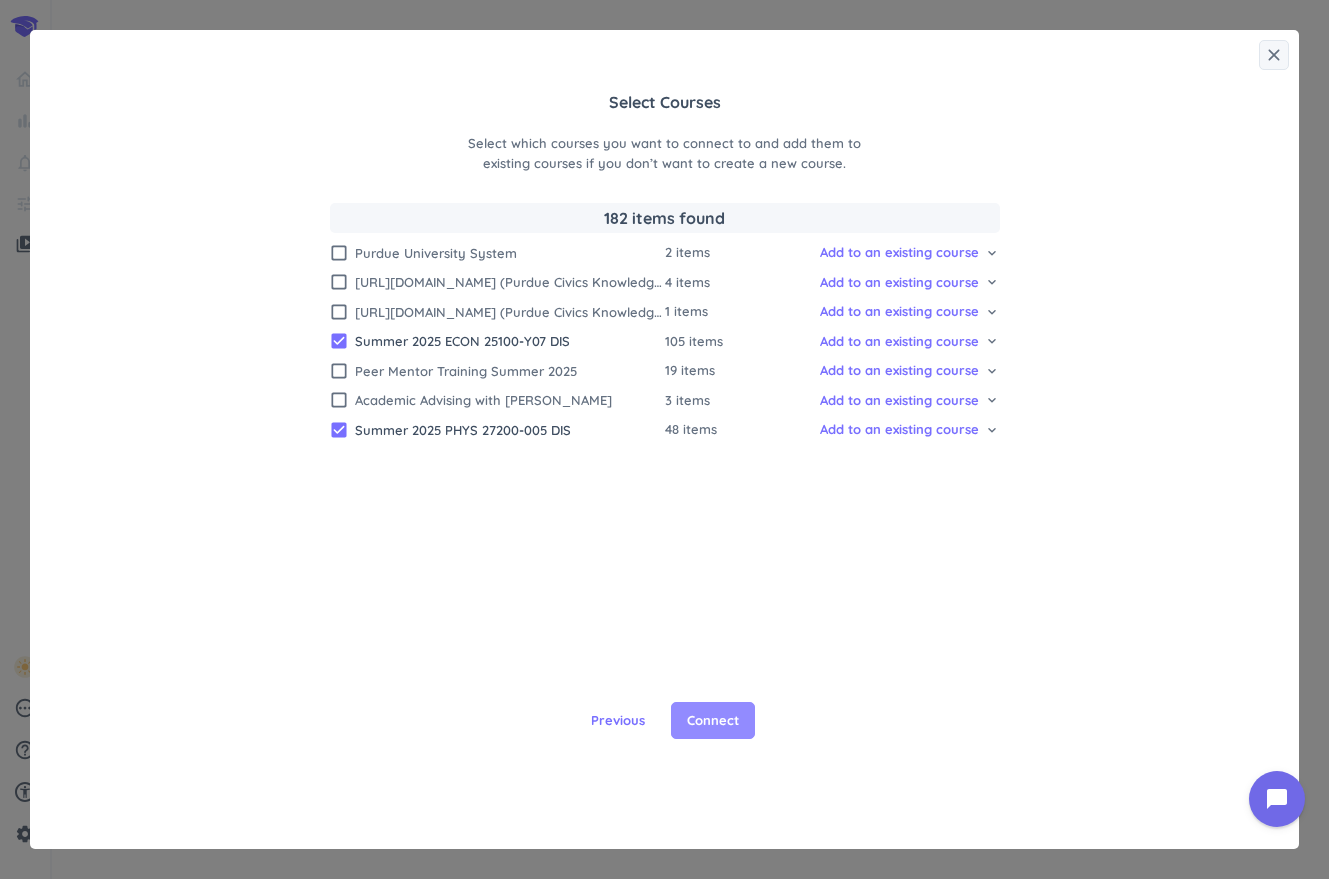 click on "Connect" at bounding box center [713, 721] 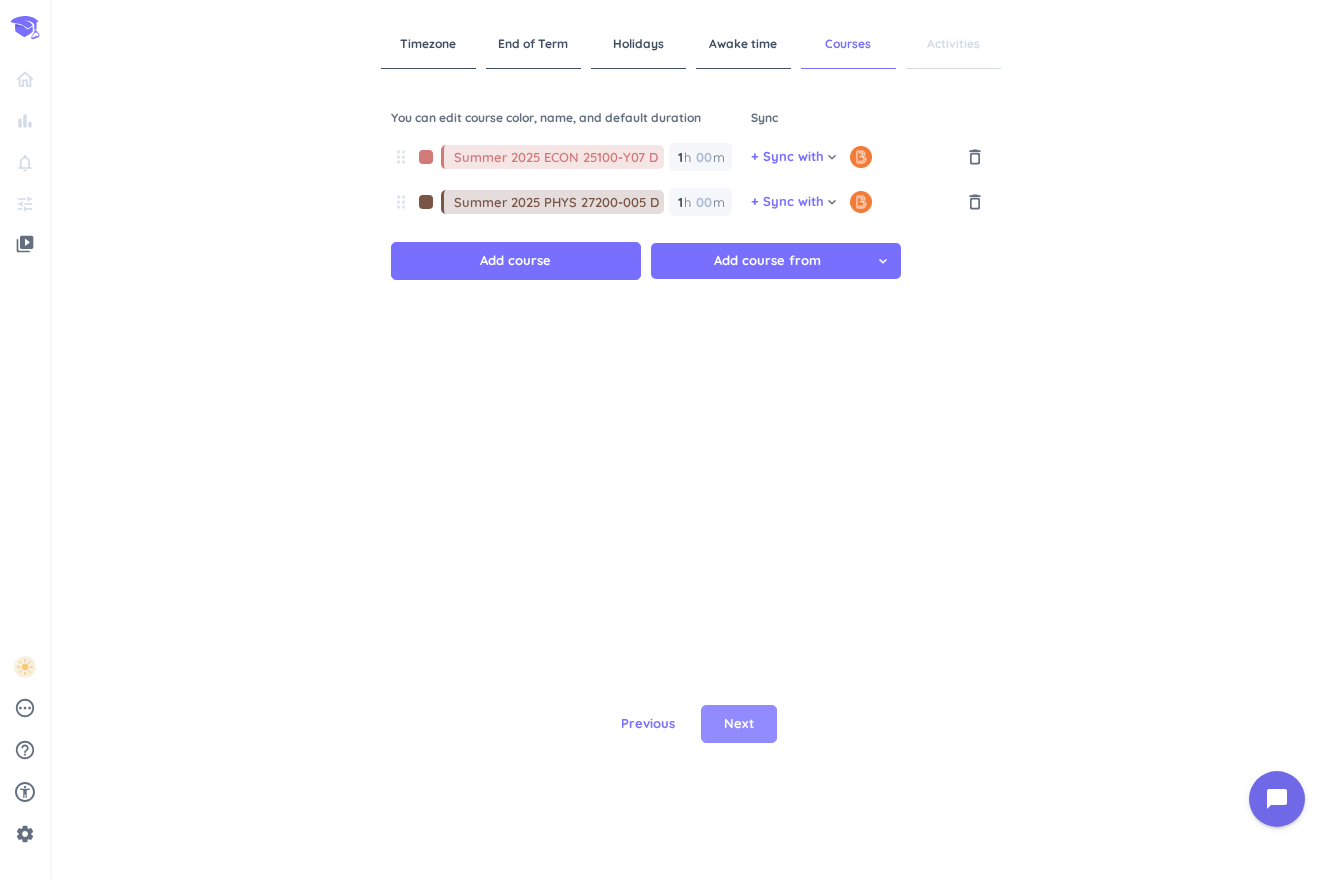 click on "Next" at bounding box center [739, 724] 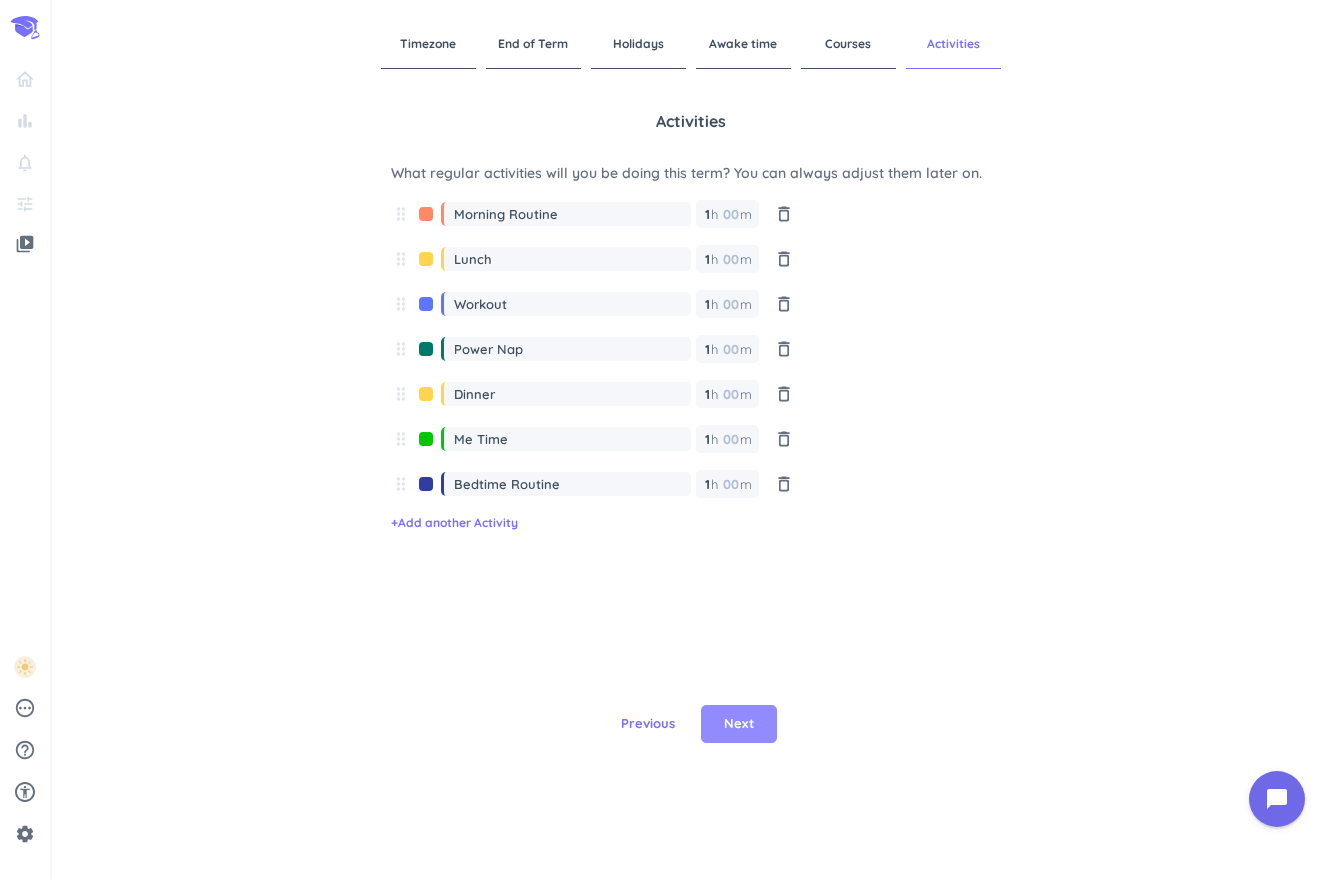 click on "Next" at bounding box center [739, 724] 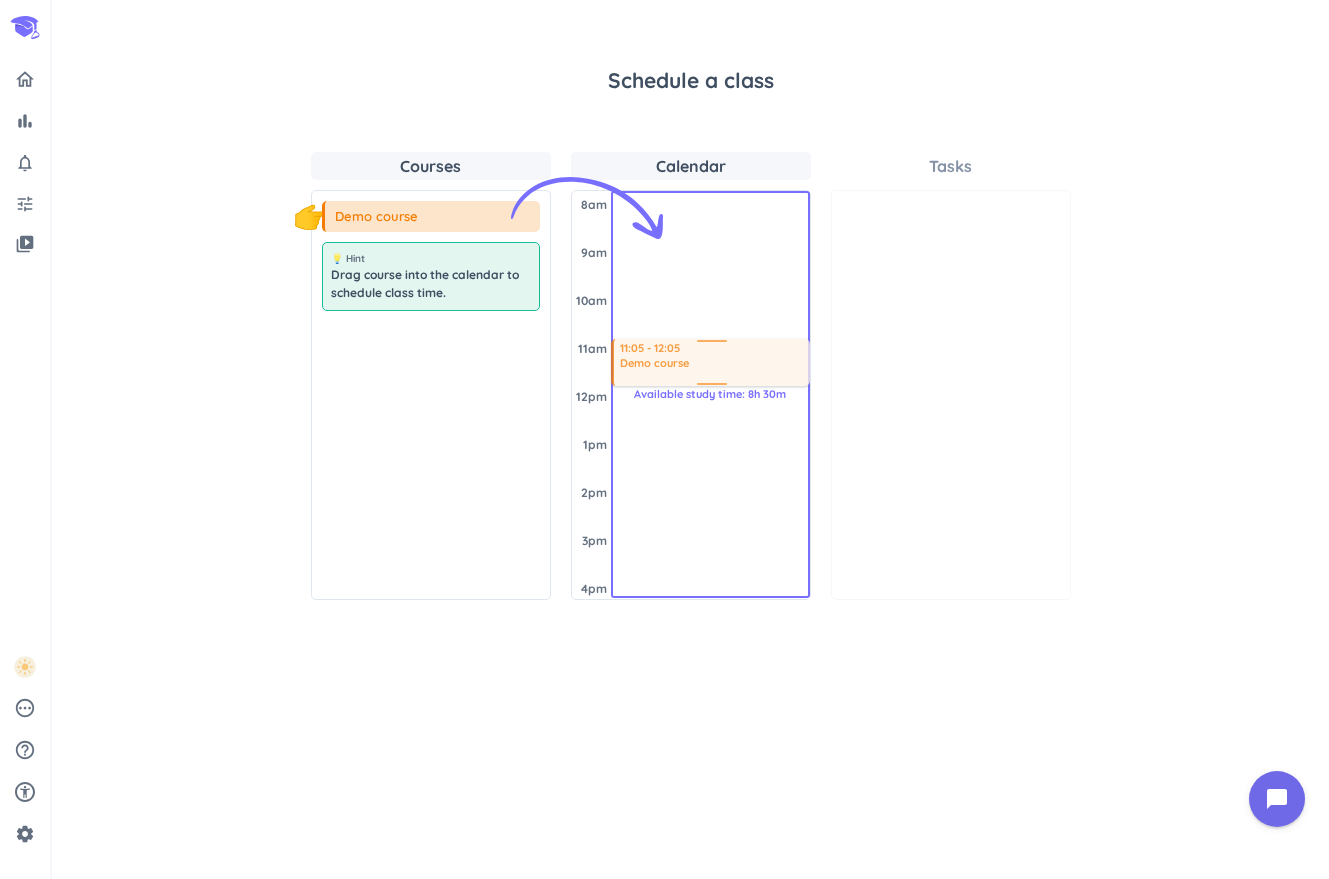 drag, startPoint x: 403, startPoint y: 218, endPoint x: 777, endPoint y: 340, distance: 393.39548 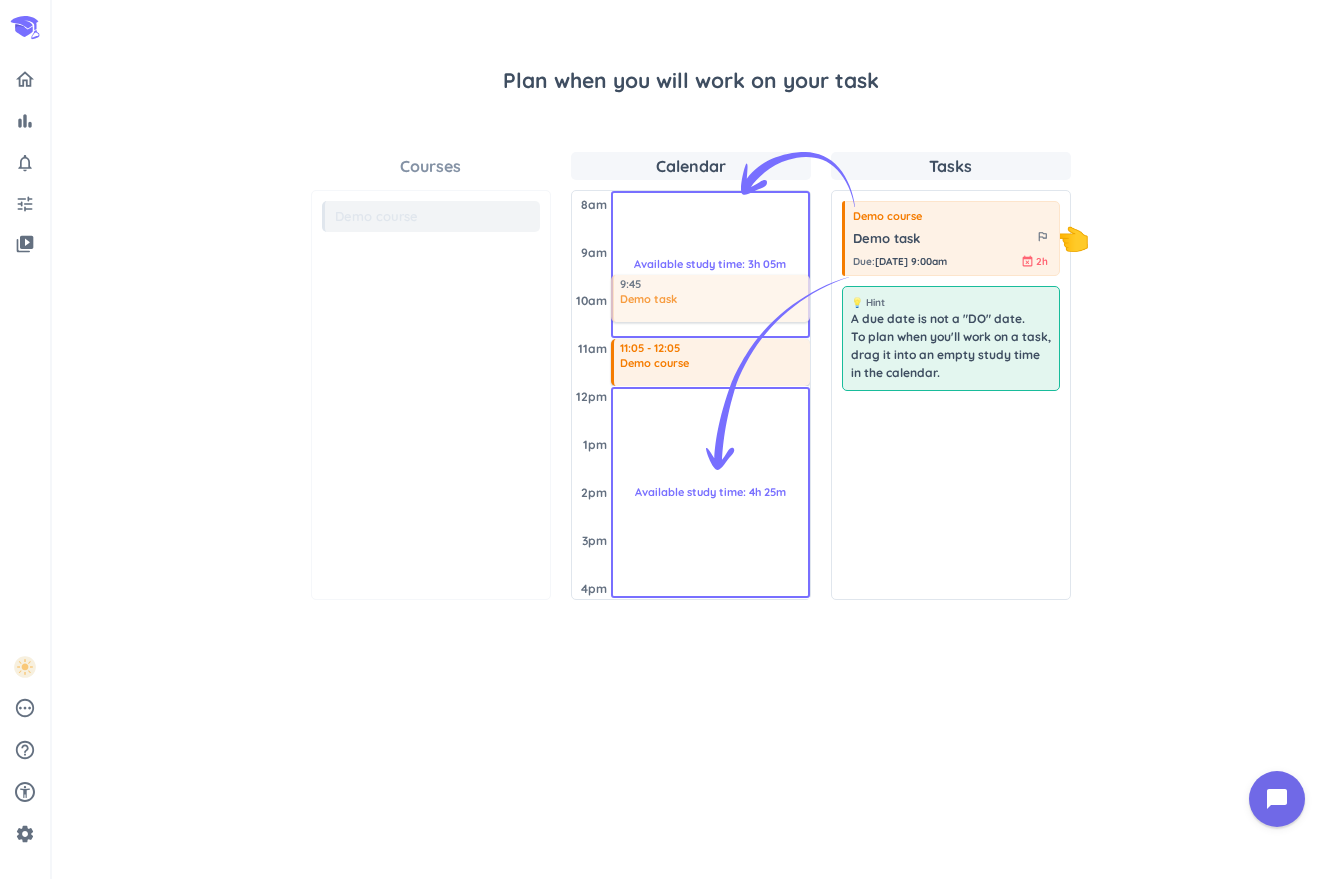 drag, startPoint x: 917, startPoint y: 242, endPoint x: 723, endPoint y: 286, distance: 198.92712 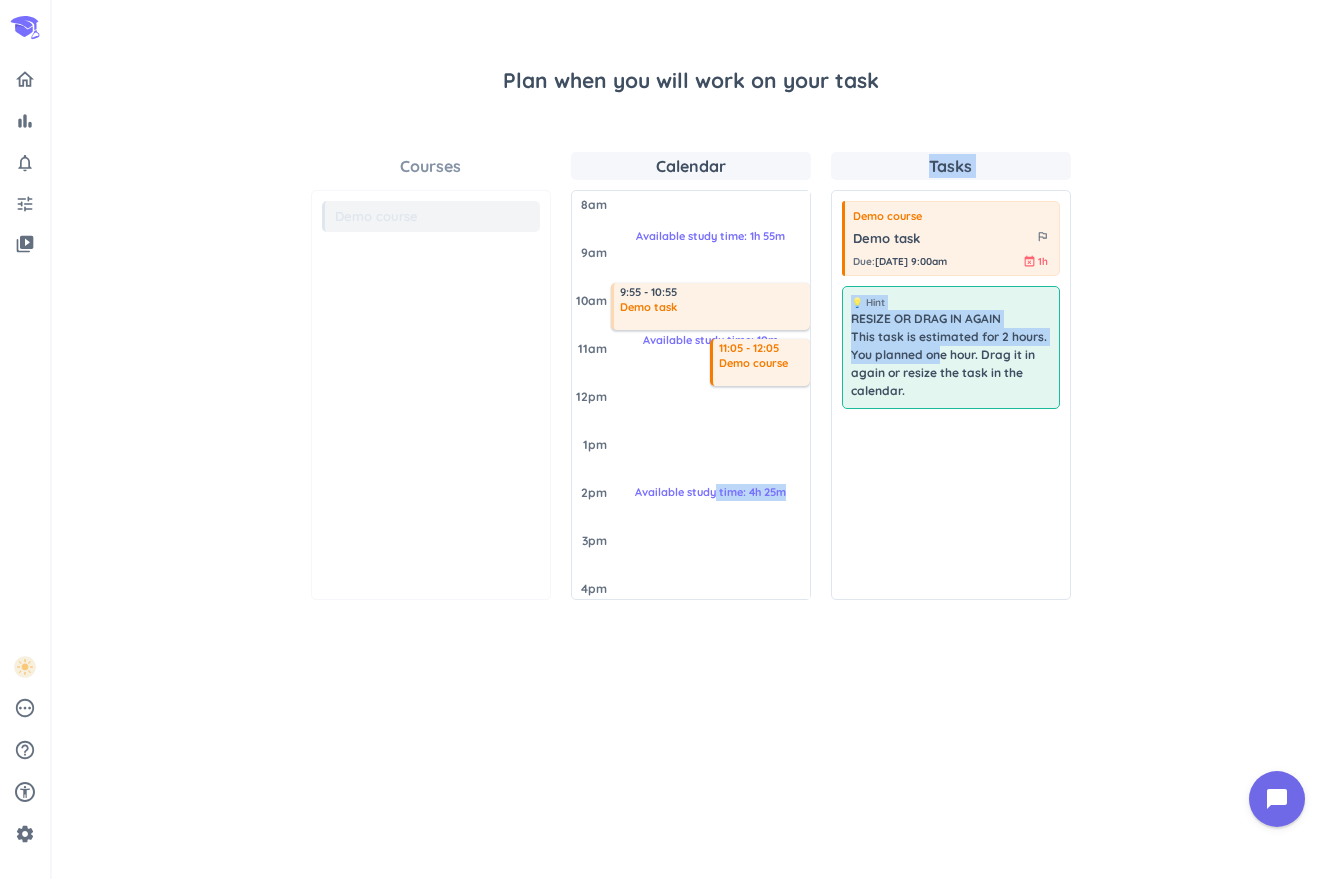 drag, startPoint x: 935, startPoint y: 351, endPoint x: 711, endPoint y: 427, distance: 236.54175 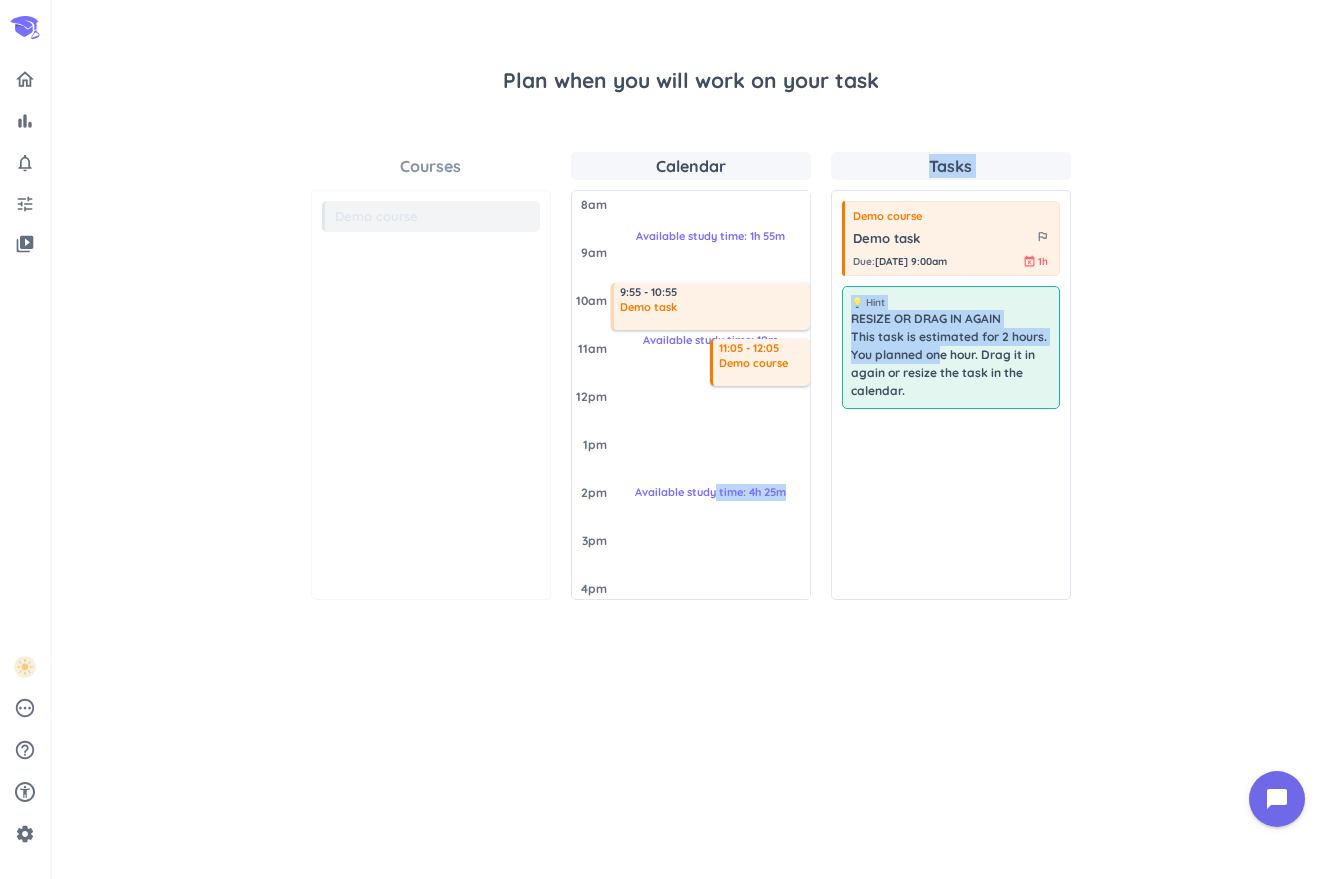 click on "Courses Demo course 💡 Hint RESIZE OR DRAG IN AGAIN
This task is estimated for 2 hours. You planned one hour. Drag it in again or resize the task in the calendar. Calendar [DATE] 8am 9am 10am 11am 12pm 1pm 2pm 3pm 4pm Available study time: 10m 11:05 - 12:05 Demo course Available study time: 1h 55m 9:55 - 10:55 Demo task Available study time: 4h 25m Tasks Demo course Demo task outlined_flag Due :  [DATE] 9:00am event_busy 1h   💡 Hint RESIZE OR DRAG IN AGAIN
This task is estimated for 2 hours. You planned one hour. Drag it in again or resize the task in the calendar." at bounding box center [690, 376] 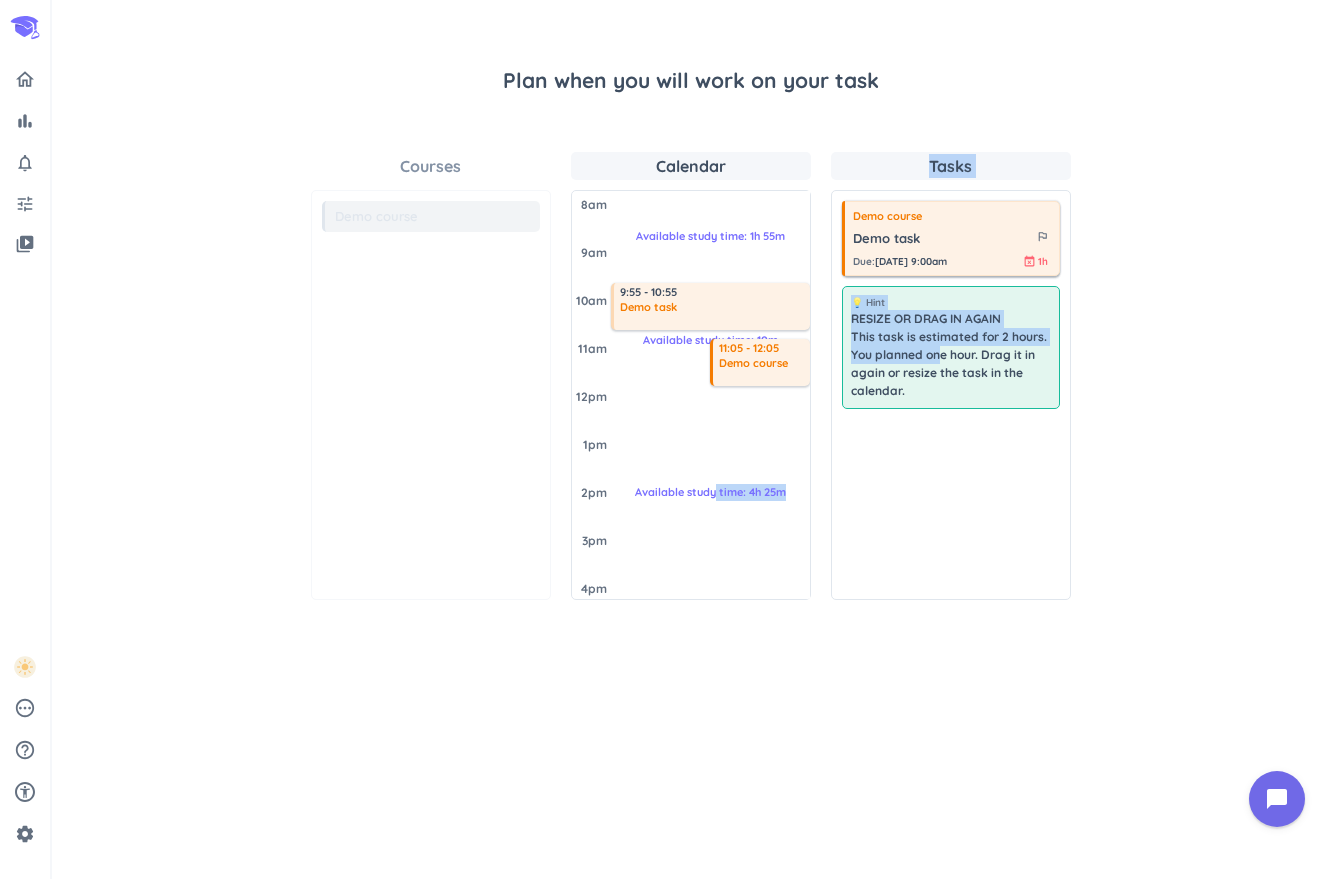 drag, startPoint x: 711, startPoint y: 427, endPoint x: 945, endPoint y: 244, distance: 297.0606 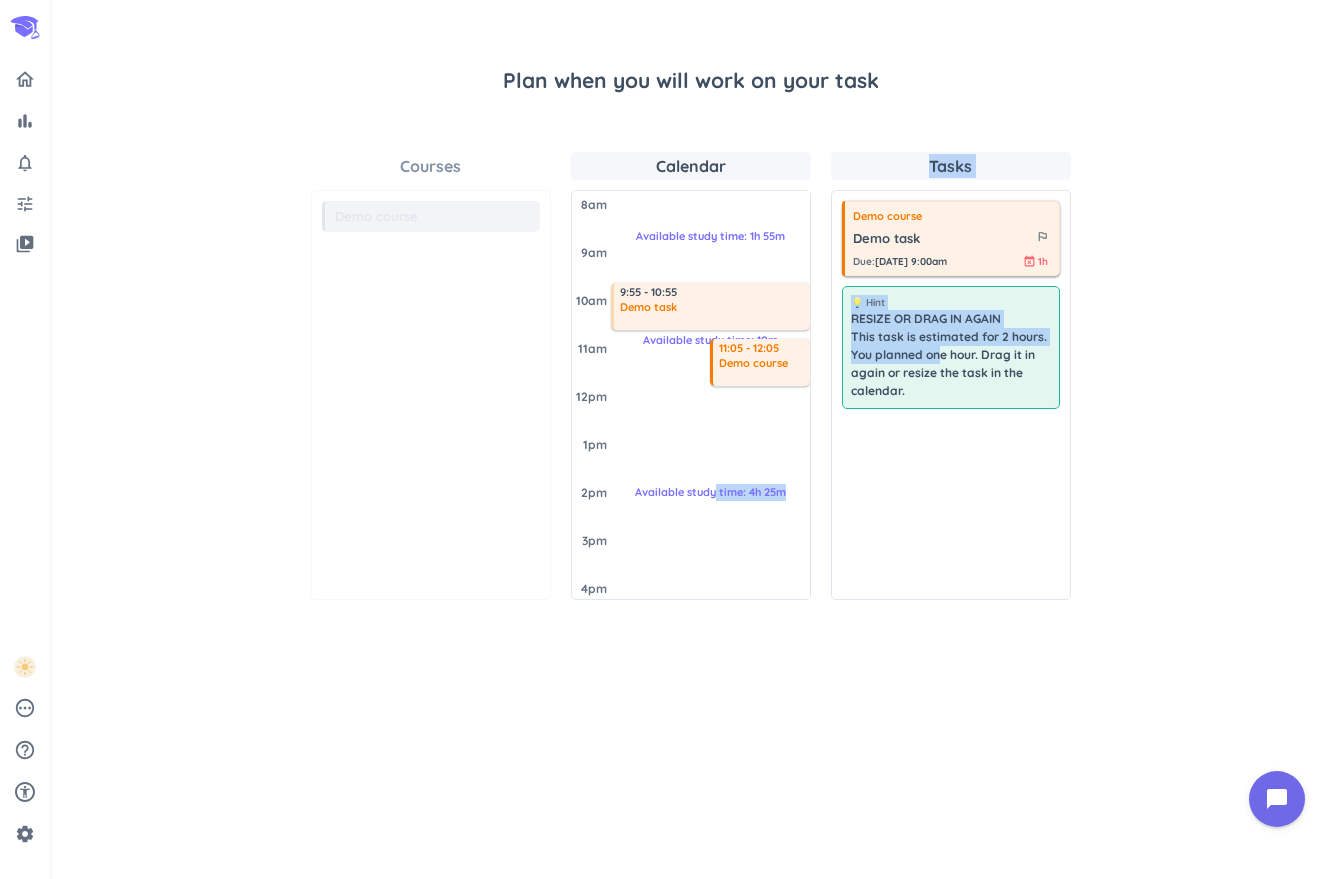 click on "Demo task" at bounding box center [943, 239] 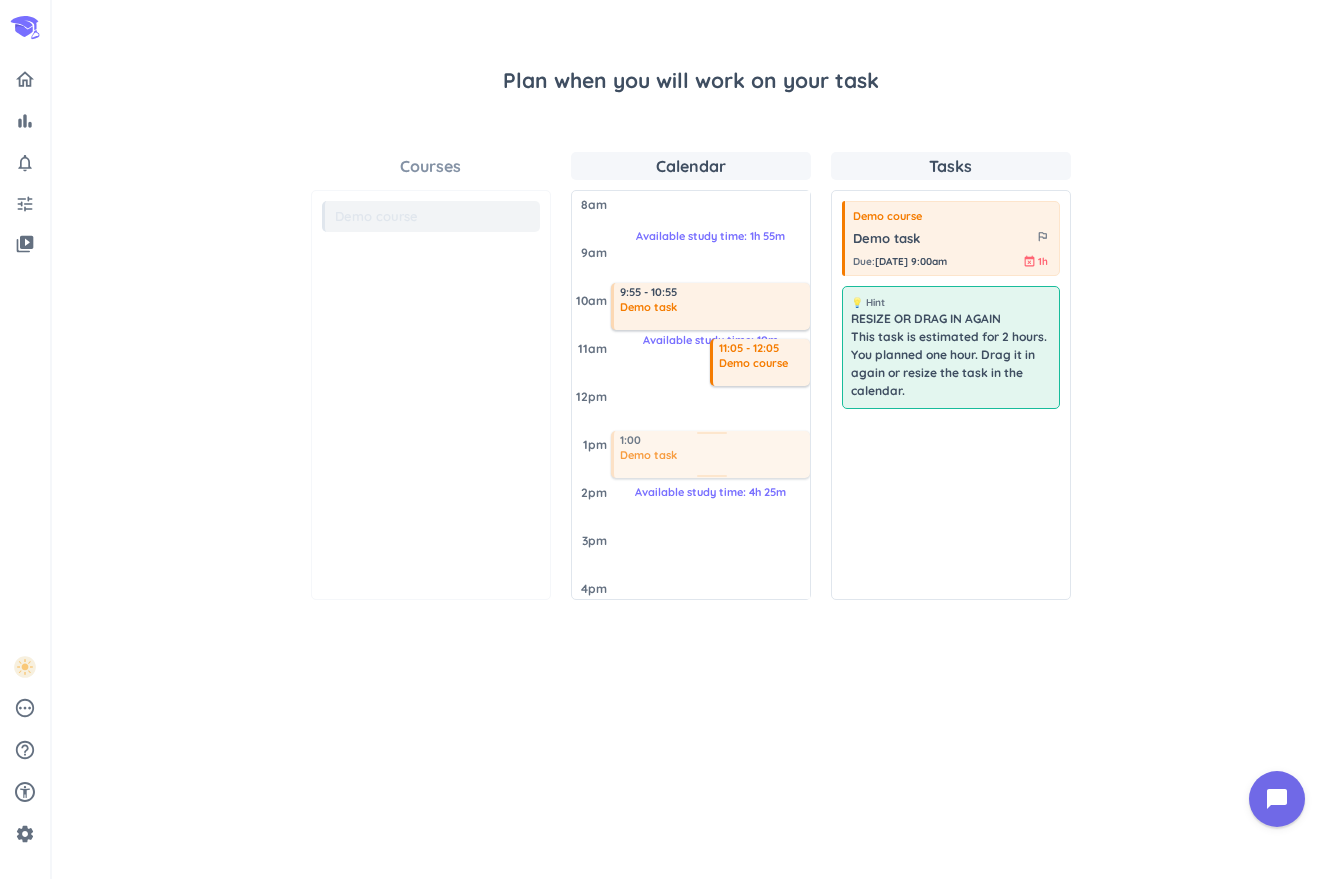 drag, startPoint x: 945, startPoint y: 244, endPoint x: 731, endPoint y: 434, distance: 286.17477 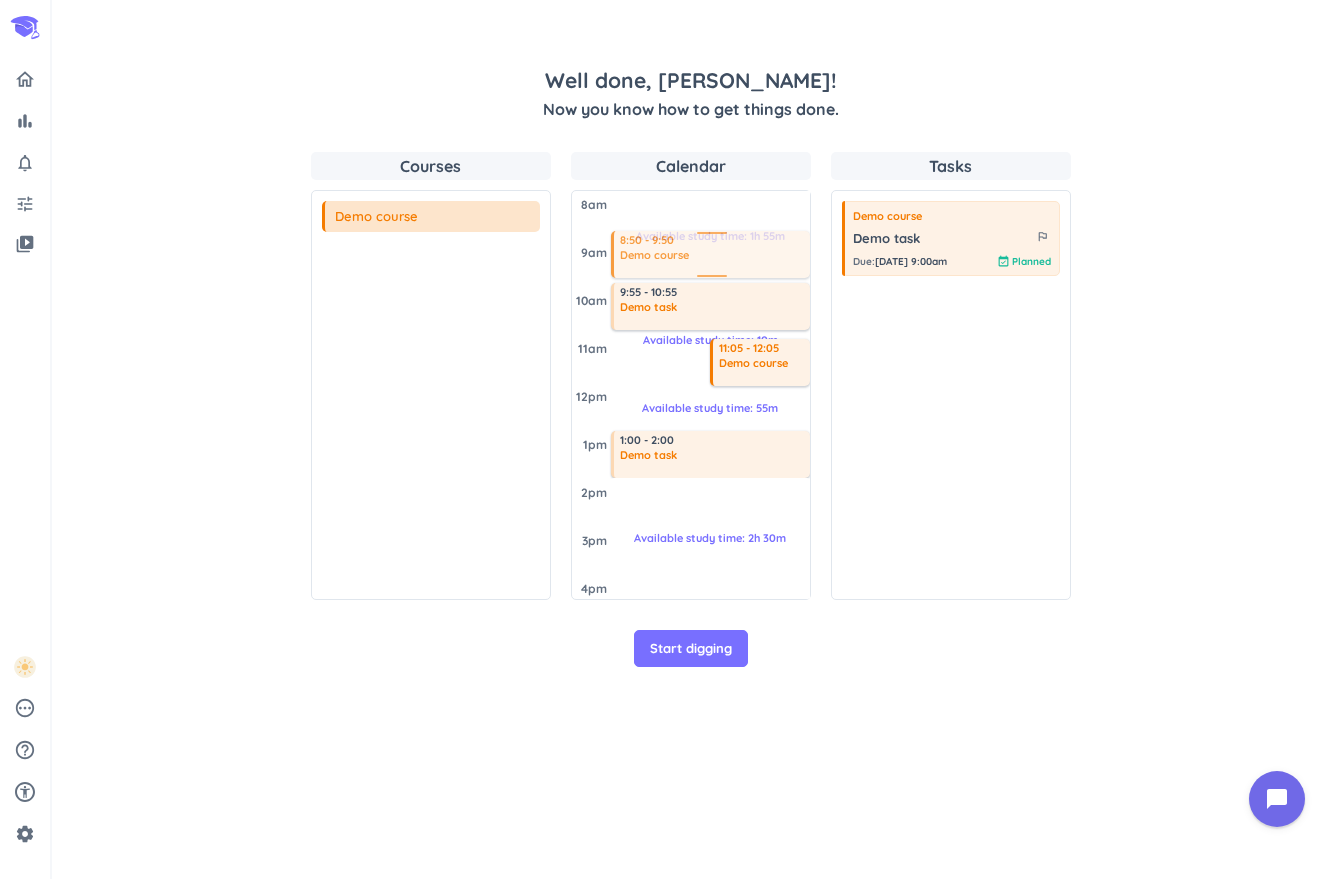 drag, startPoint x: 442, startPoint y: 218, endPoint x: 693, endPoint y: 233, distance: 251.44781 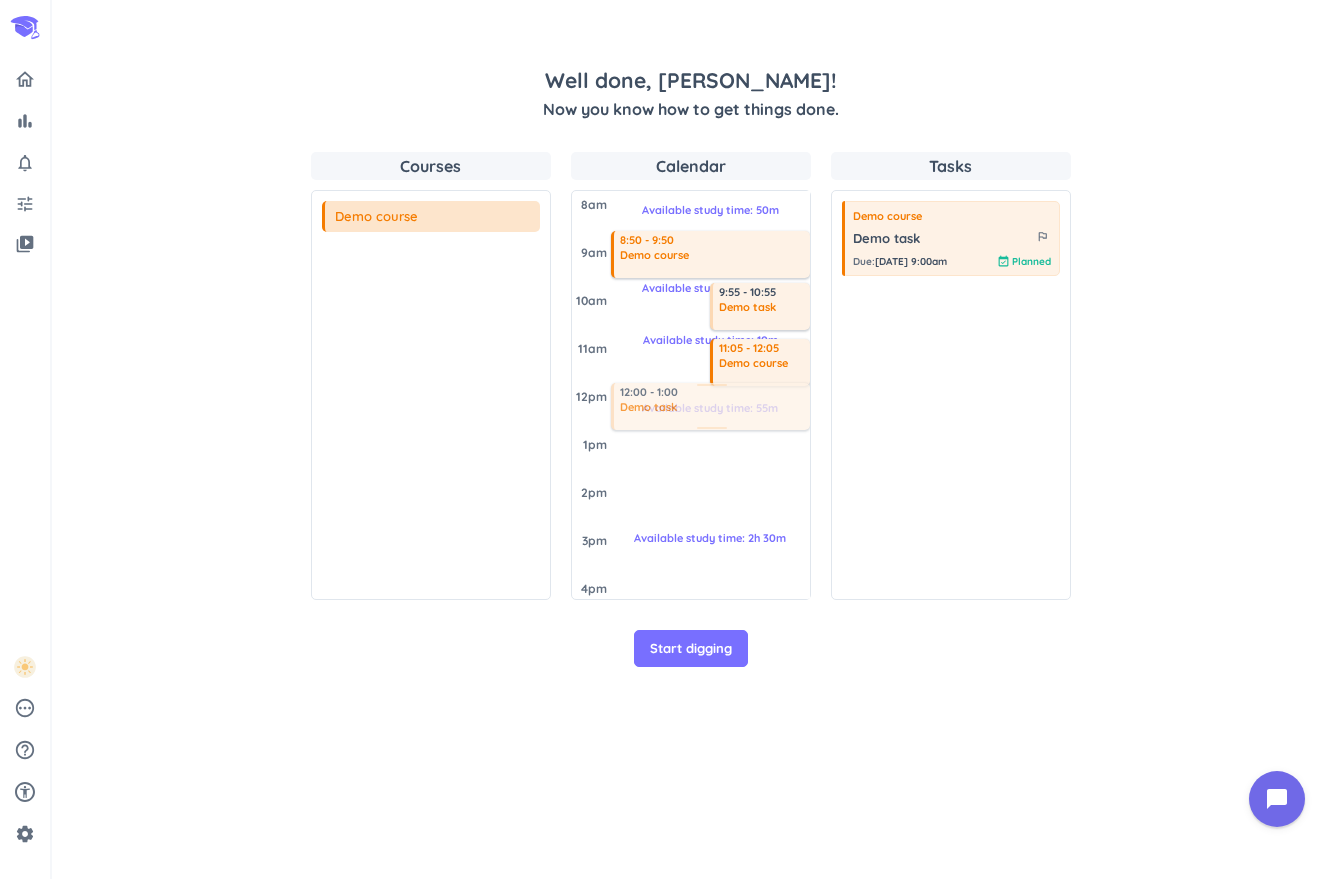 drag, startPoint x: 751, startPoint y: 440, endPoint x: 739, endPoint y: 390, distance: 51.41984 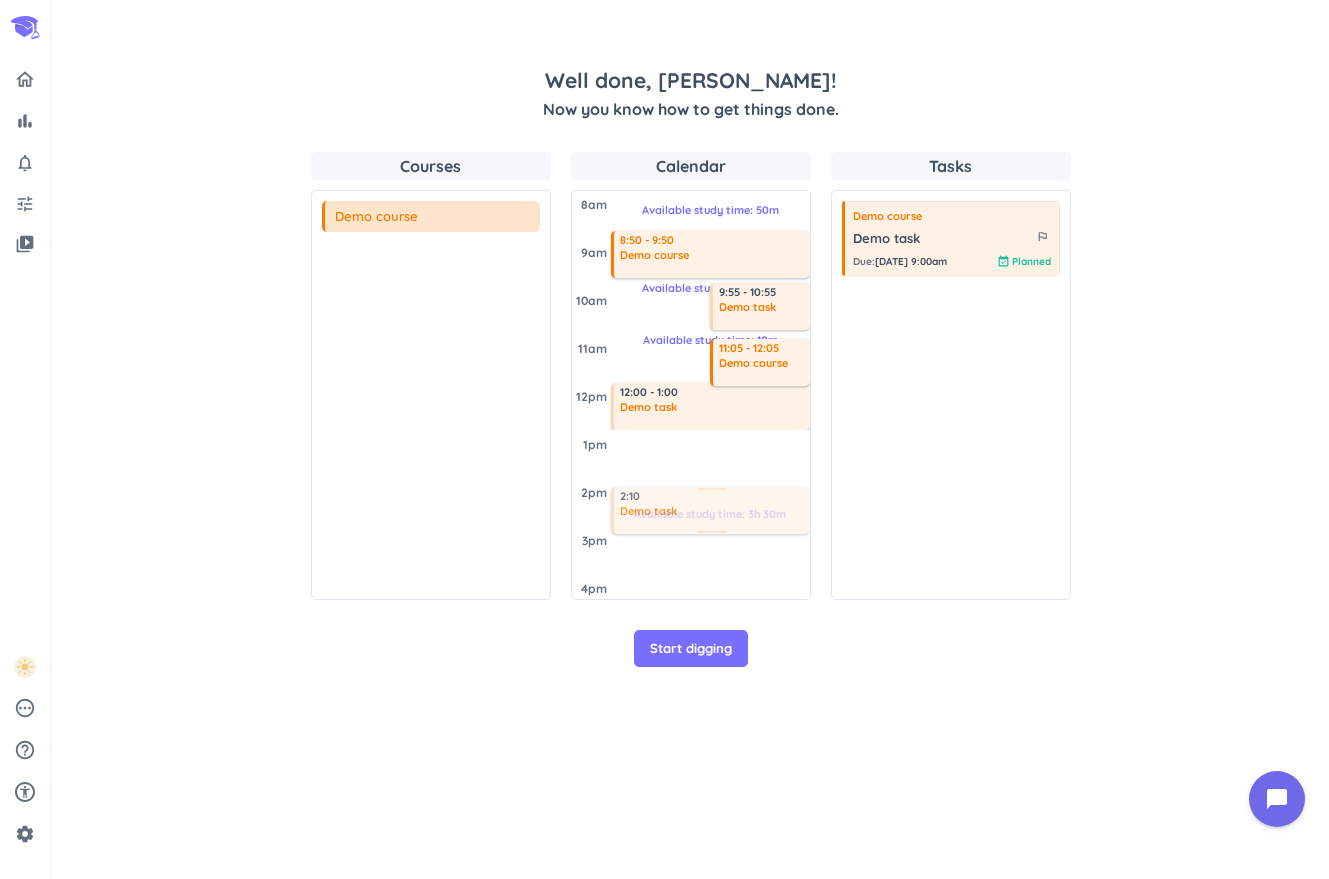 drag, startPoint x: 909, startPoint y: 260, endPoint x: 691, endPoint y: 487, distance: 314.72687 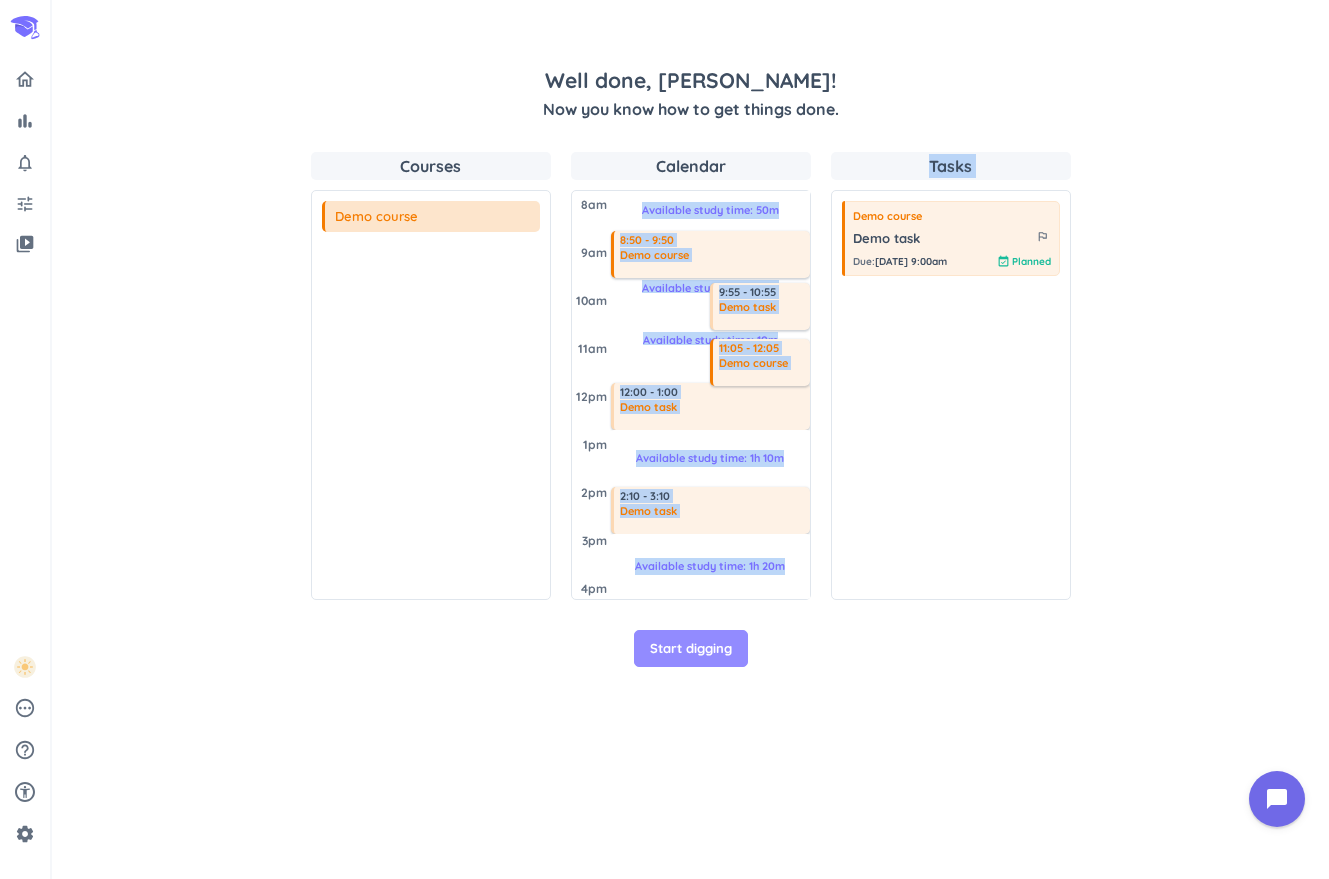 click on "Start digging" at bounding box center (691, 649) 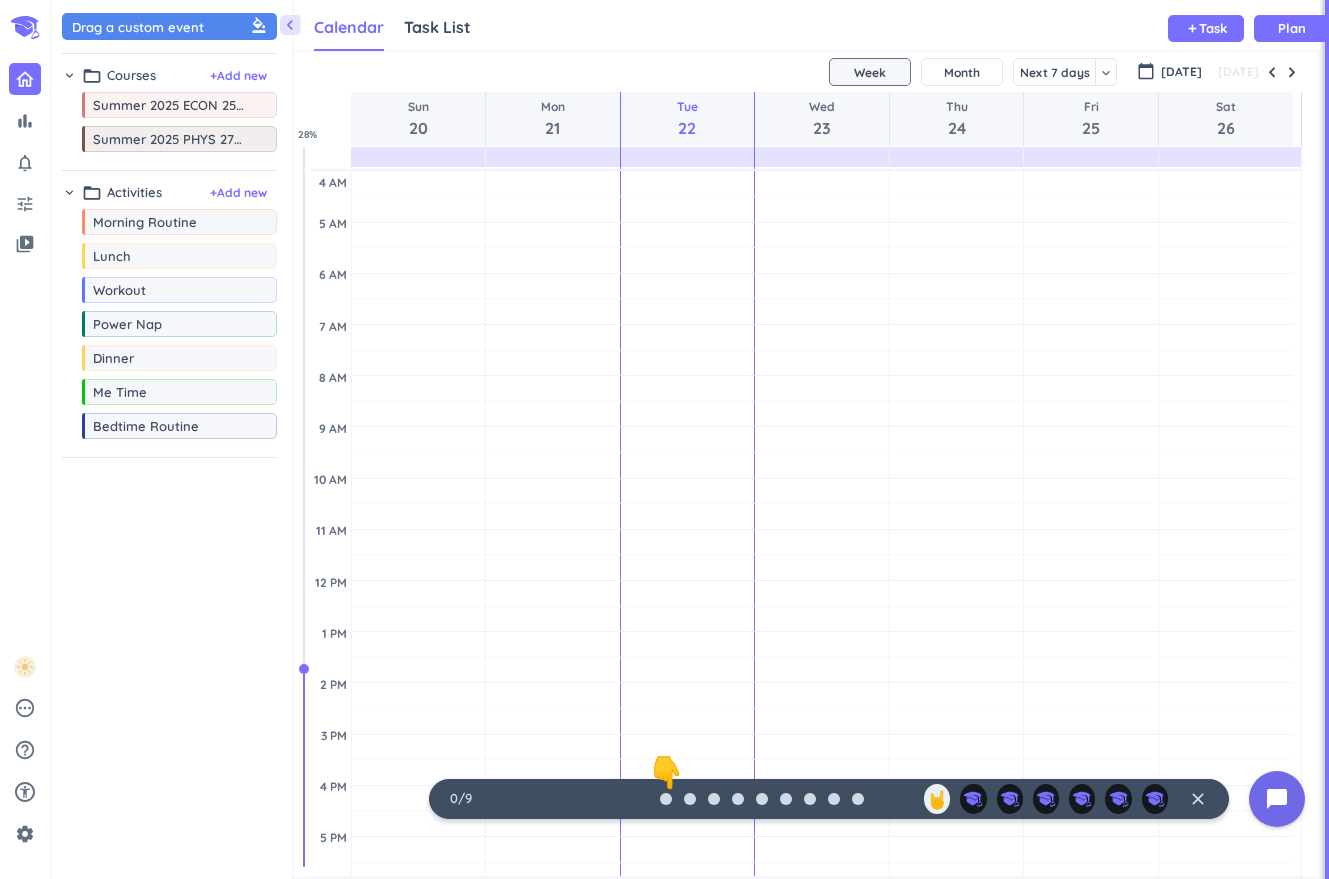 scroll, scrollTop: 9, scrollLeft: 9, axis: both 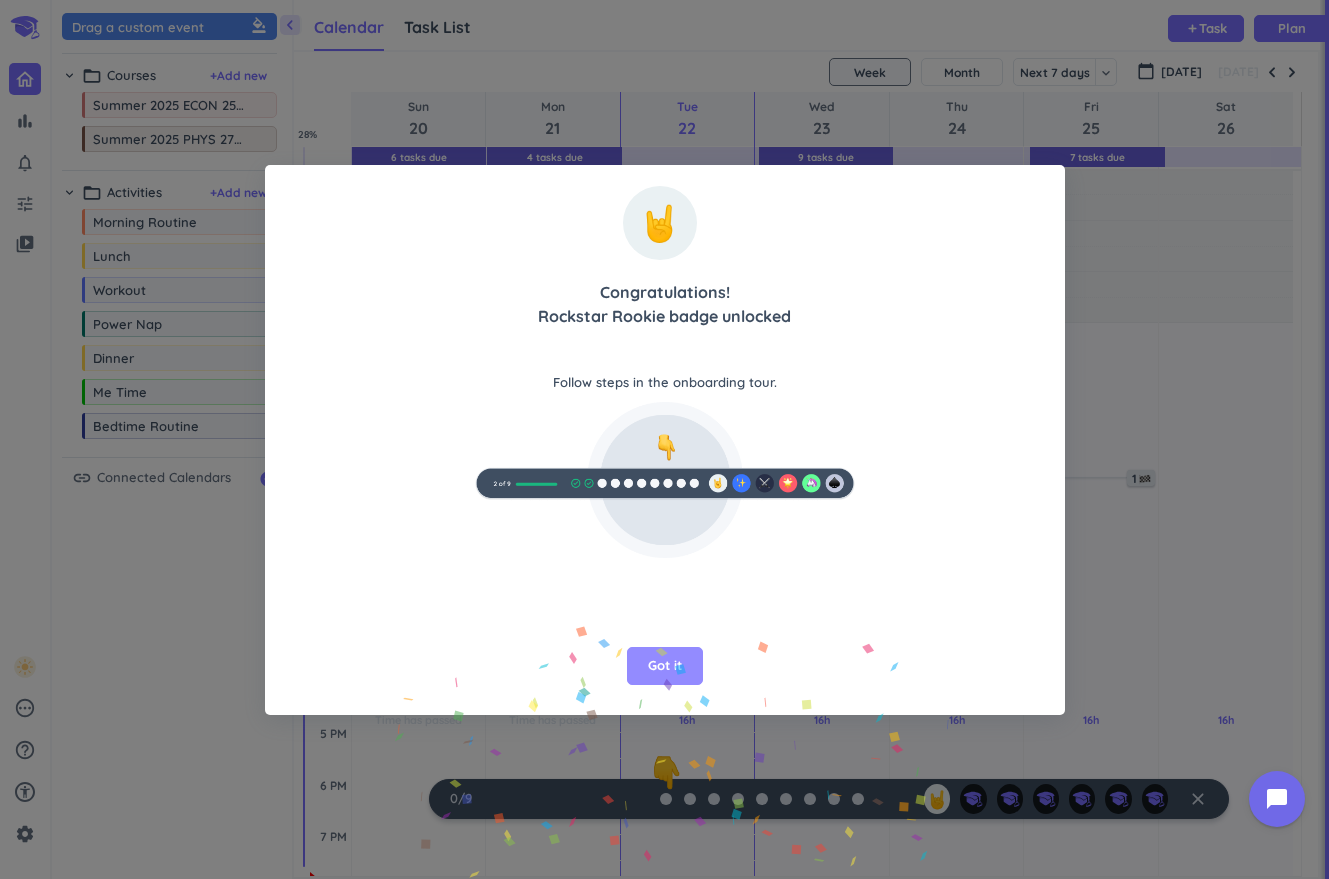 click on "Got it" at bounding box center (665, 666) 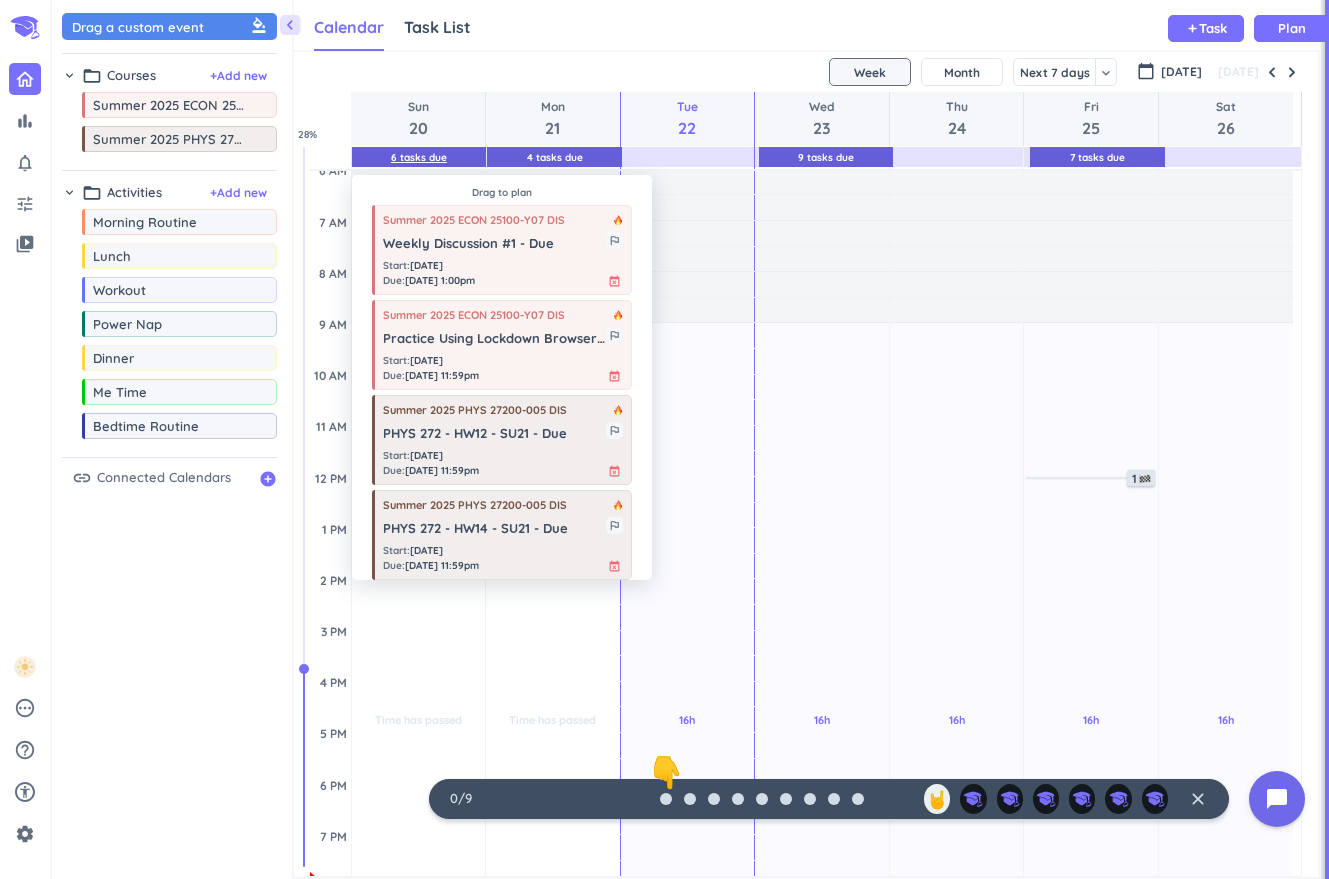 click on "6   Tasks   Due" at bounding box center [419, 157] 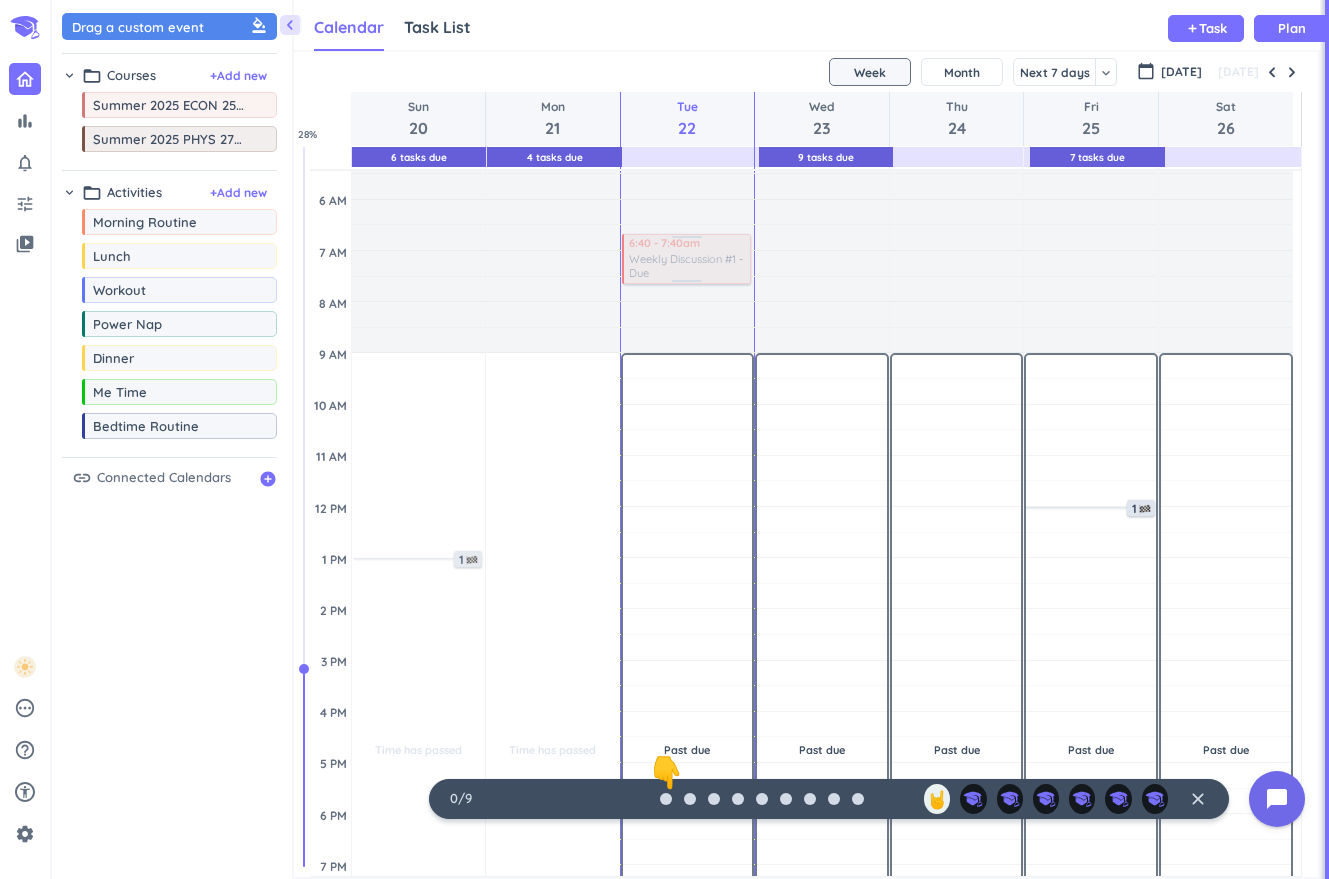 scroll, scrollTop: 67, scrollLeft: 0, axis: vertical 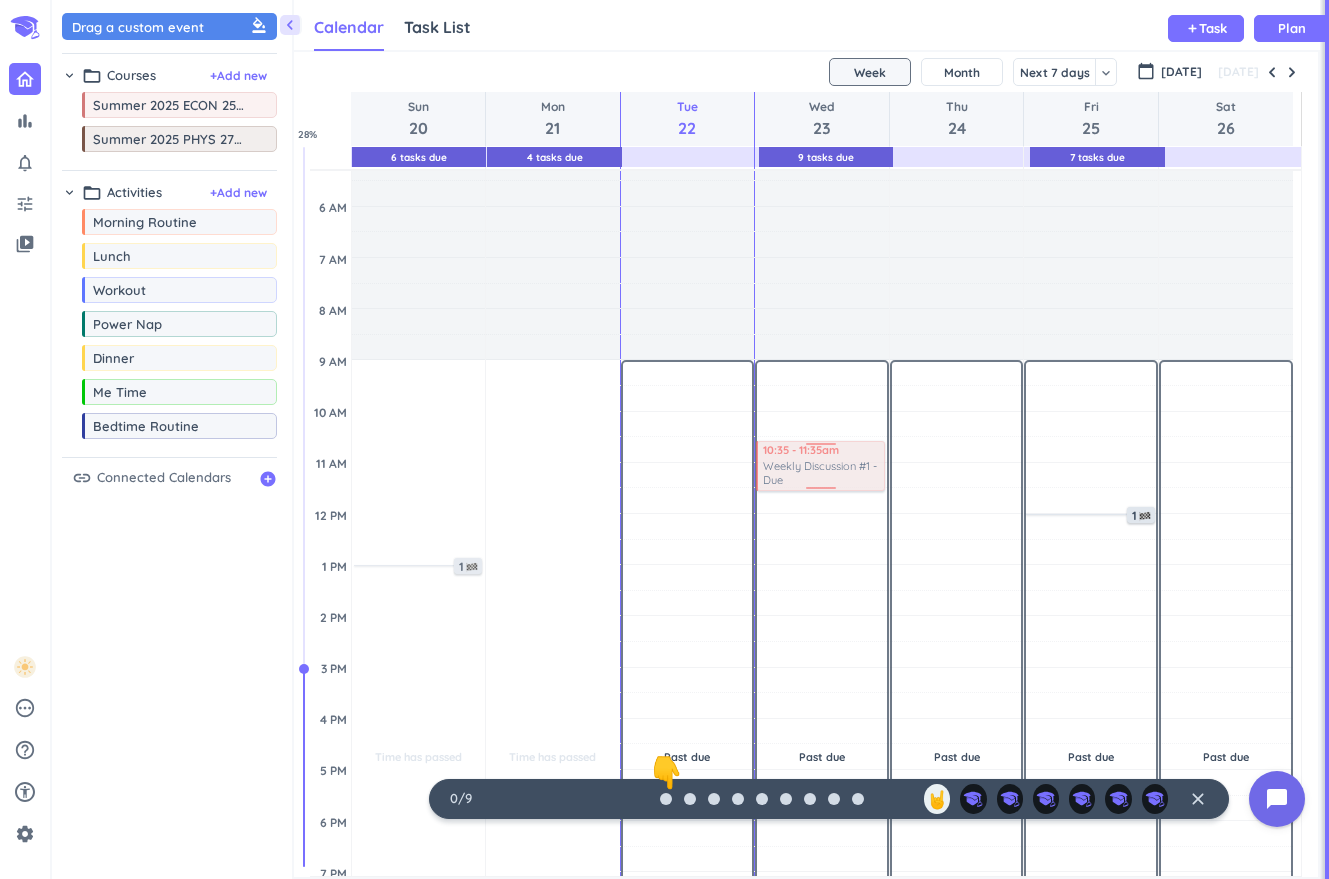 drag, startPoint x: 466, startPoint y: 235, endPoint x: 810, endPoint y: 445, distance: 403.0335 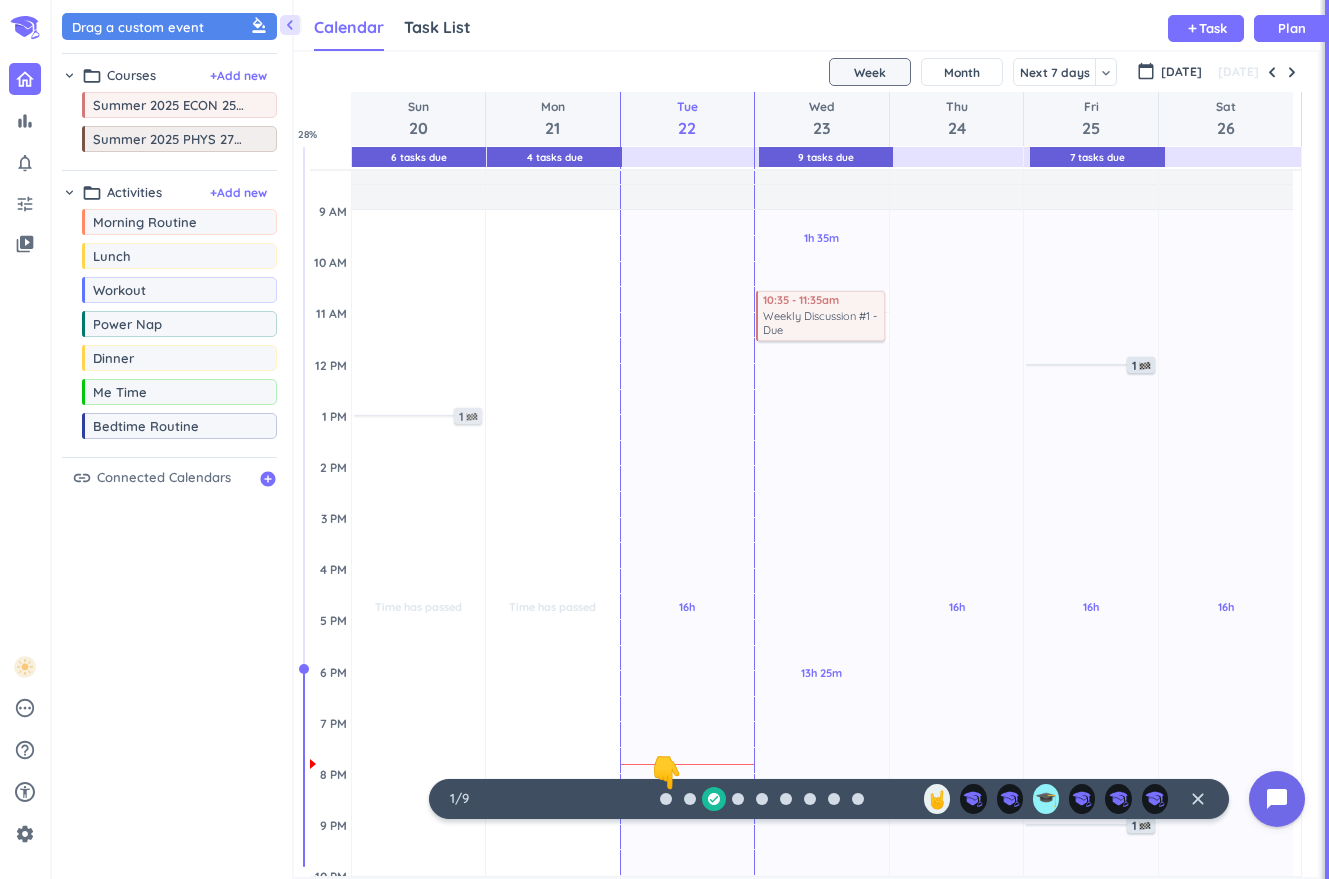 scroll, scrollTop: 218, scrollLeft: 0, axis: vertical 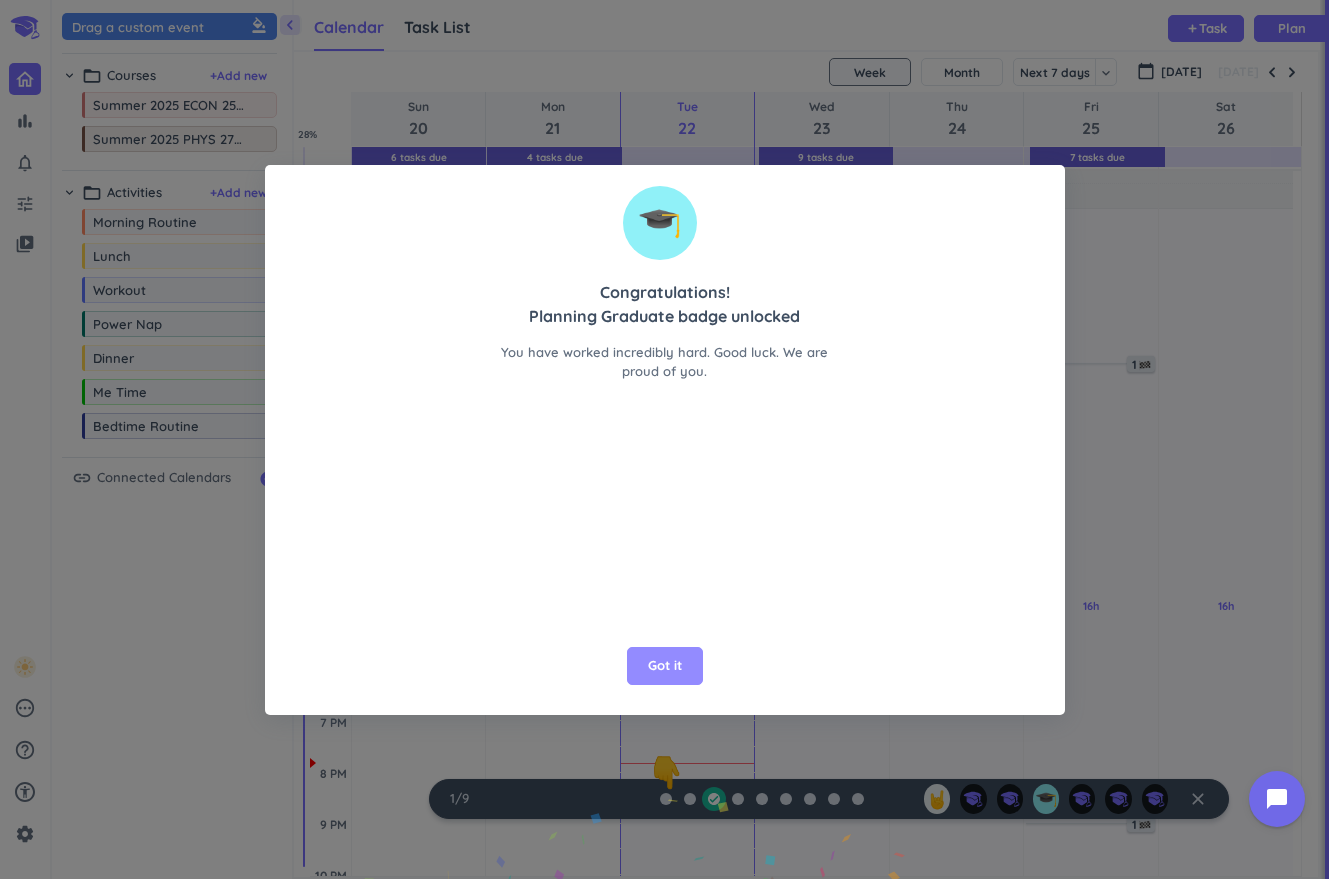 click on "Got it" at bounding box center [665, 666] 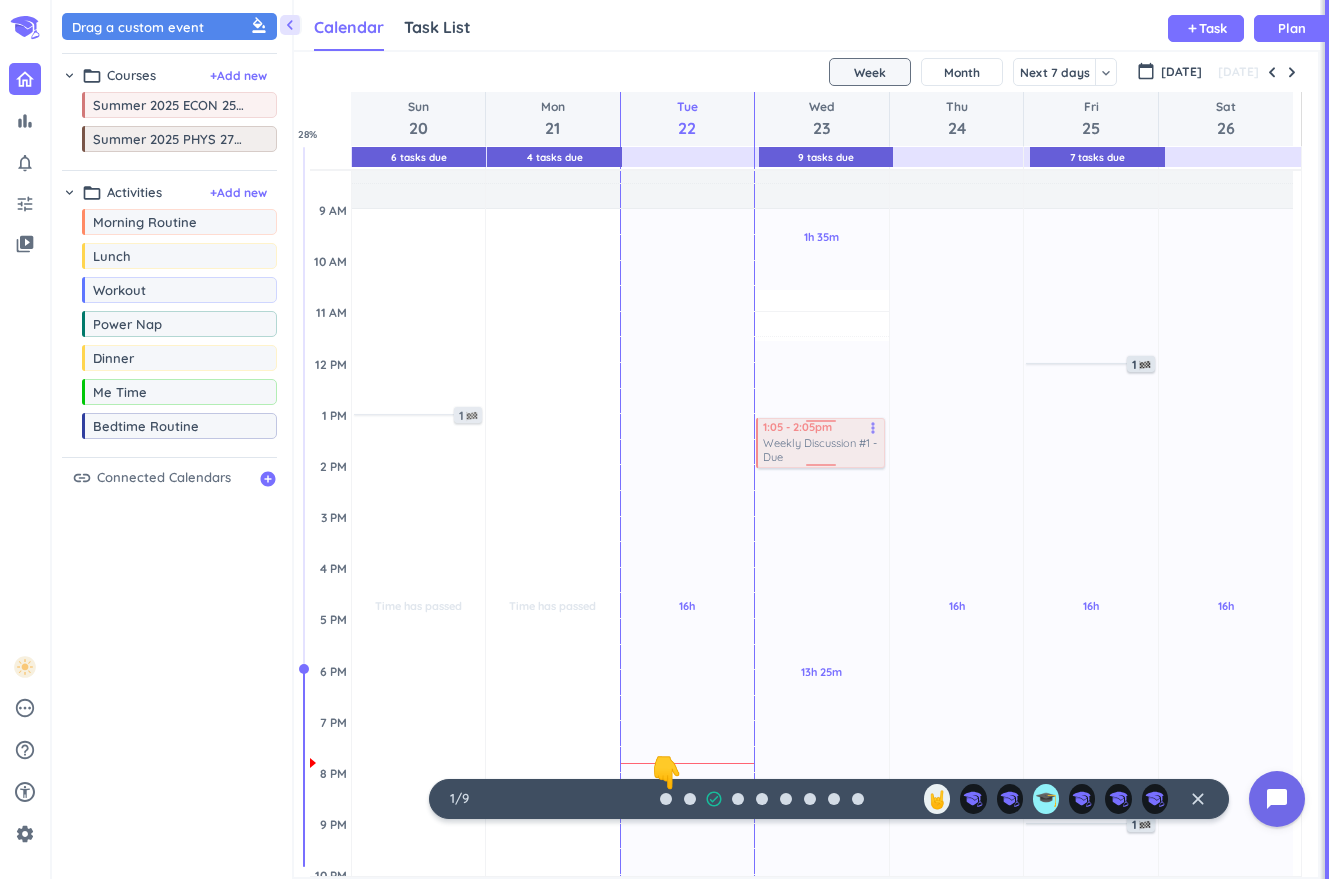 drag, startPoint x: 839, startPoint y: 317, endPoint x: 842, endPoint y: 437, distance: 120.03749 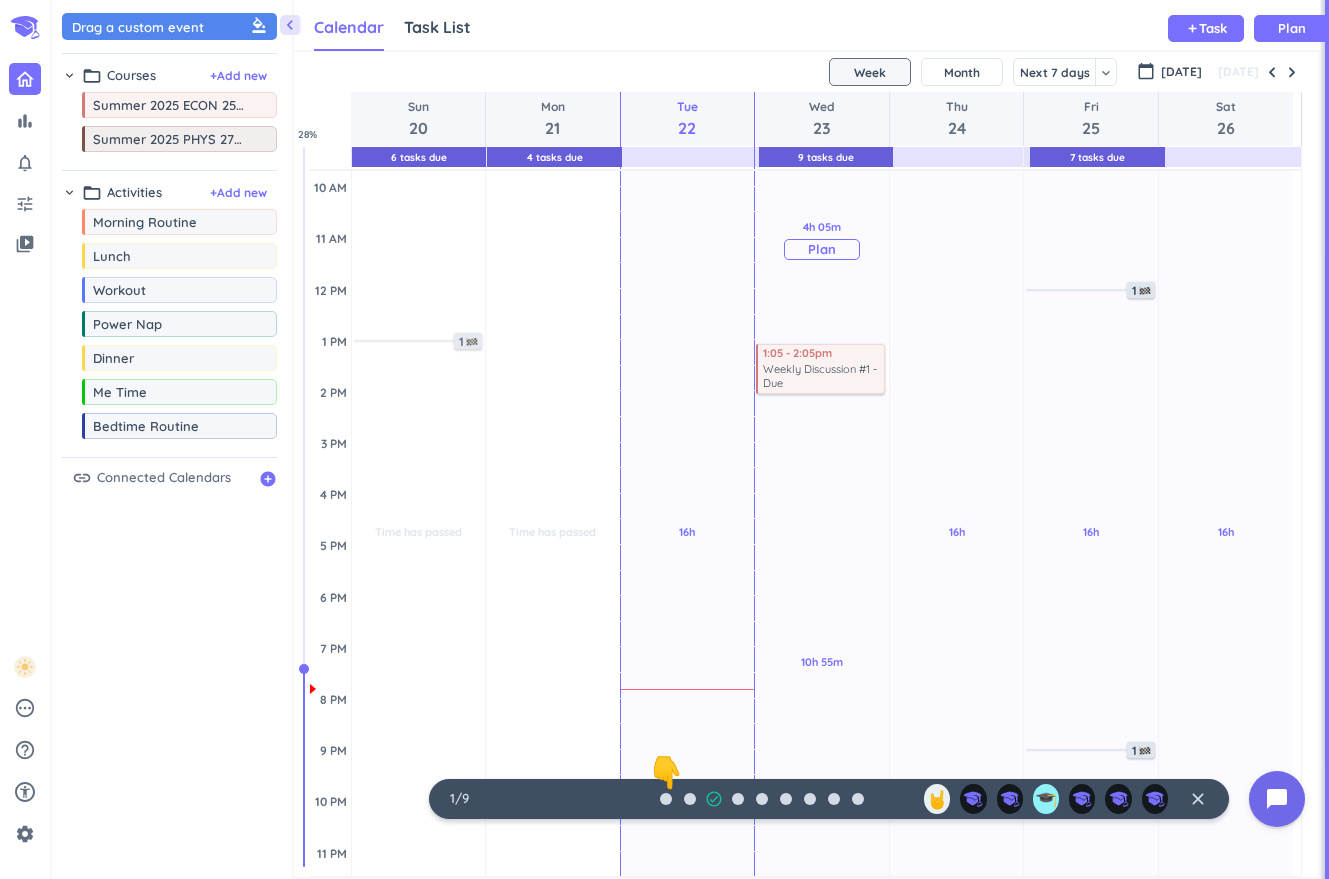 scroll, scrollTop: 293, scrollLeft: 0, axis: vertical 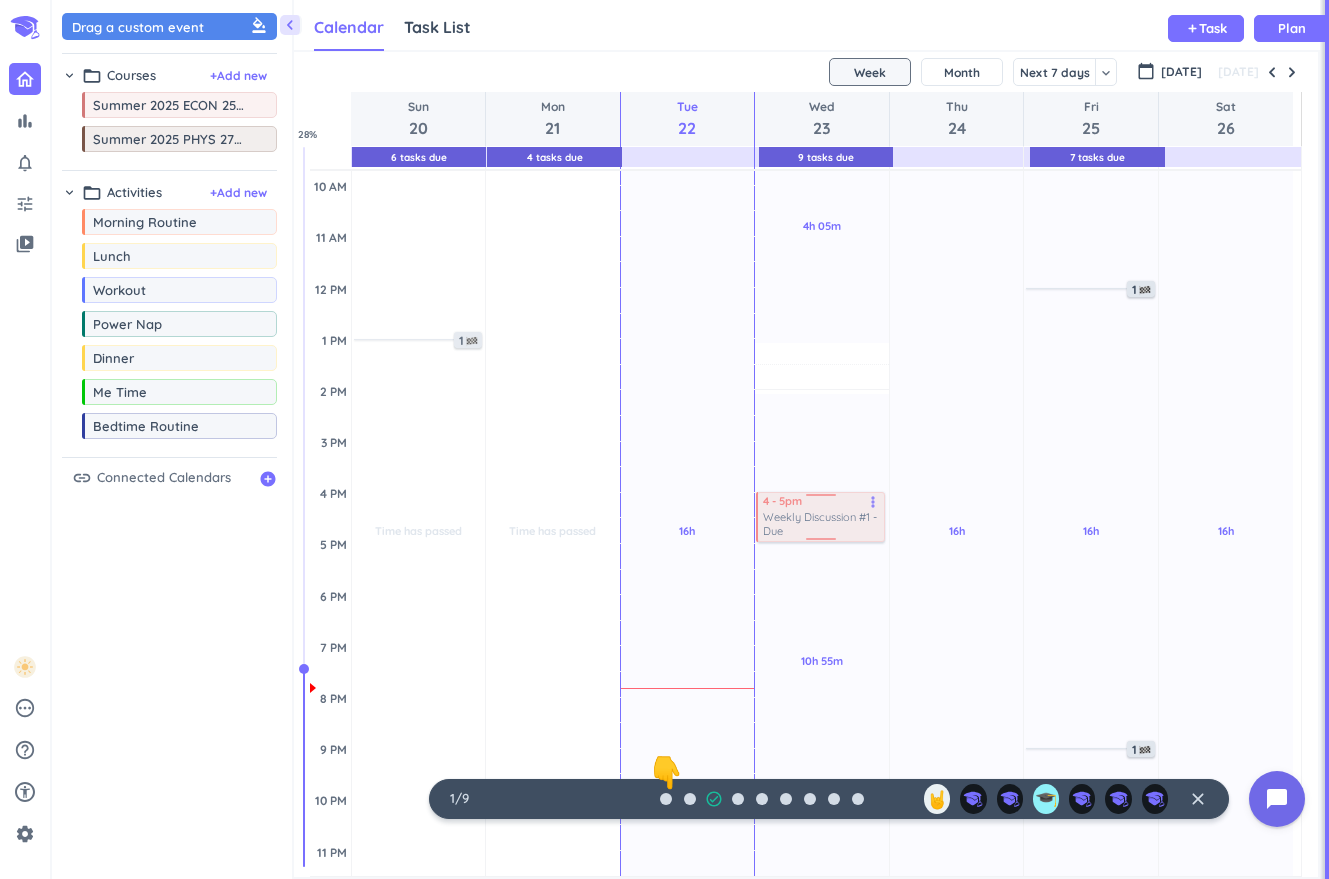 drag, startPoint x: 831, startPoint y: 369, endPoint x: 837, endPoint y: 512, distance: 143.12582 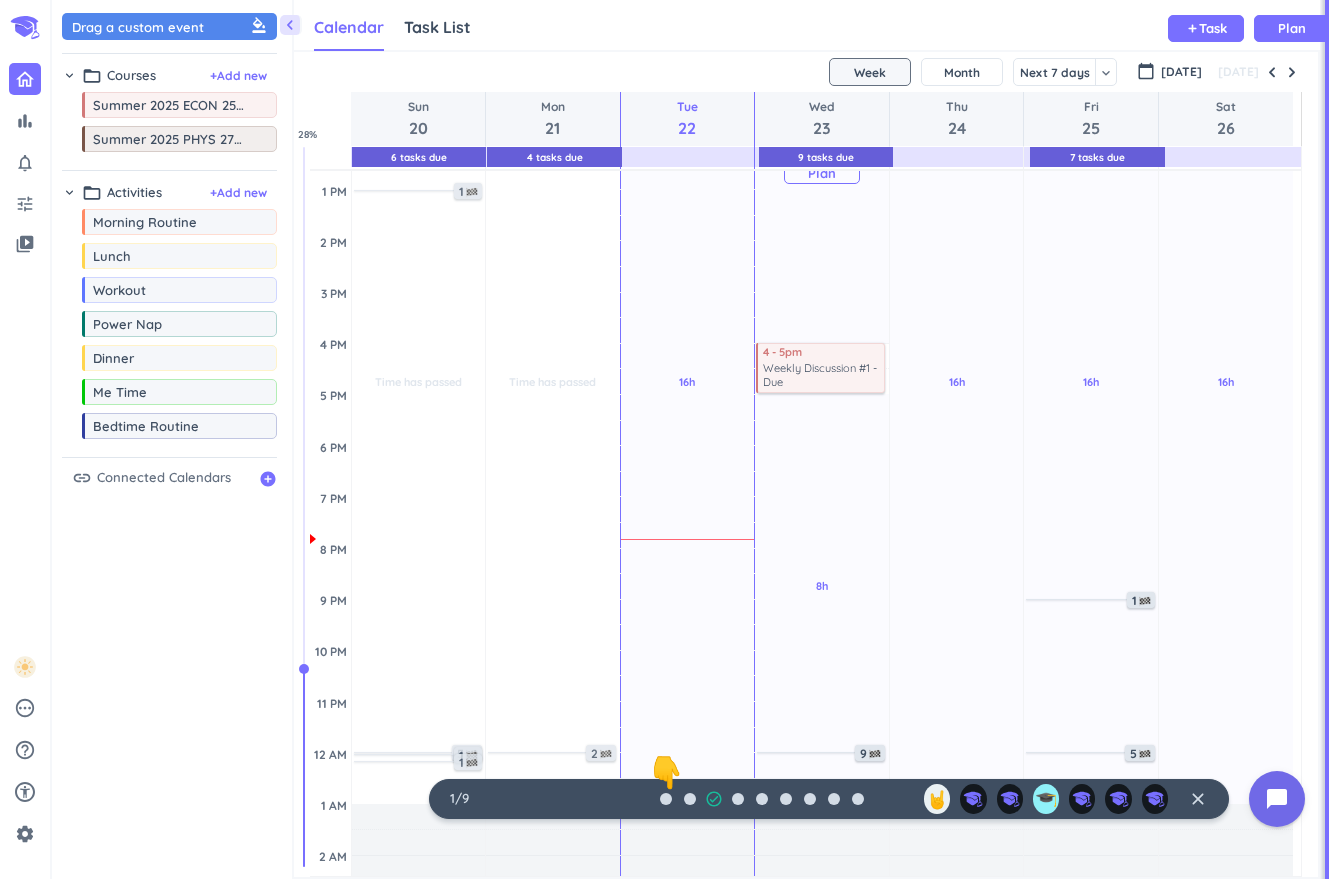 scroll, scrollTop: 443, scrollLeft: 0, axis: vertical 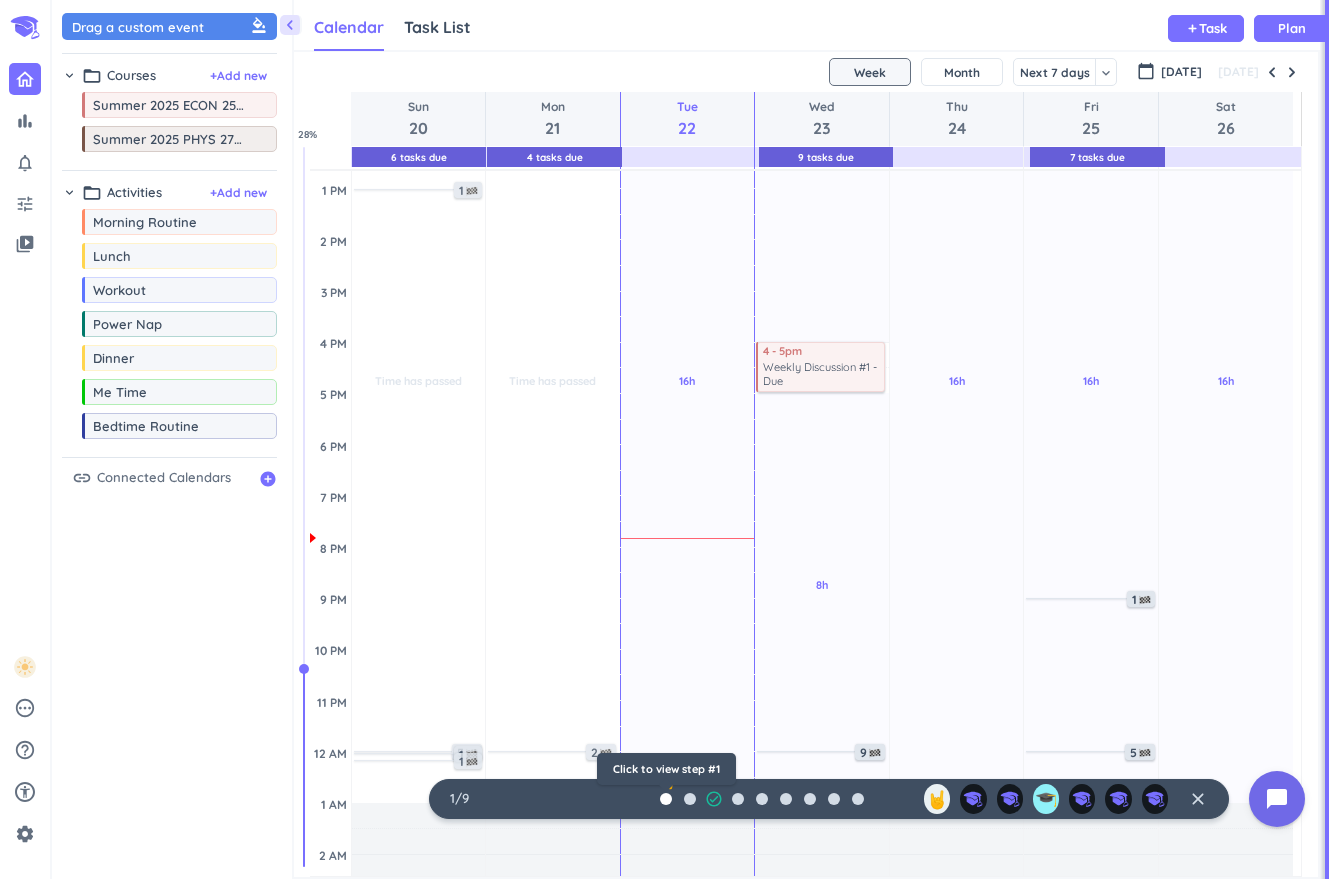 click at bounding box center (666, 799) 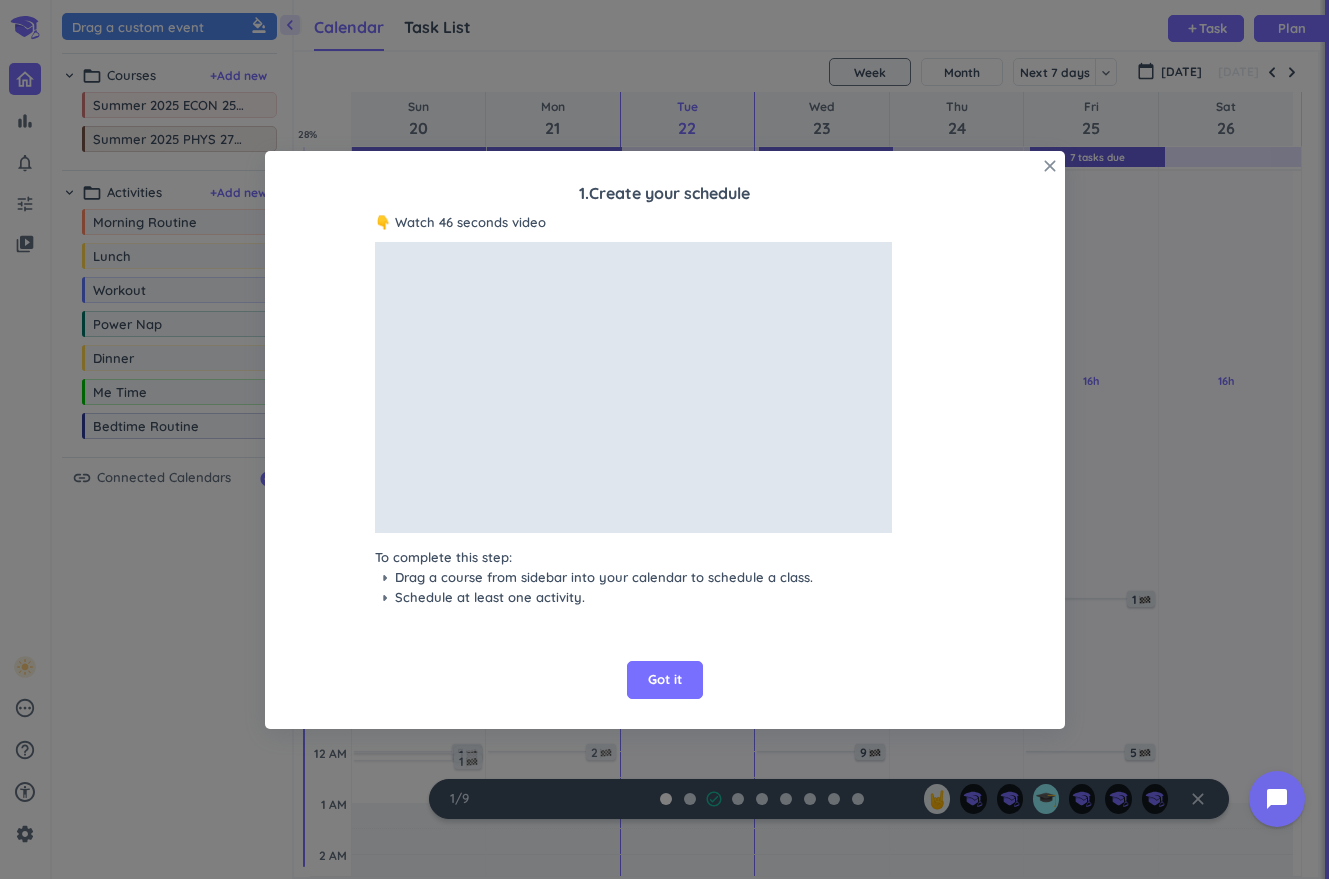 click on "close" at bounding box center (1050, 166) 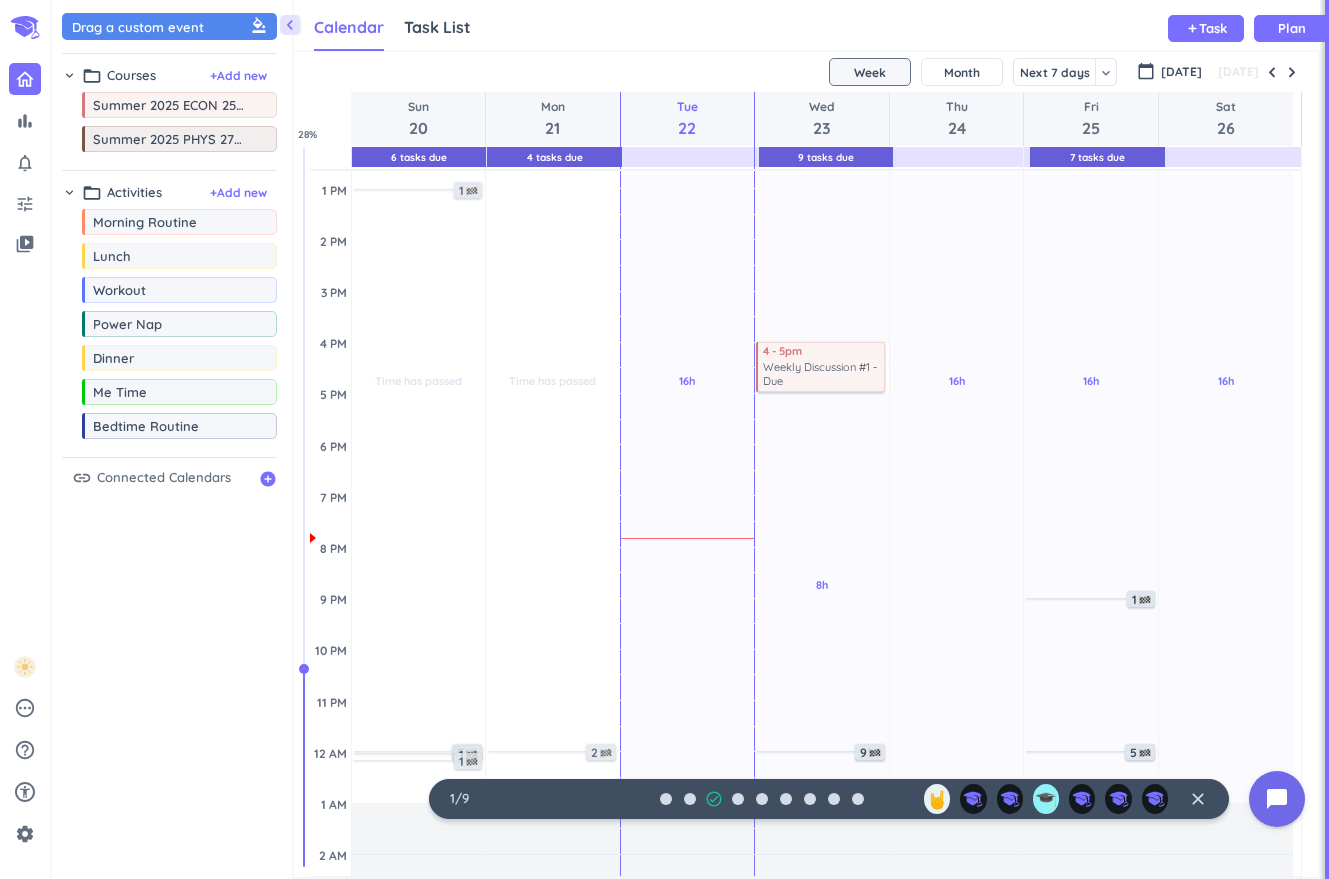 click on "close" at bounding box center (1198, 799) 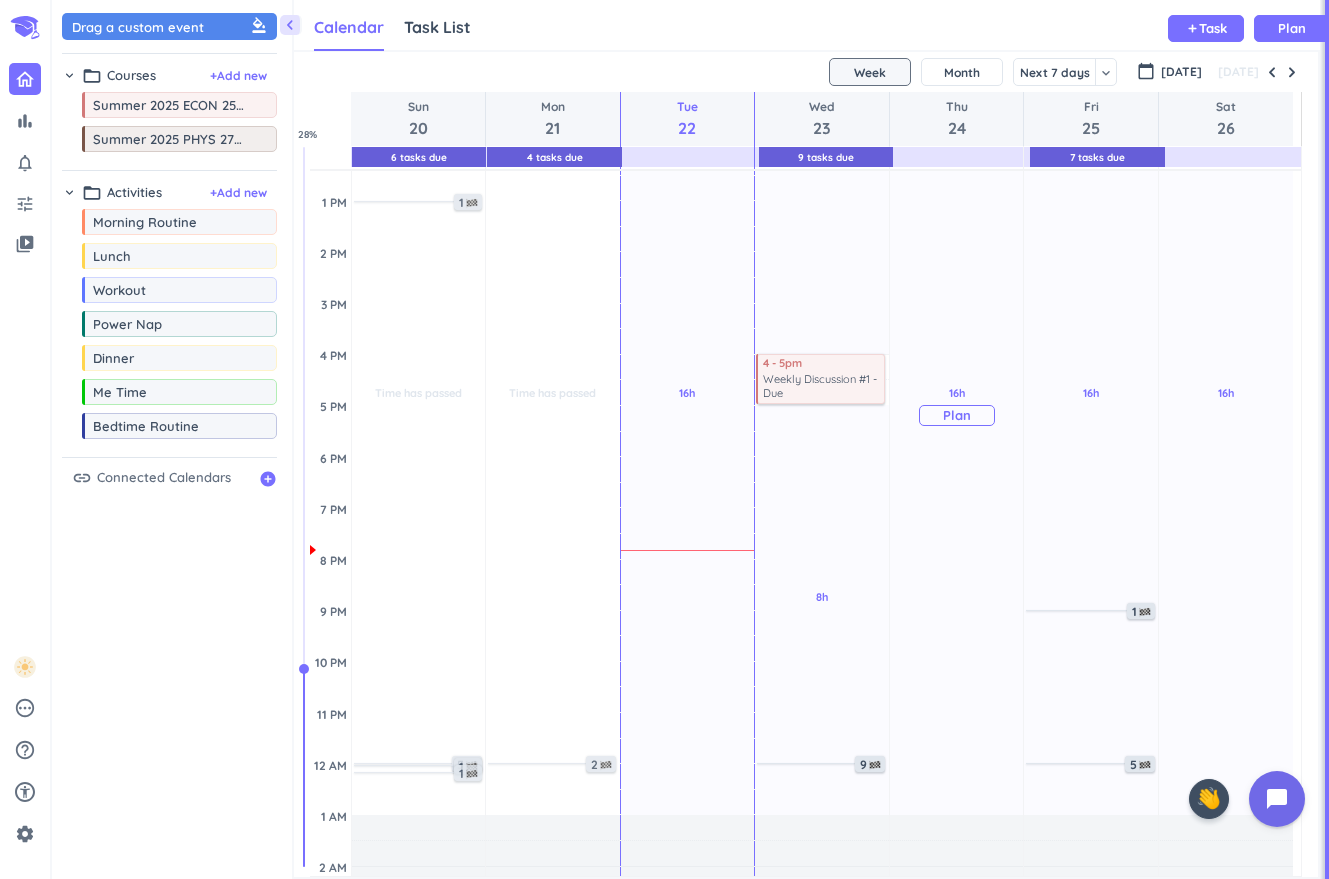 scroll, scrollTop: 431, scrollLeft: 0, axis: vertical 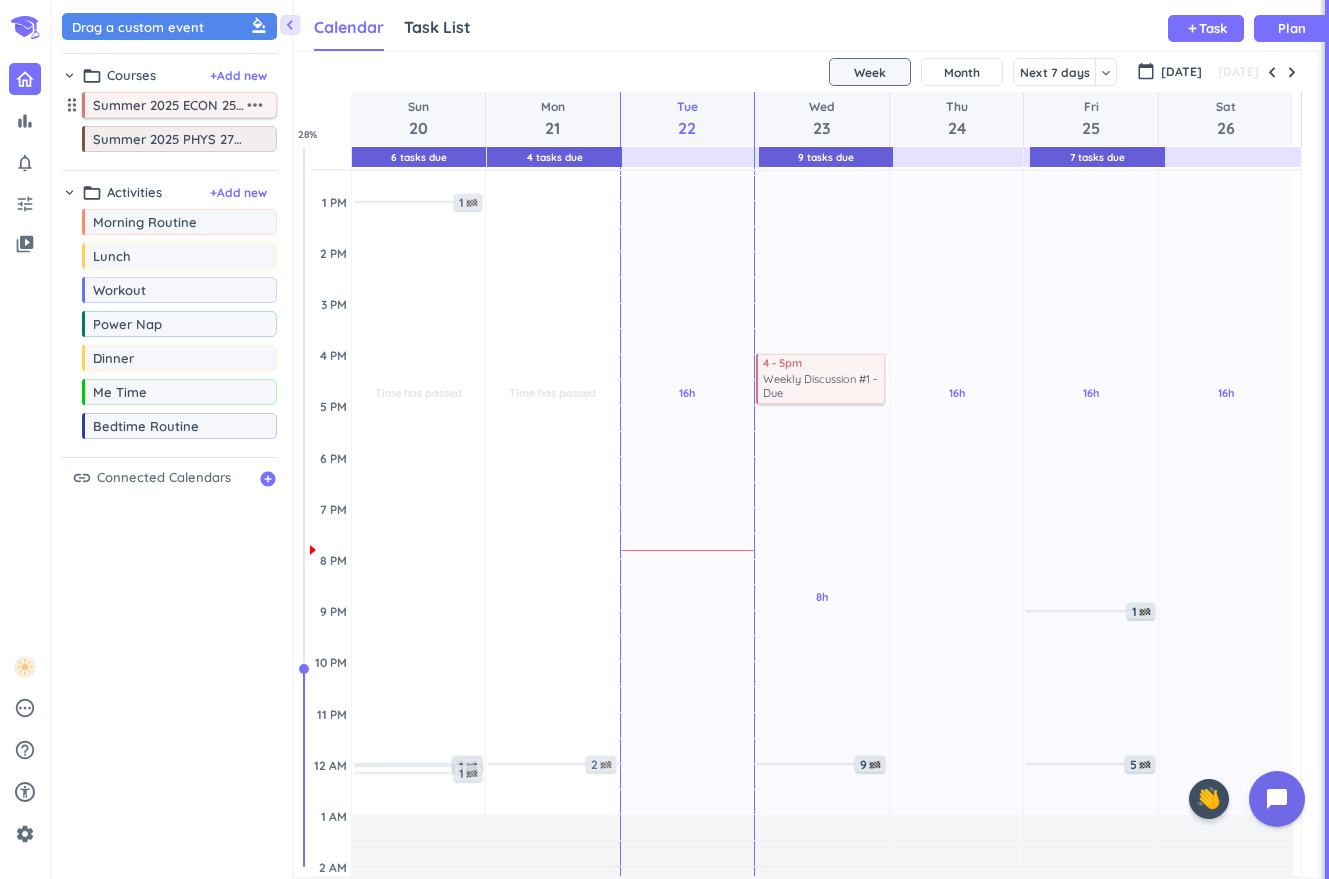 click on "Summer 2025 ECON 25100-Y07 DIS" at bounding box center (168, 105) 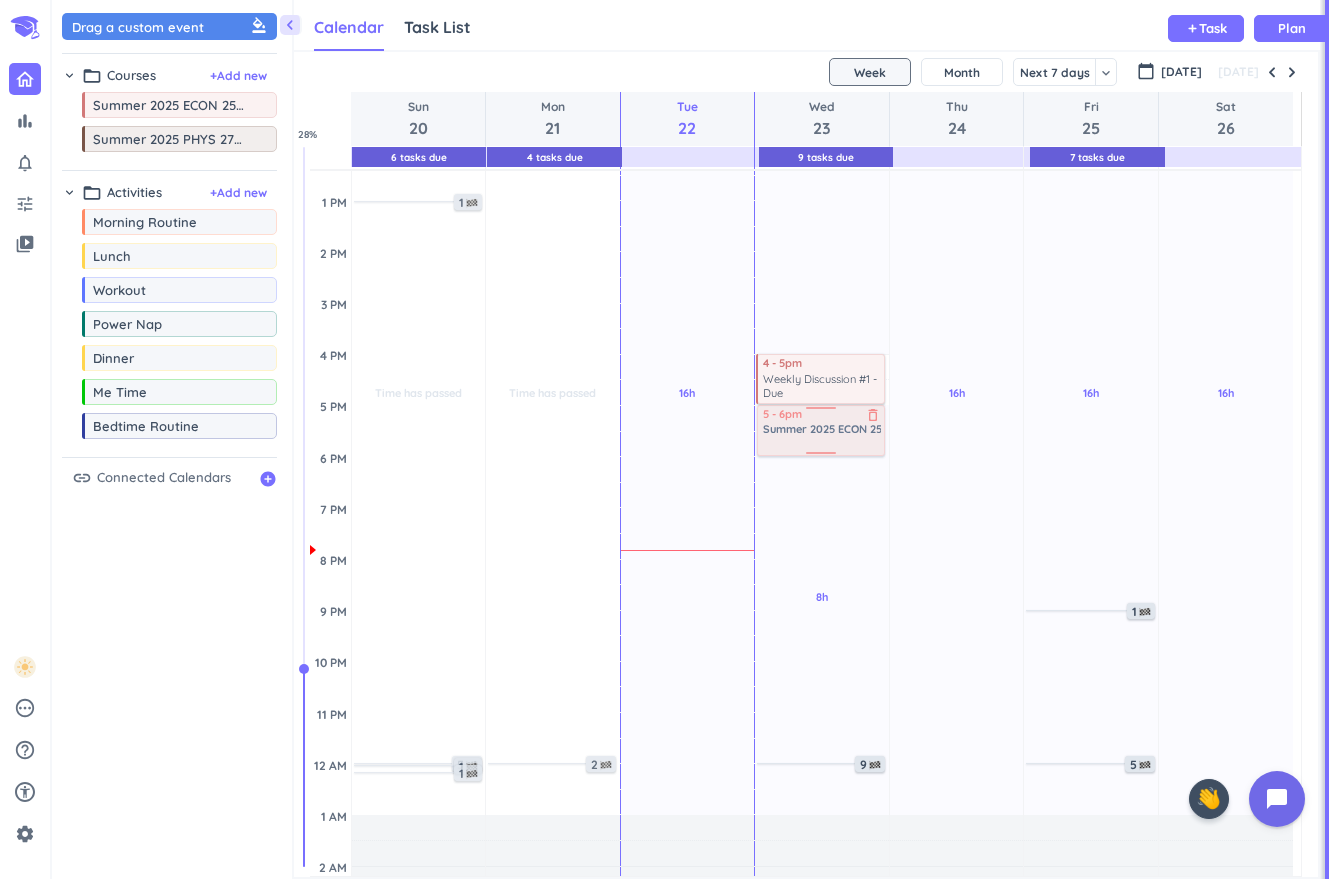 drag, startPoint x: 179, startPoint y: 116, endPoint x: 841, endPoint y: 408, distance: 723.5385 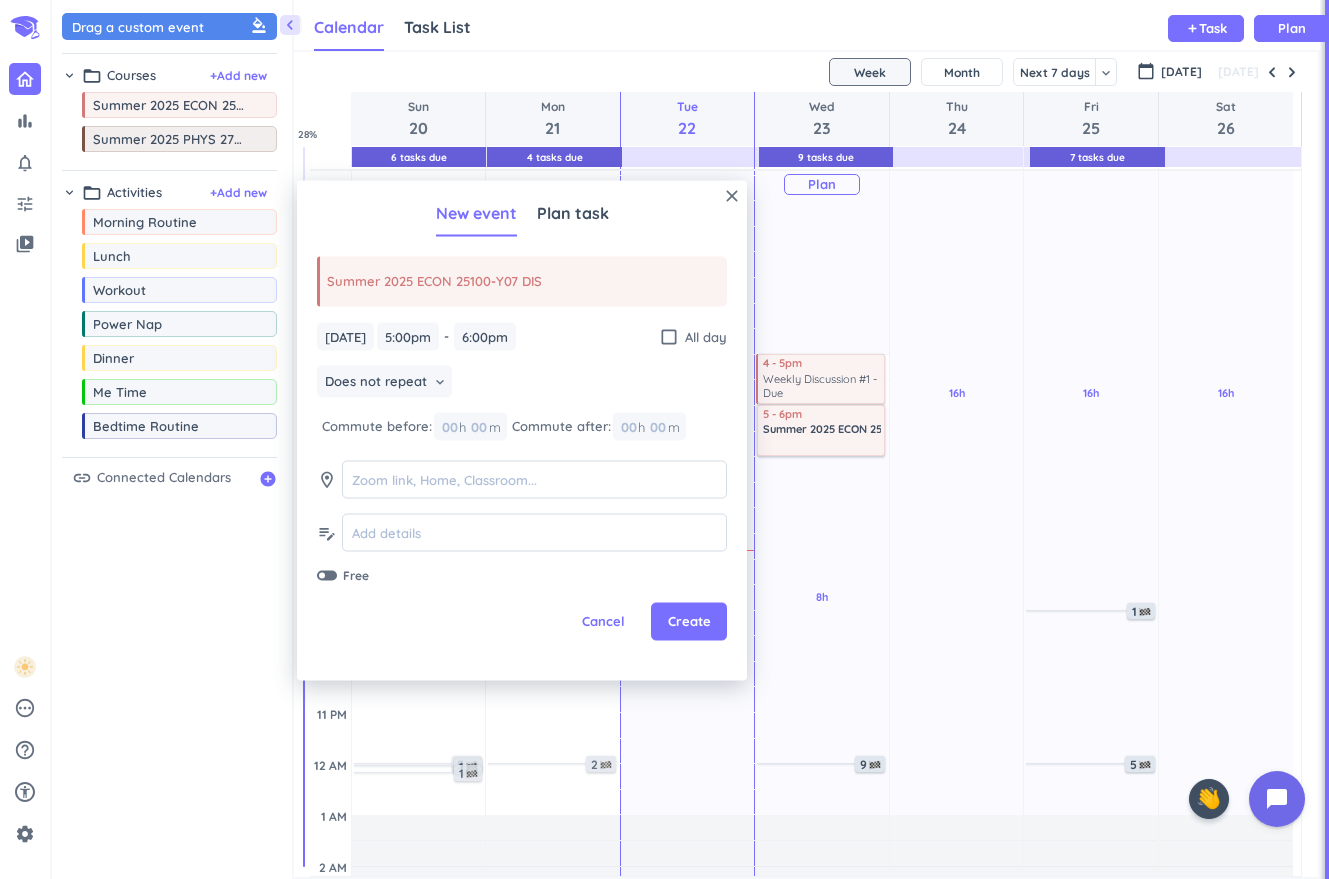 click on "7h  Past due Plan" at bounding box center (822, 175) 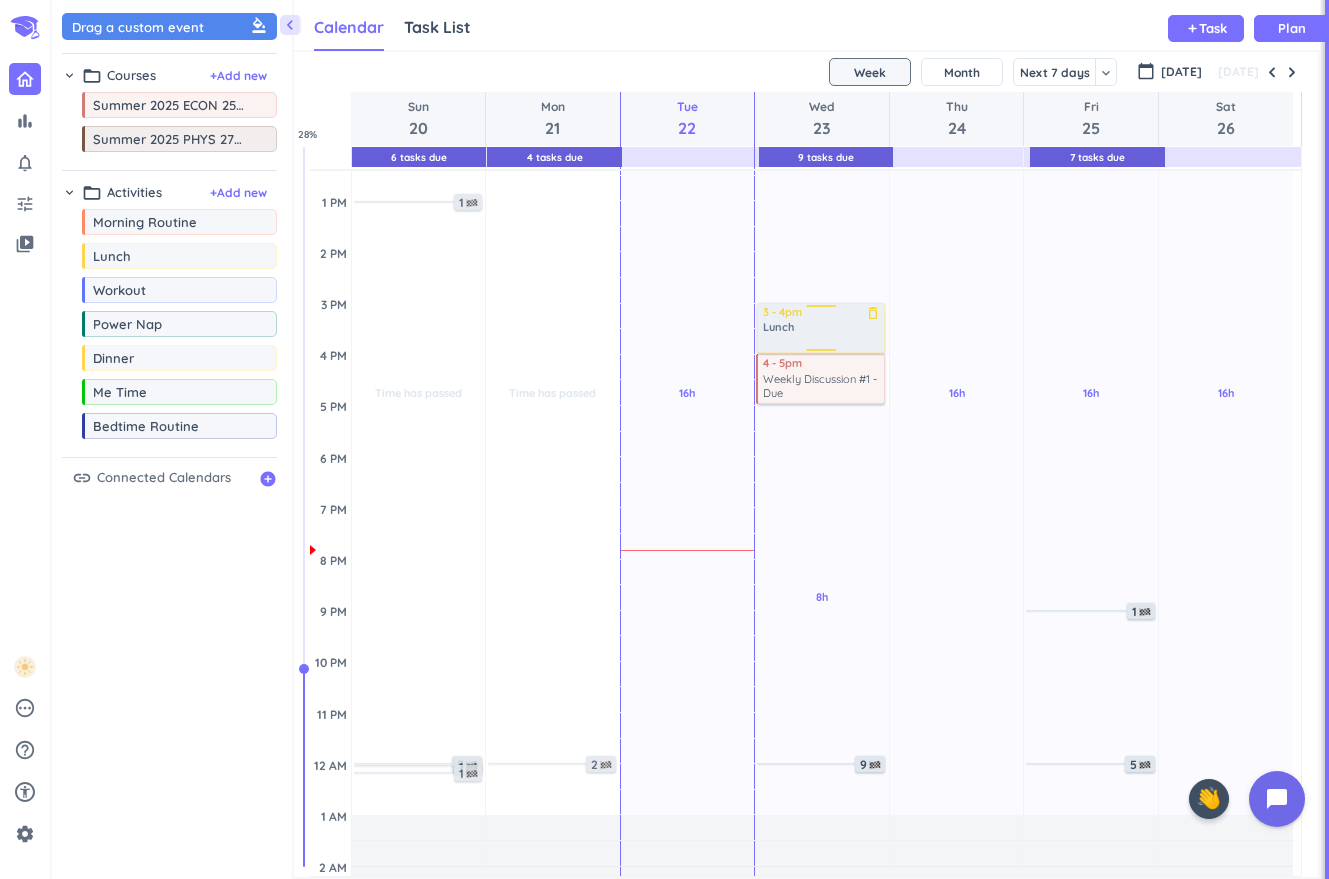 drag, startPoint x: 171, startPoint y: 256, endPoint x: 808, endPoint y: 306, distance: 638.9593 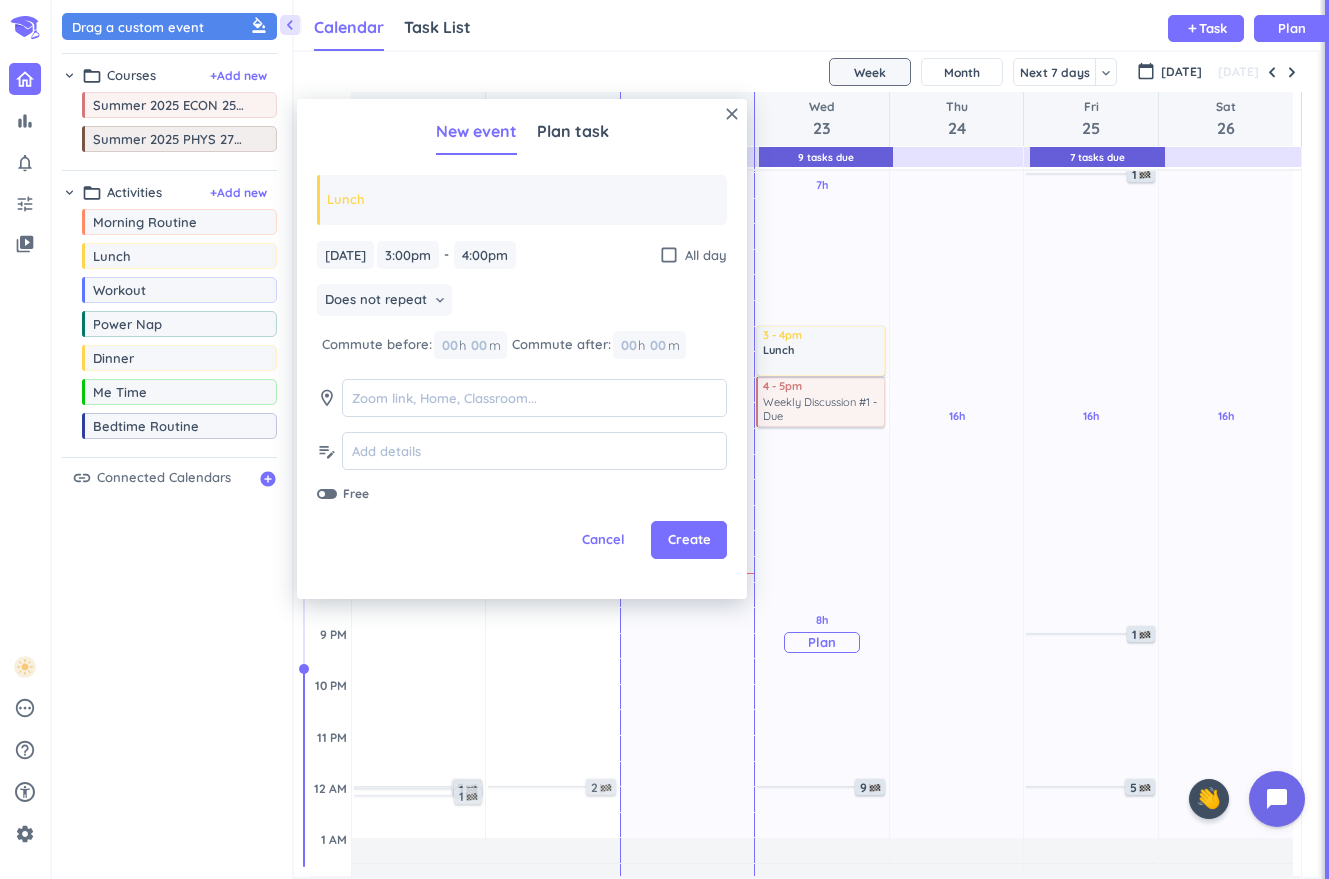 scroll, scrollTop: 407, scrollLeft: 0, axis: vertical 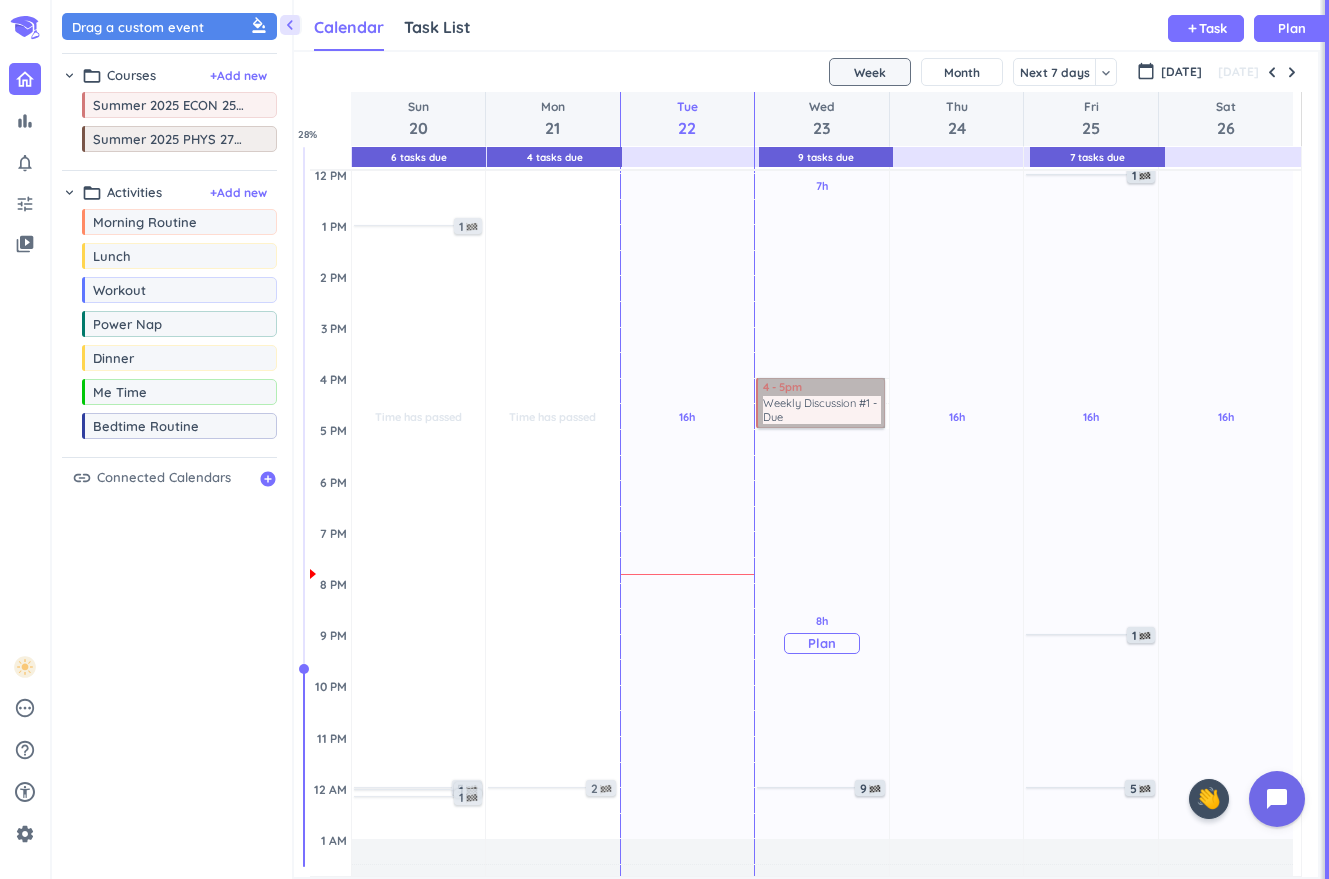 drag, startPoint x: 842, startPoint y: 416, endPoint x: 857, endPoint y: 476, distance: 61.846584 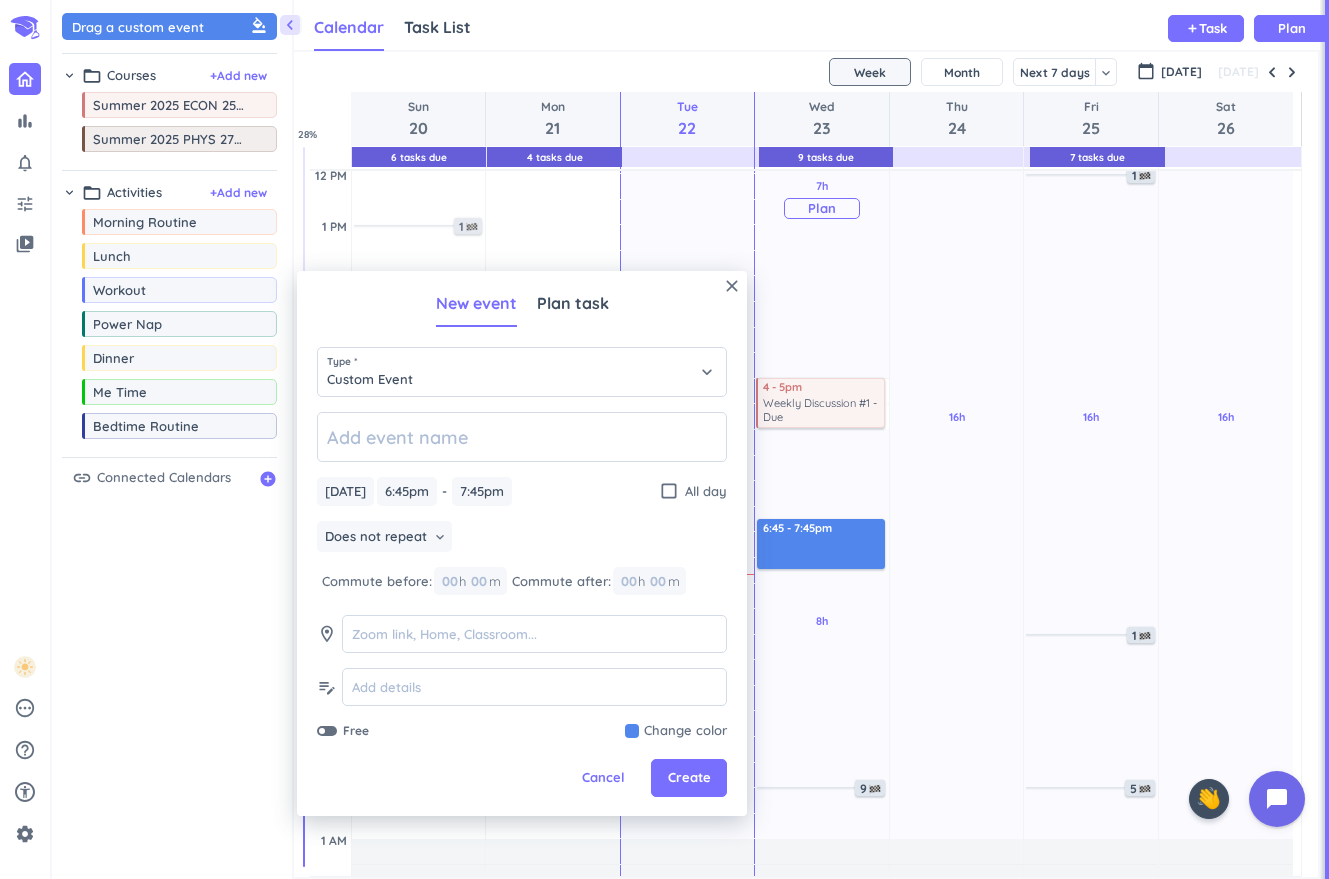 click on "7h  Past due Plan" at bounding box center [822, 199] 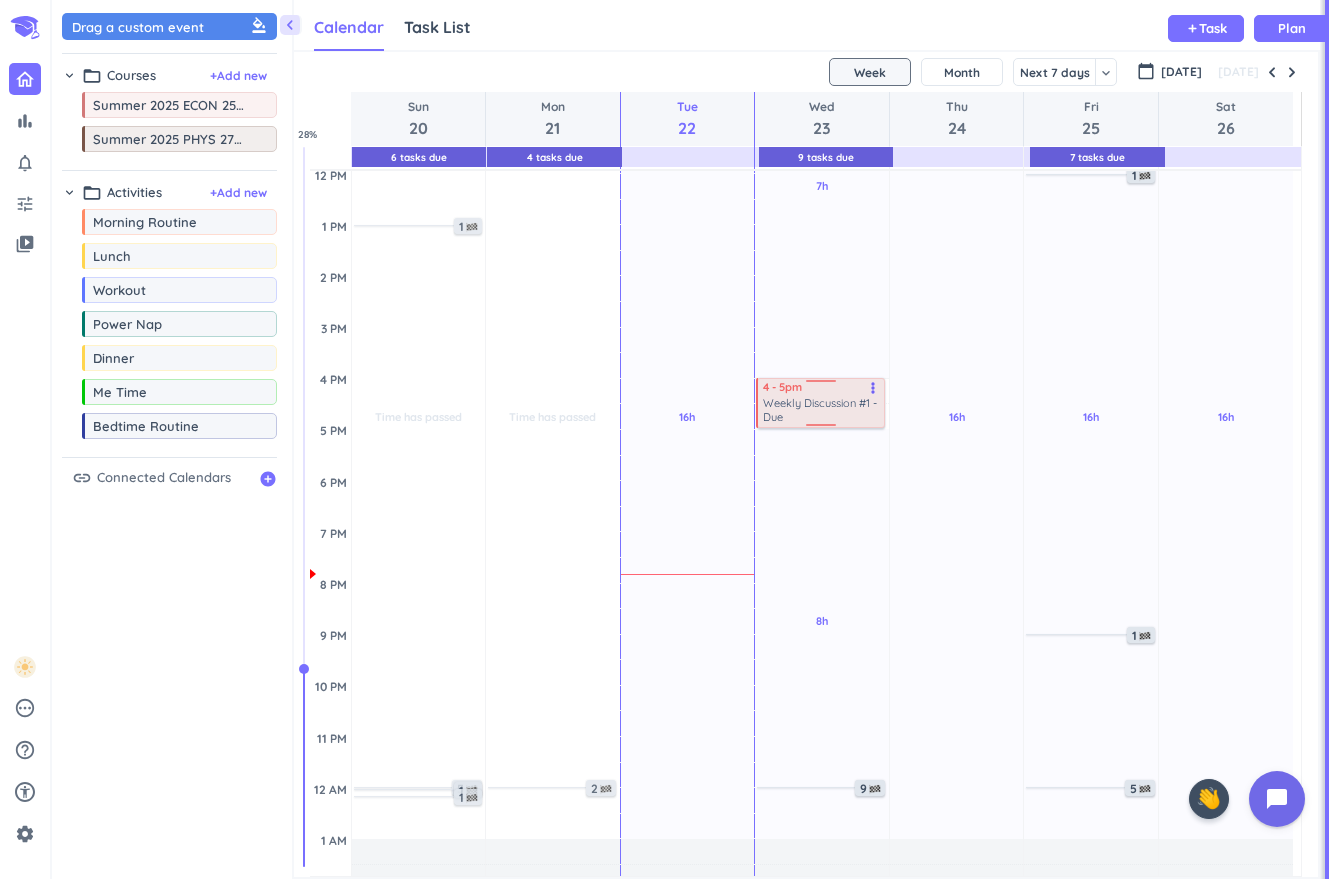 click at bounding box center [821, 384] 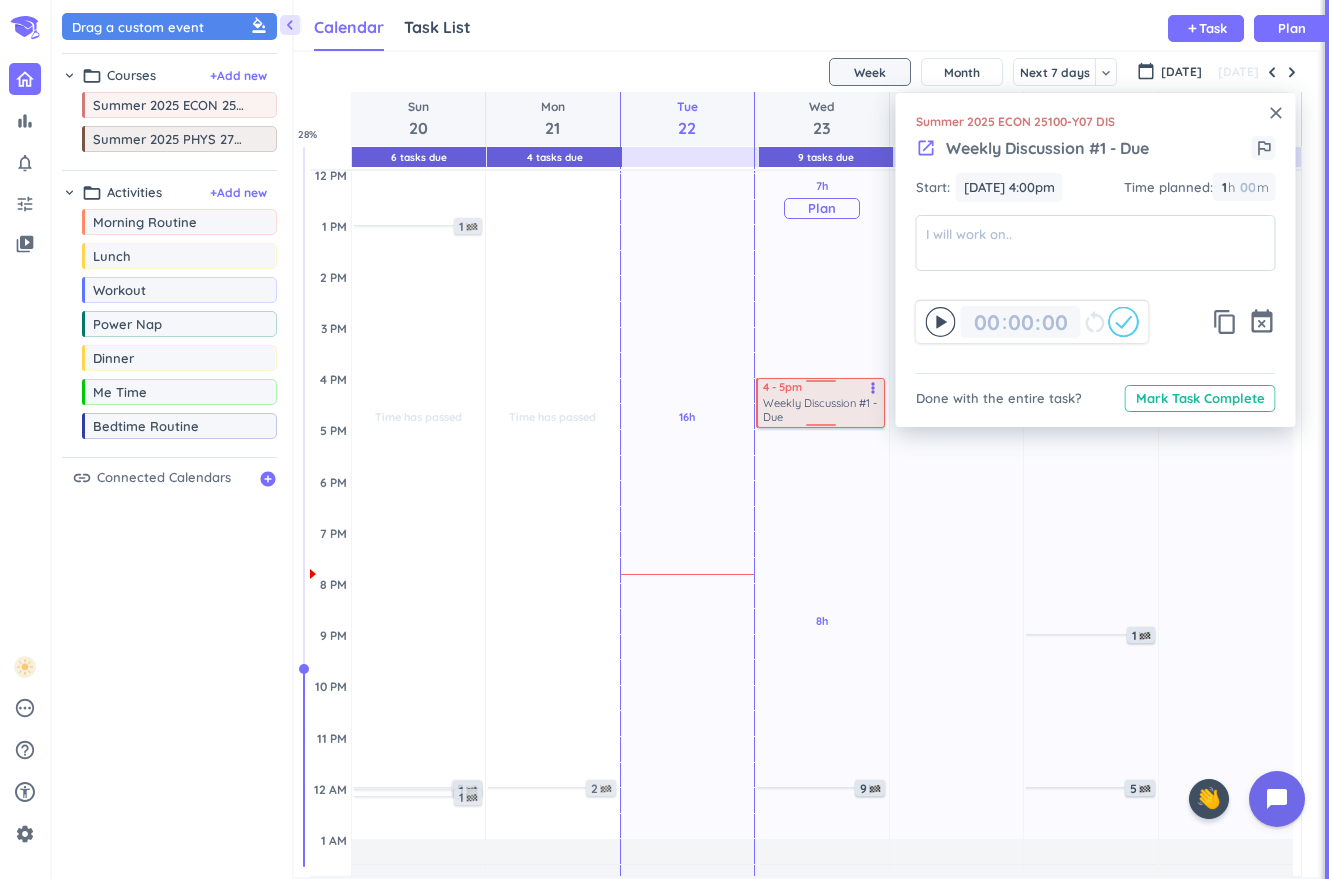 click on "7h  Past due Plan" at bounding box center (822, 199) 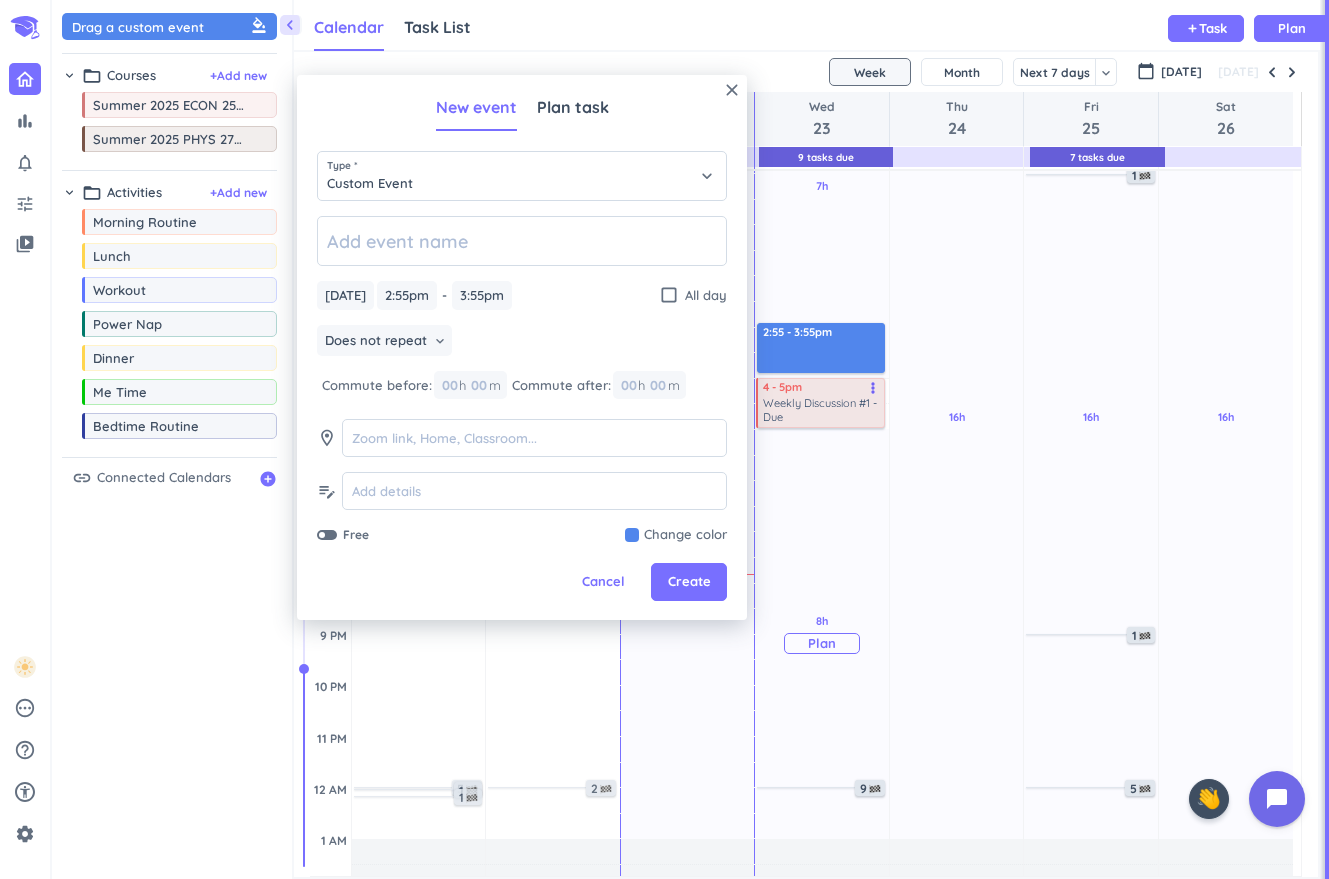 click on "8h  Past due Plan" at bounding box center (822, 634) 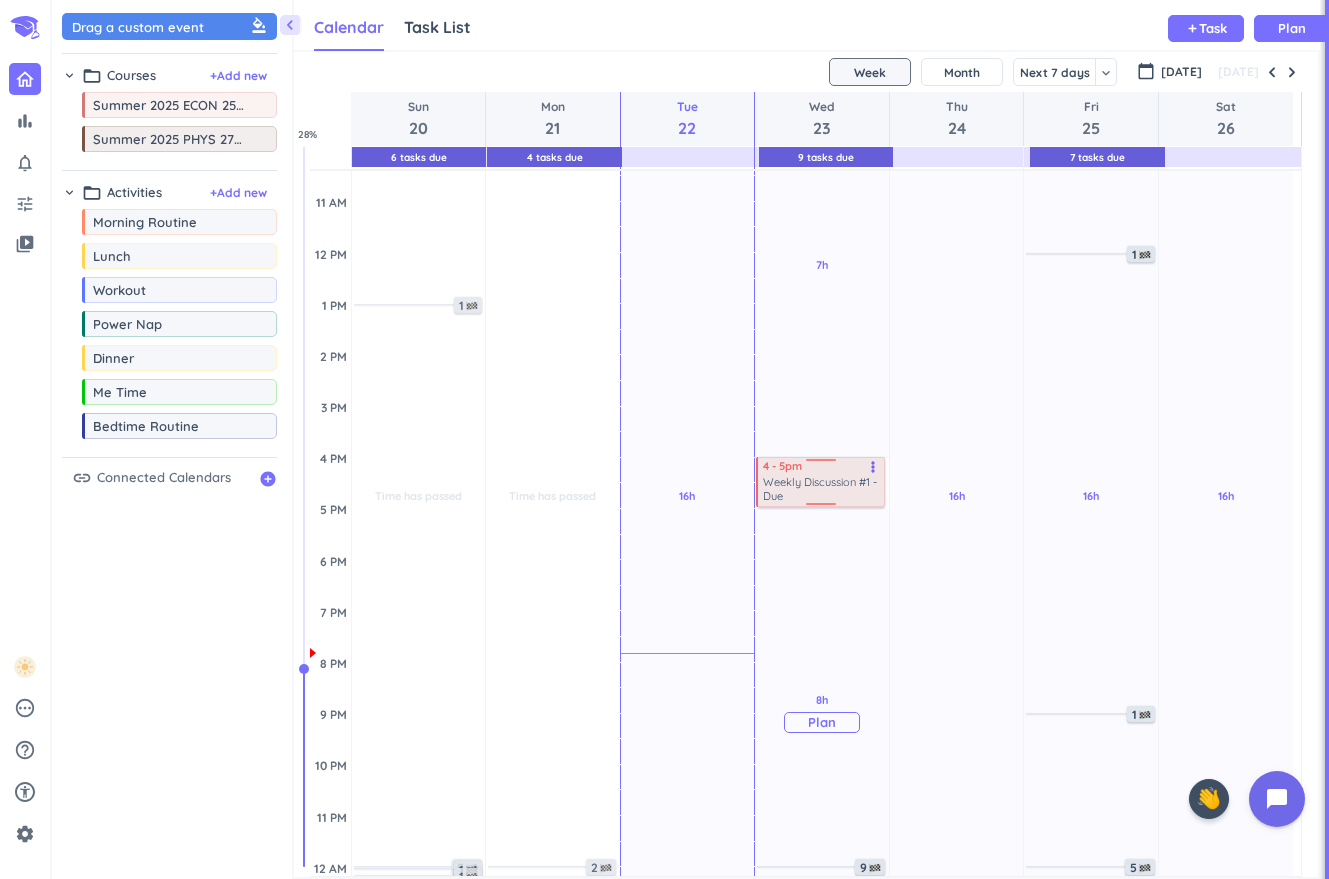 scroll, scrollTop: 327, scrollLeft: 0, axis: vertical 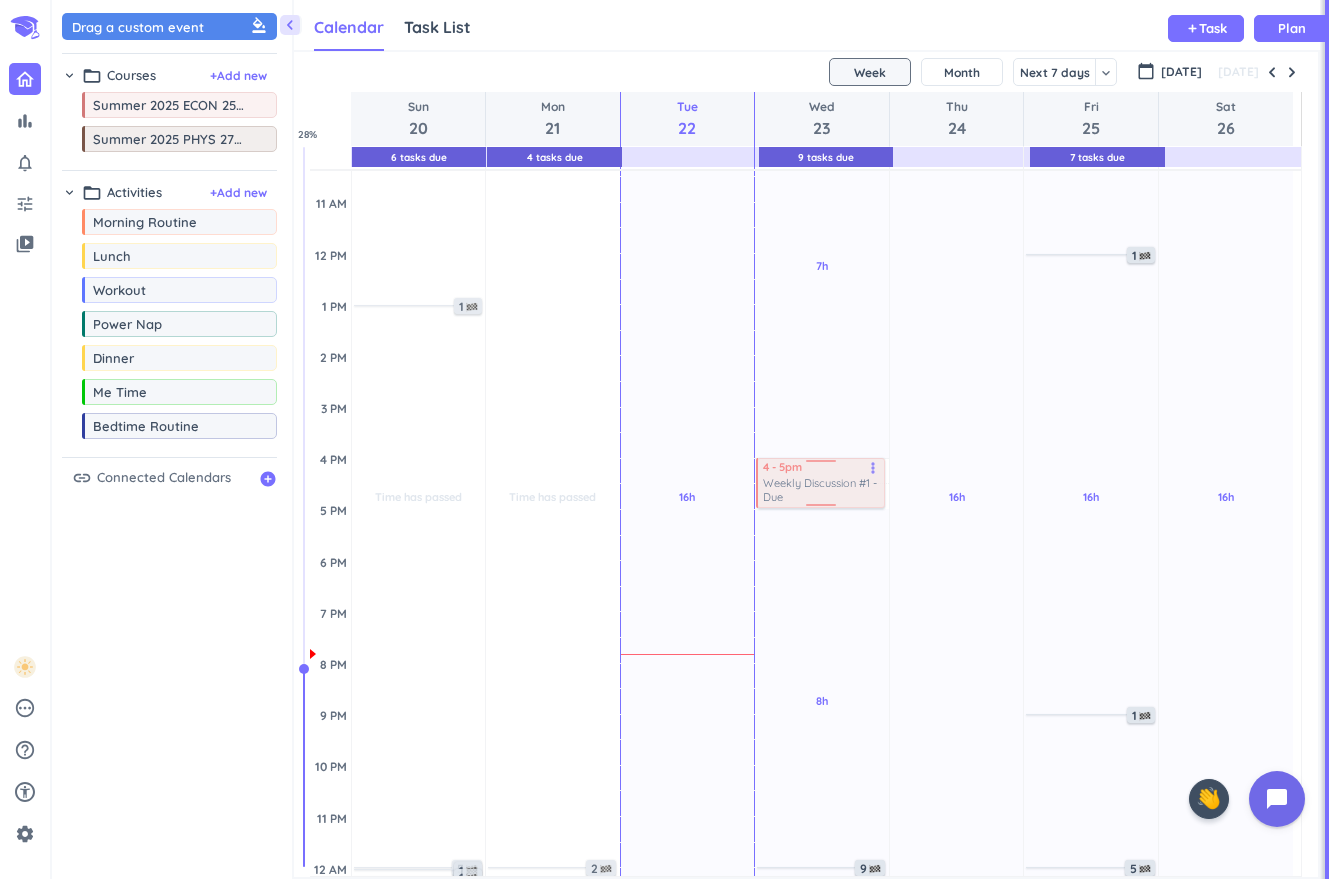 drag, startPoint x: 831, startPoint y: 485, endPoint x: 842, endPoint y: 475, distance: 14.866069 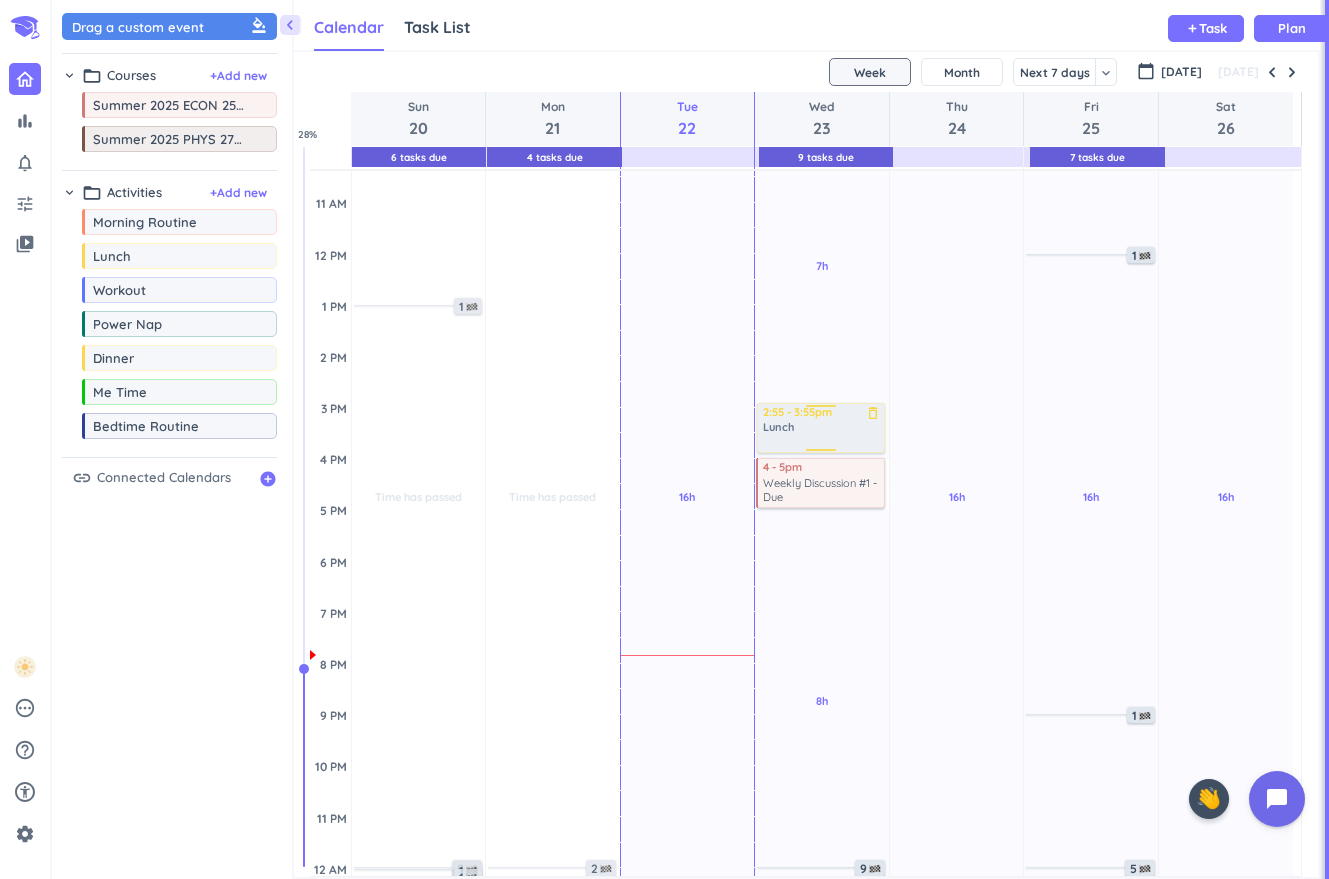 drag, startPoint x: 209, startPoint y: 264, endPoint x: 837, endPoint y: 405, distance: 643.6342 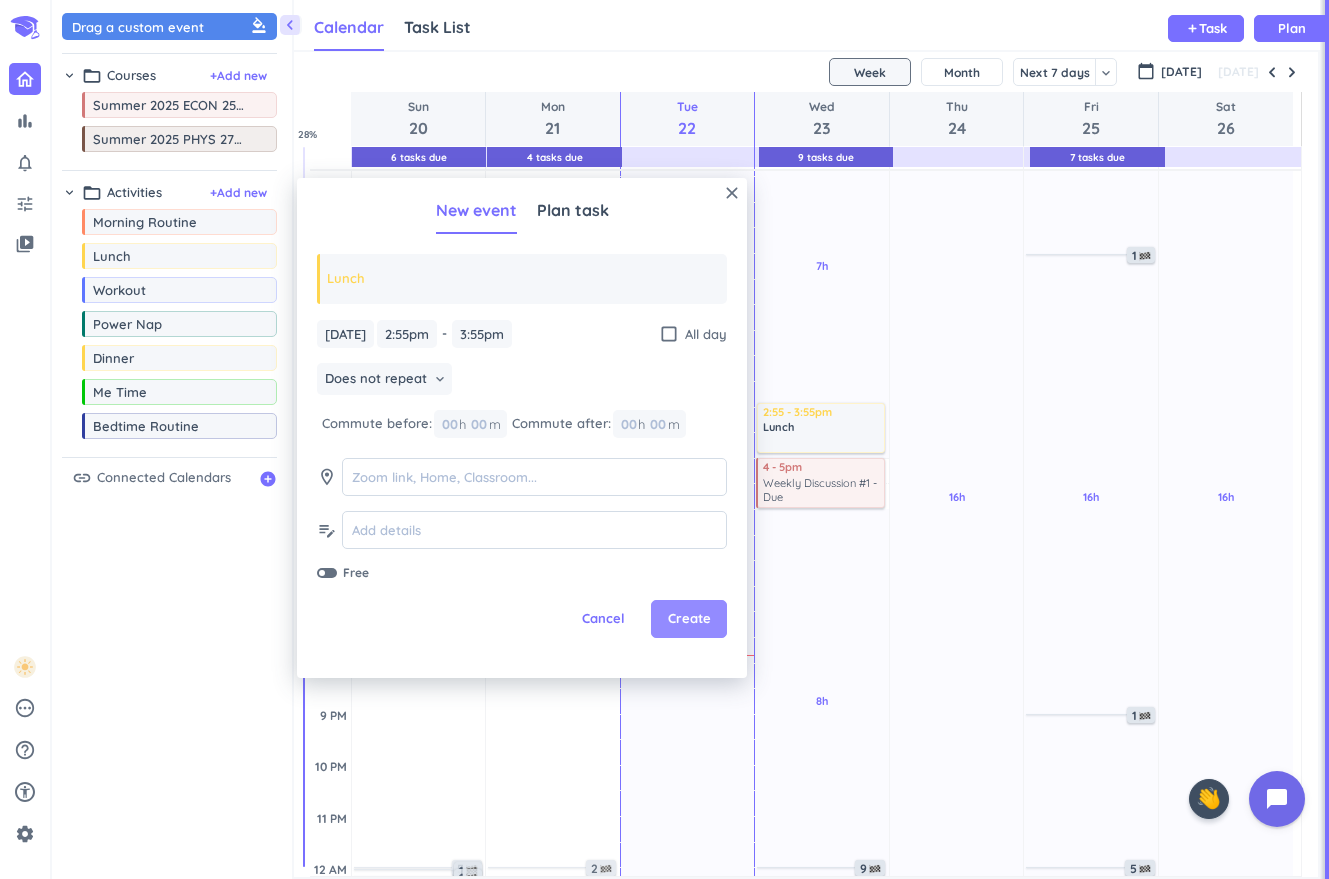 click on "Create" at bounding box center [689, 619] 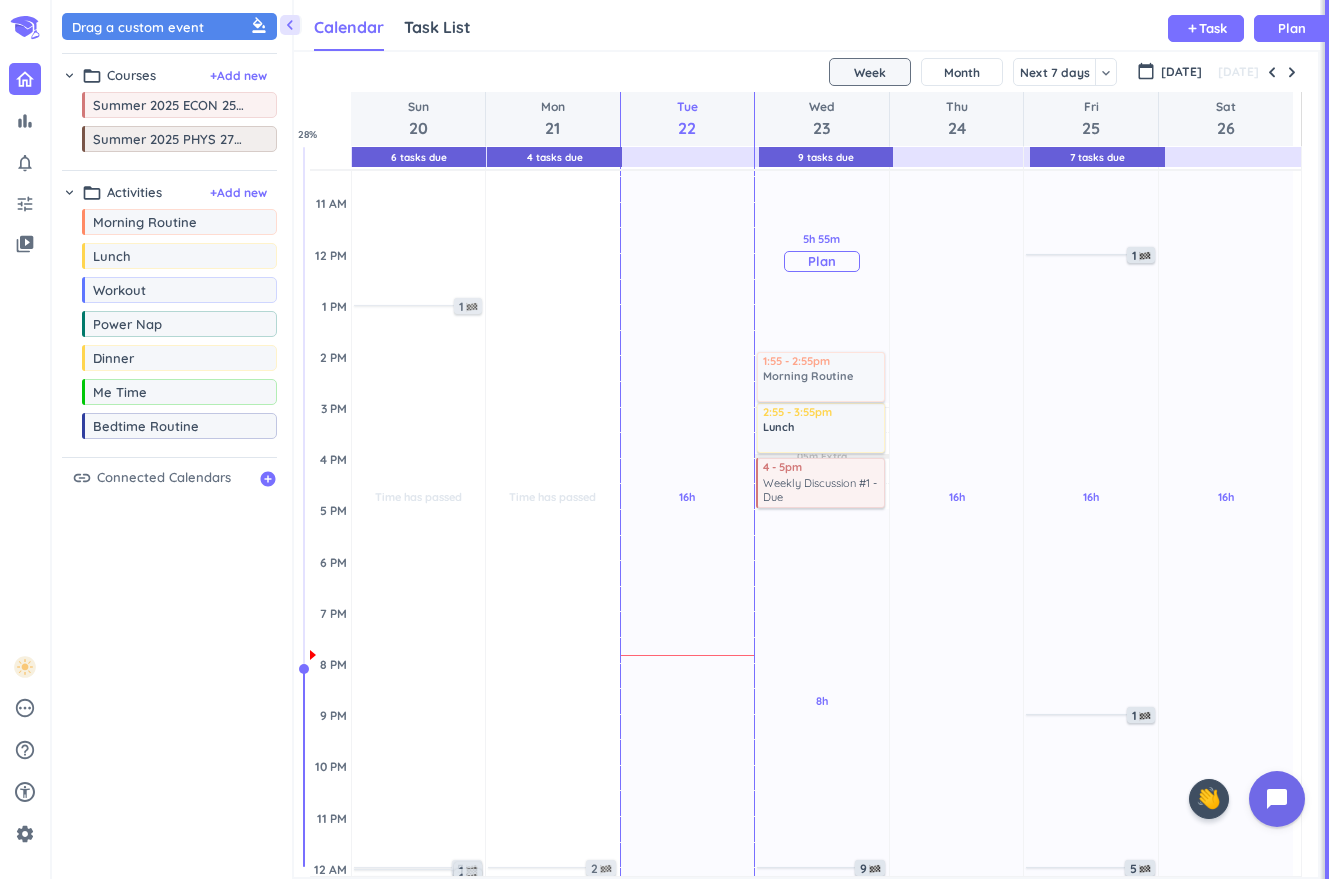 drag, startPoint x: 176, startPoint y: 232, endPoint x: 824, endPoint y: 355, distance: 659.5703 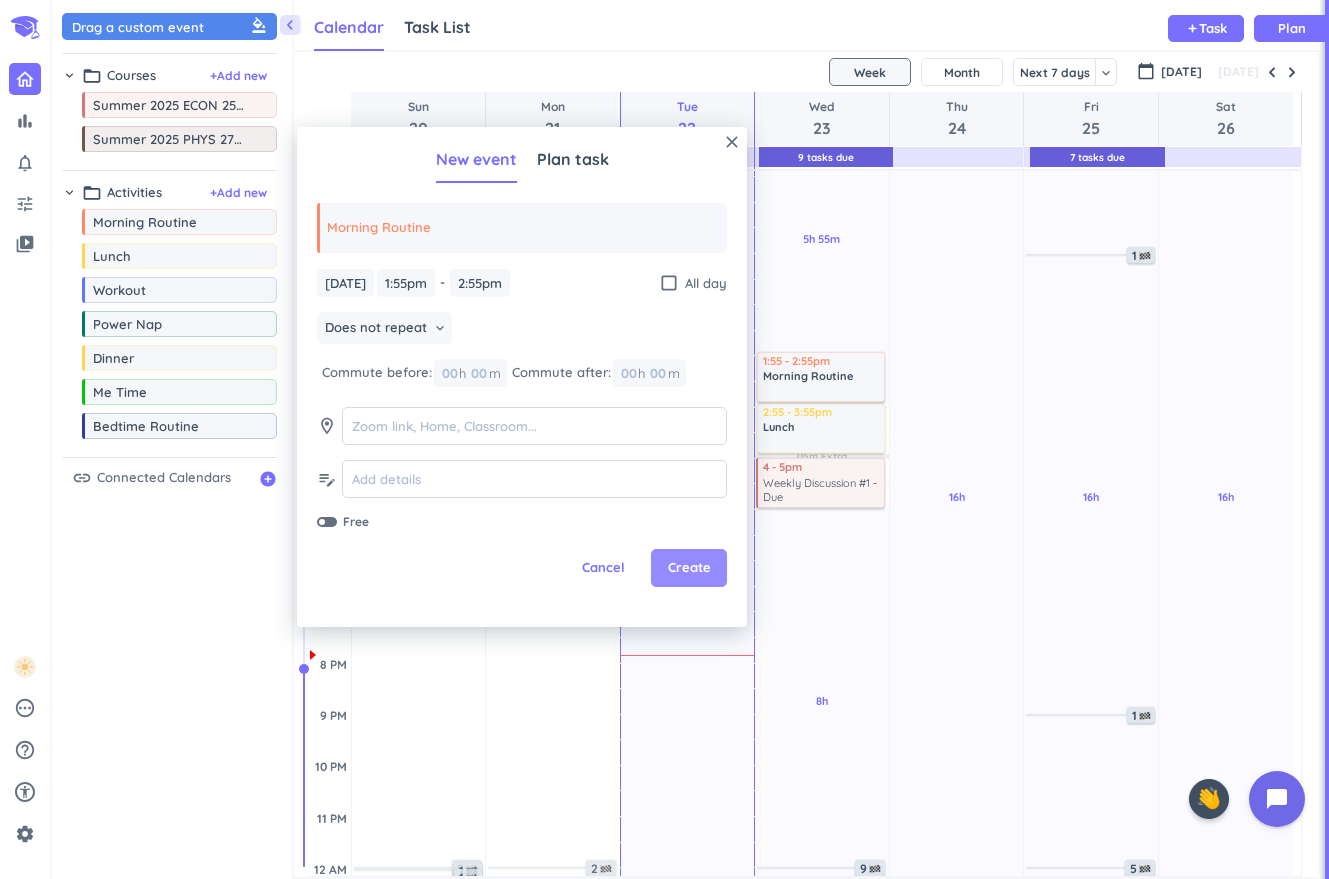 click on "Create" at bounding box center [689, 568] 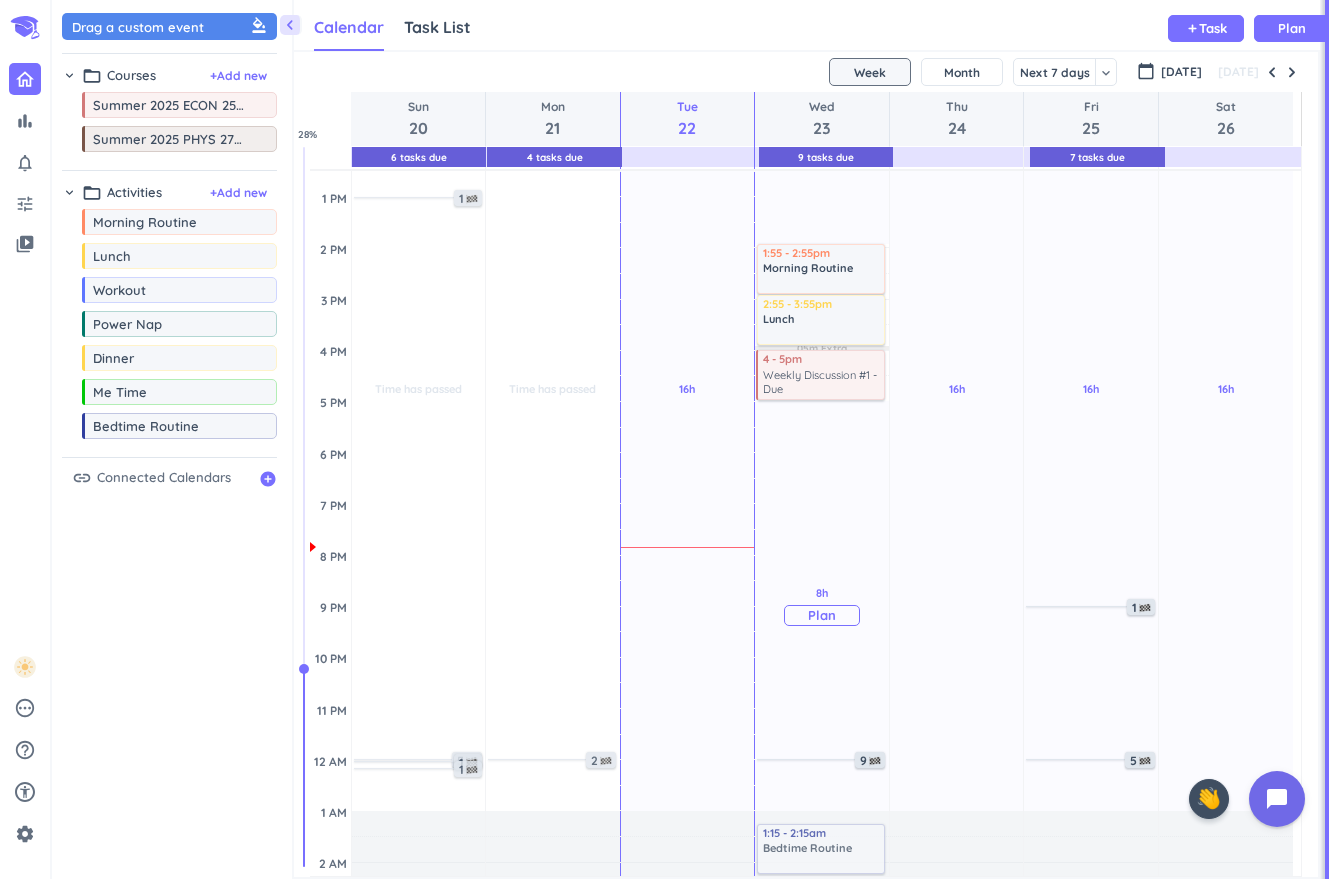 scroll, scrollTop: 449, scrollLeft: 0, axis: vertical 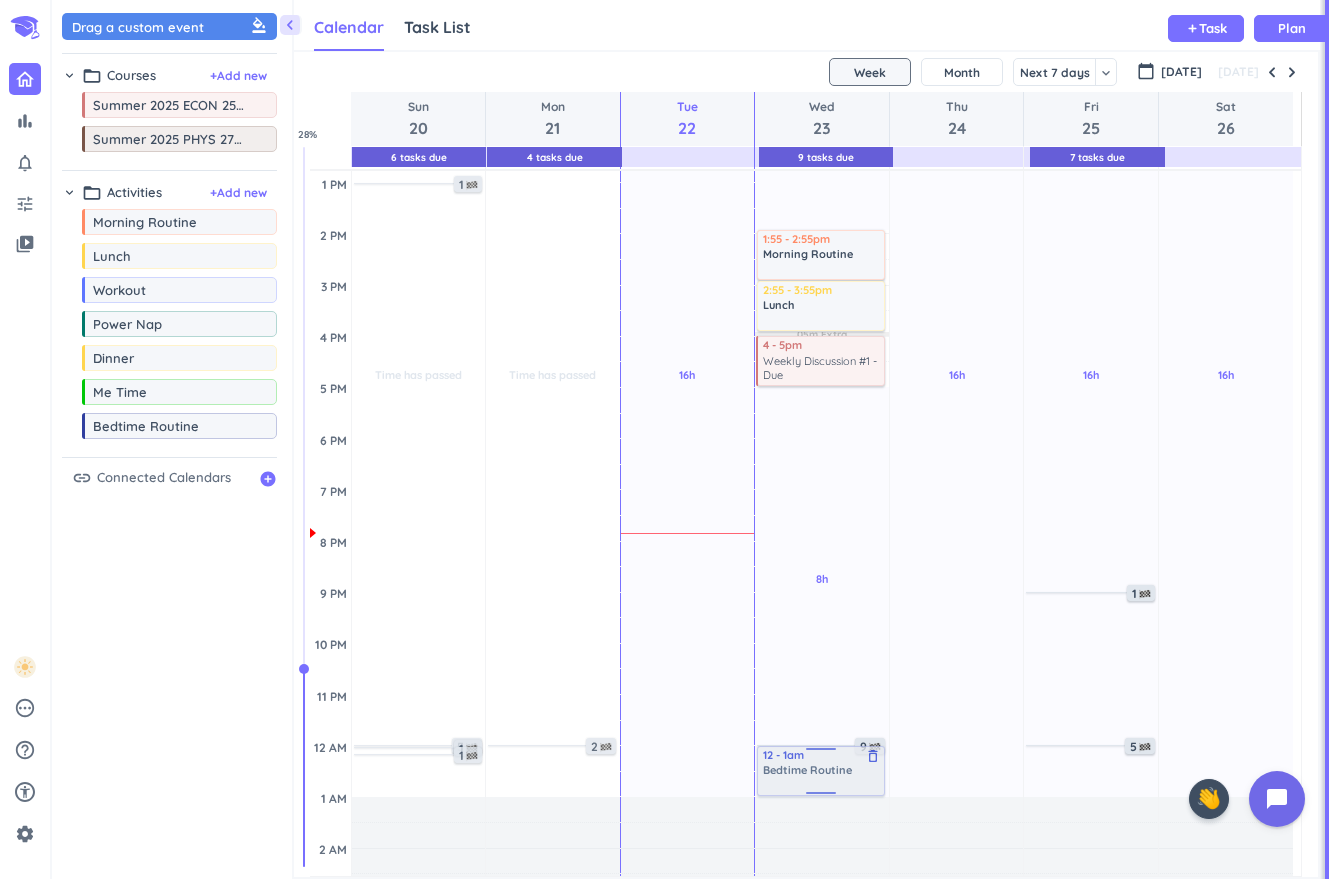drag, startPoint x: 198, startPoint y: 436, endPoint x: 849, endPoint y: 747, distance: 721.4721 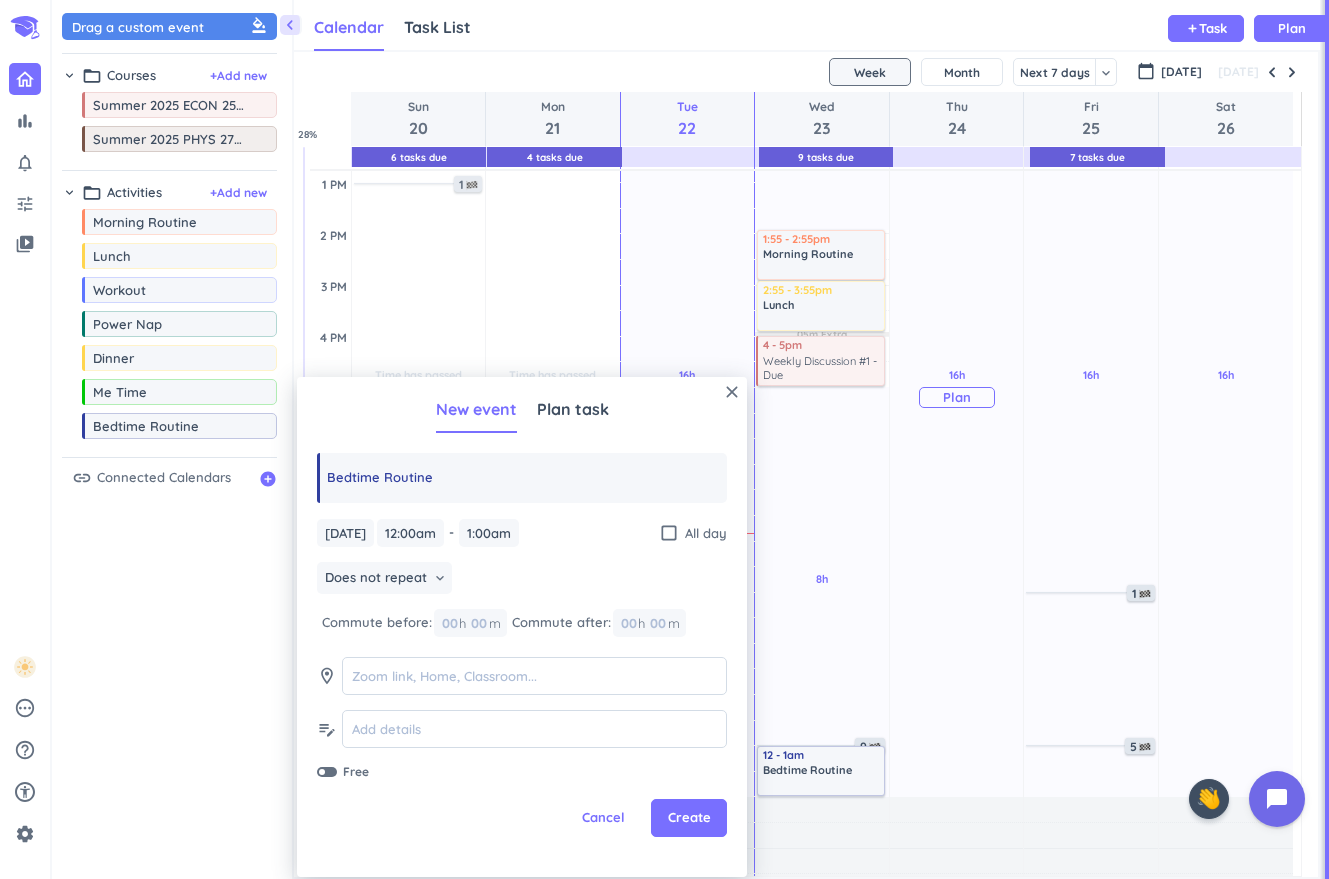 click on "16h  Past due Plan" at bounding box center [957, 387] 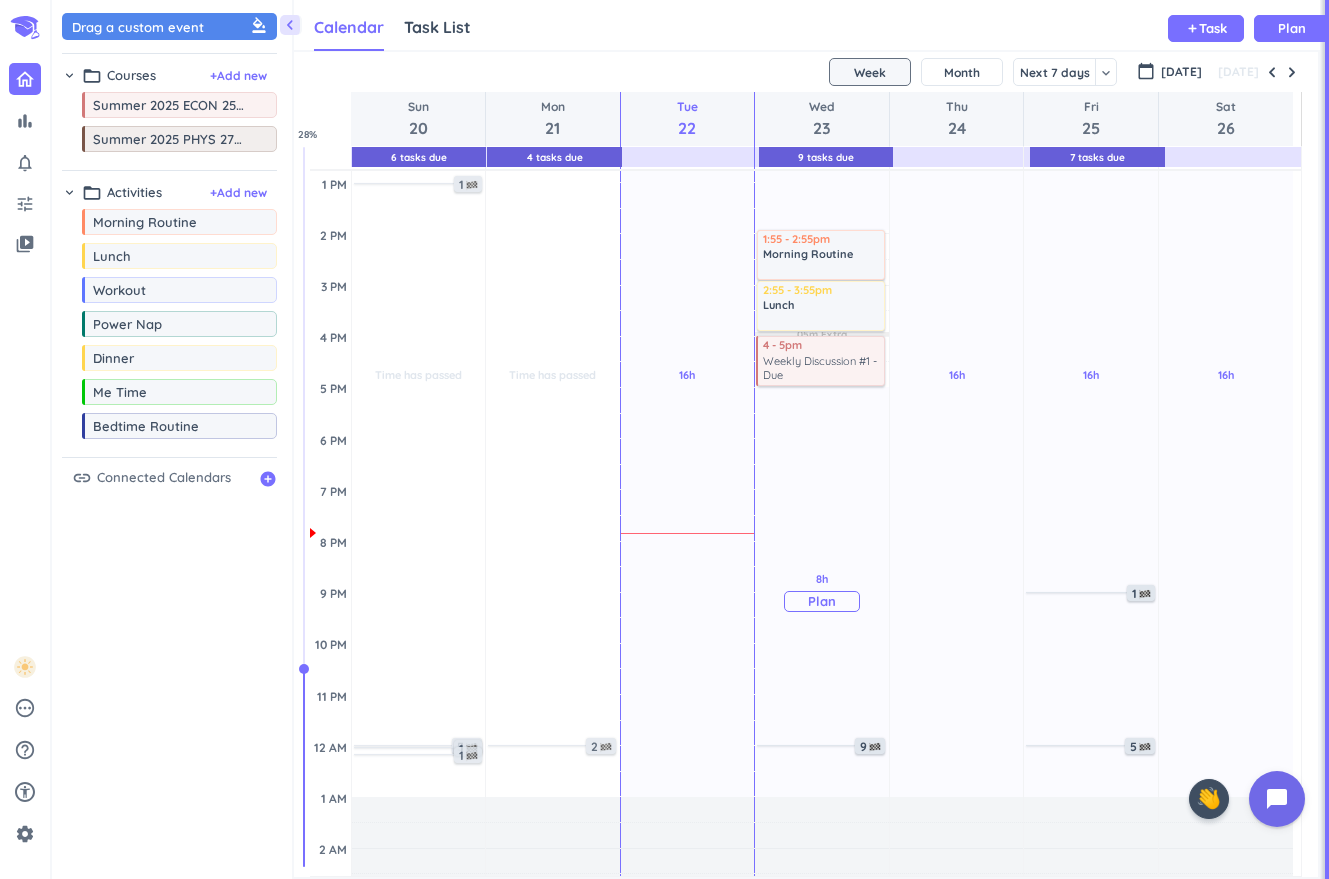 click on "8h  Past due Plan" at bounding box center [822, 592] 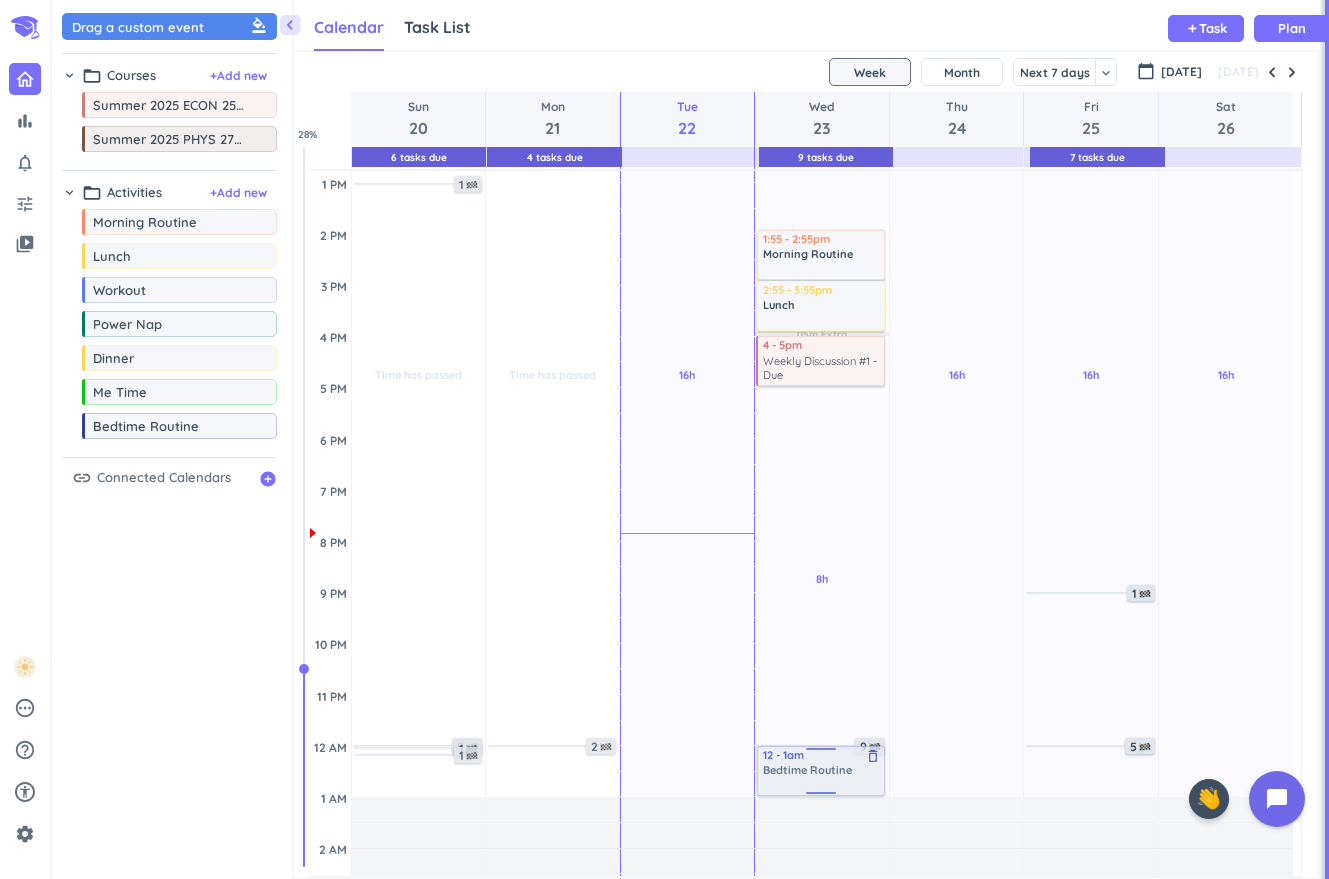 click on "chevron_left Drag a custom event format_color_fill chevron_right folder_open Courses   +  Add new drag_indicator Summer 2025 ECON 25100-Y07 DIS more_horiz drag_indicator Summer 2025 PHYS 27200-005 DIS more_horiz chevron_right folder_open Activities   +  Add new drag_indicator Morning Routine more_horiz drag_indicator Lunch more_horiz drag_indicator Workout more_horiz drag_indicator Power Nap more_horiz drag_indicator Dinner more_horiz drag_indicator Me Time more_horiz drag_indicator Bedtime Routine more_horiz link Connected Calendars add_circle Calendar Task List Calendar keyboard_arrow_down add Task Plan 6   Tasks   Due 4   Tasks   Due 9   Tasks   Due 7   Tasks   Due SHOVEL [DATE] - [DATE] Week Month Next 7 days keyboard_arrow_down Week keyboard_arrow_down calendar_today [DATE] [DATE] Sun 20 Mon 21 Tue 22 Wed 23 Thu 24 Fri 25 Sat 26 4 AM 5 AM 6 AM 7 AM 8 AM 9 AM 10 AM 11 AM 12 PM 1 PM 2 PM 3 PM 4 PM 5 PM 6 PM 7 PM 8 PM 9 PM 10 PM 11 PM 12 AM 1 AM 2 AM 3 AM Time has passed Past due Plan 1  5  1  1  Plan" at bounding box center (690, 439) 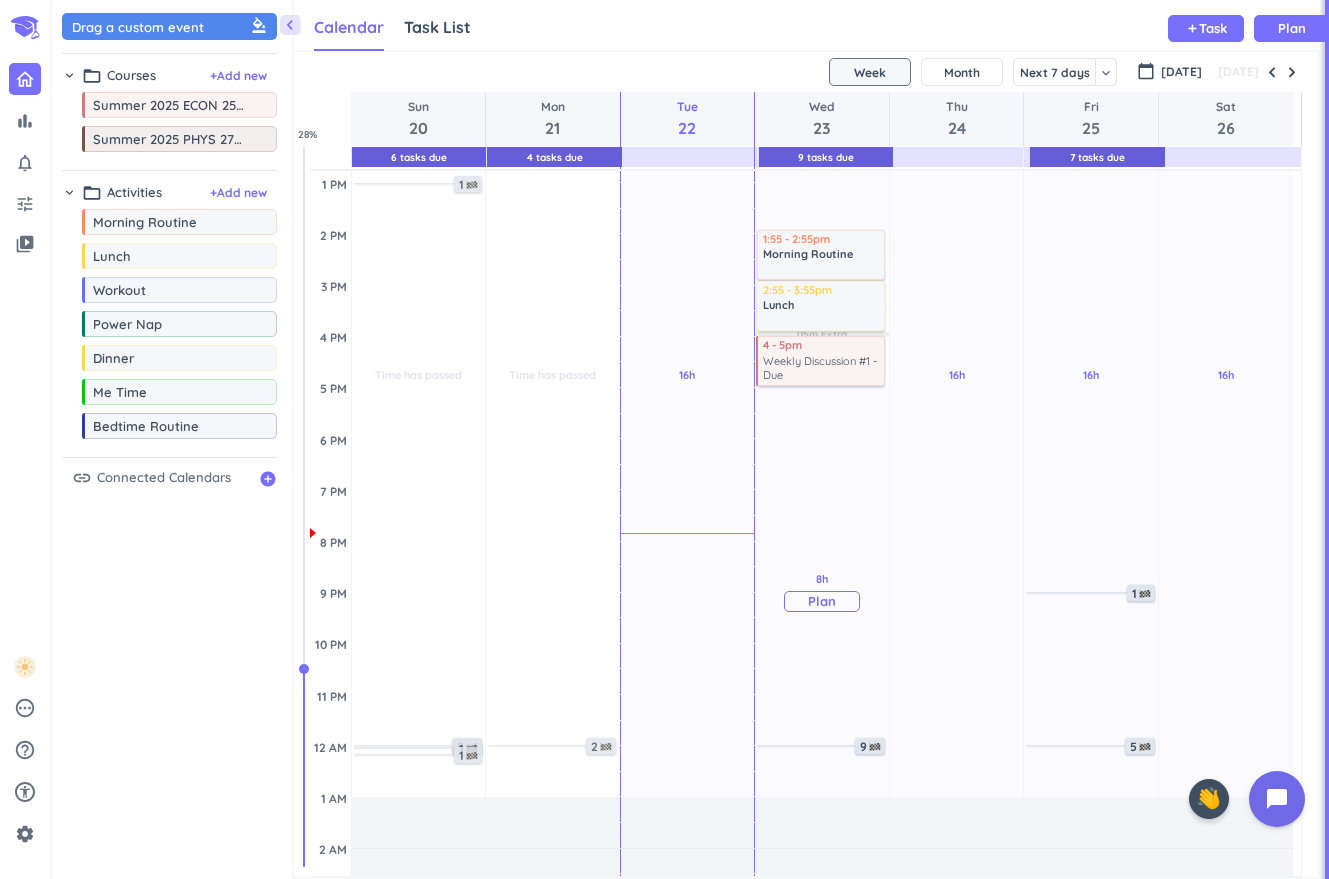 drag, startPoint x: 831, startPoint y: 745, endPoint x: 835, endPoint y: 764, distance: 19.416489 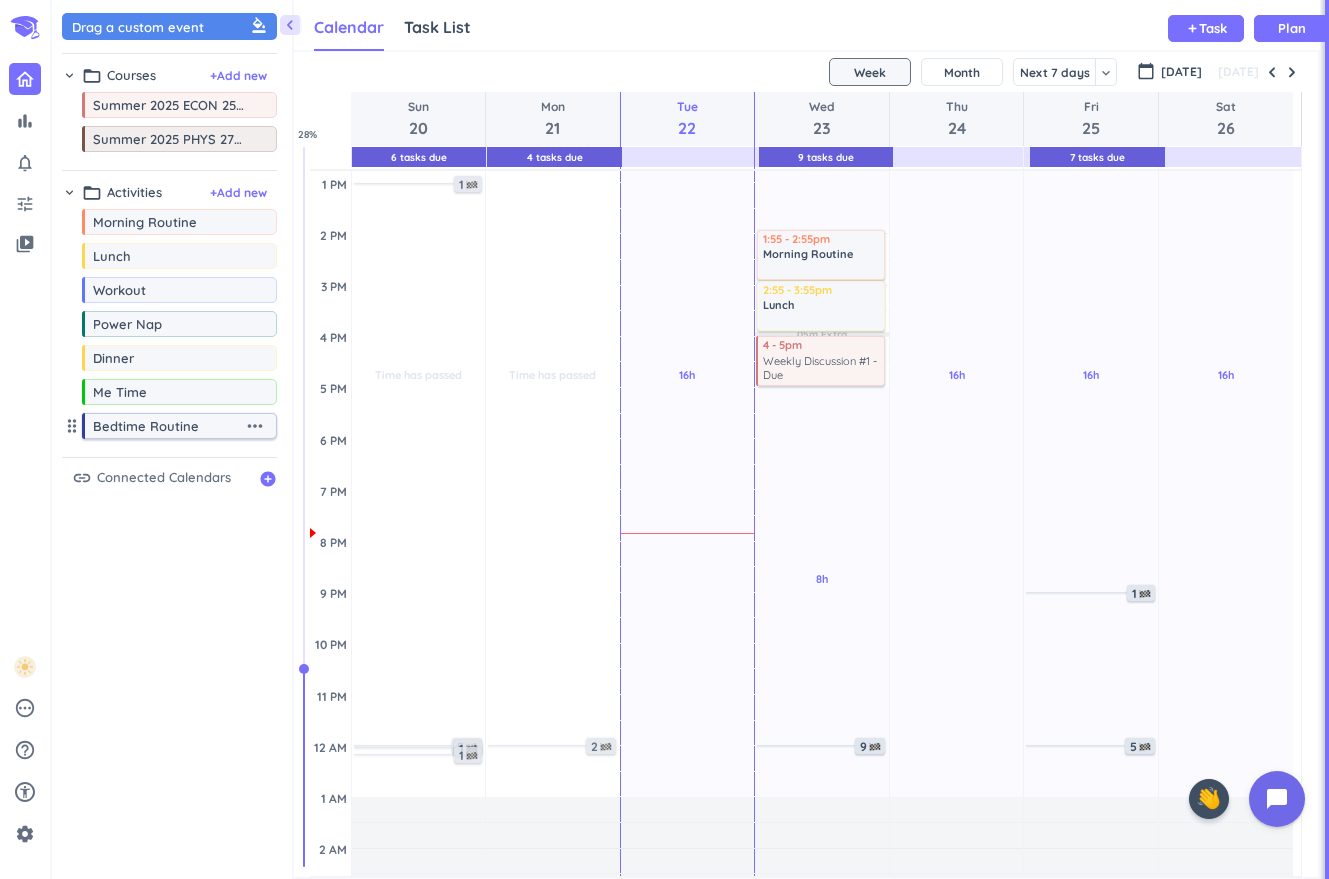 drag, startPoint x: 835, startPoint y: 764, endPoint x: 233, endPoint y: 436, distance: 685.5567 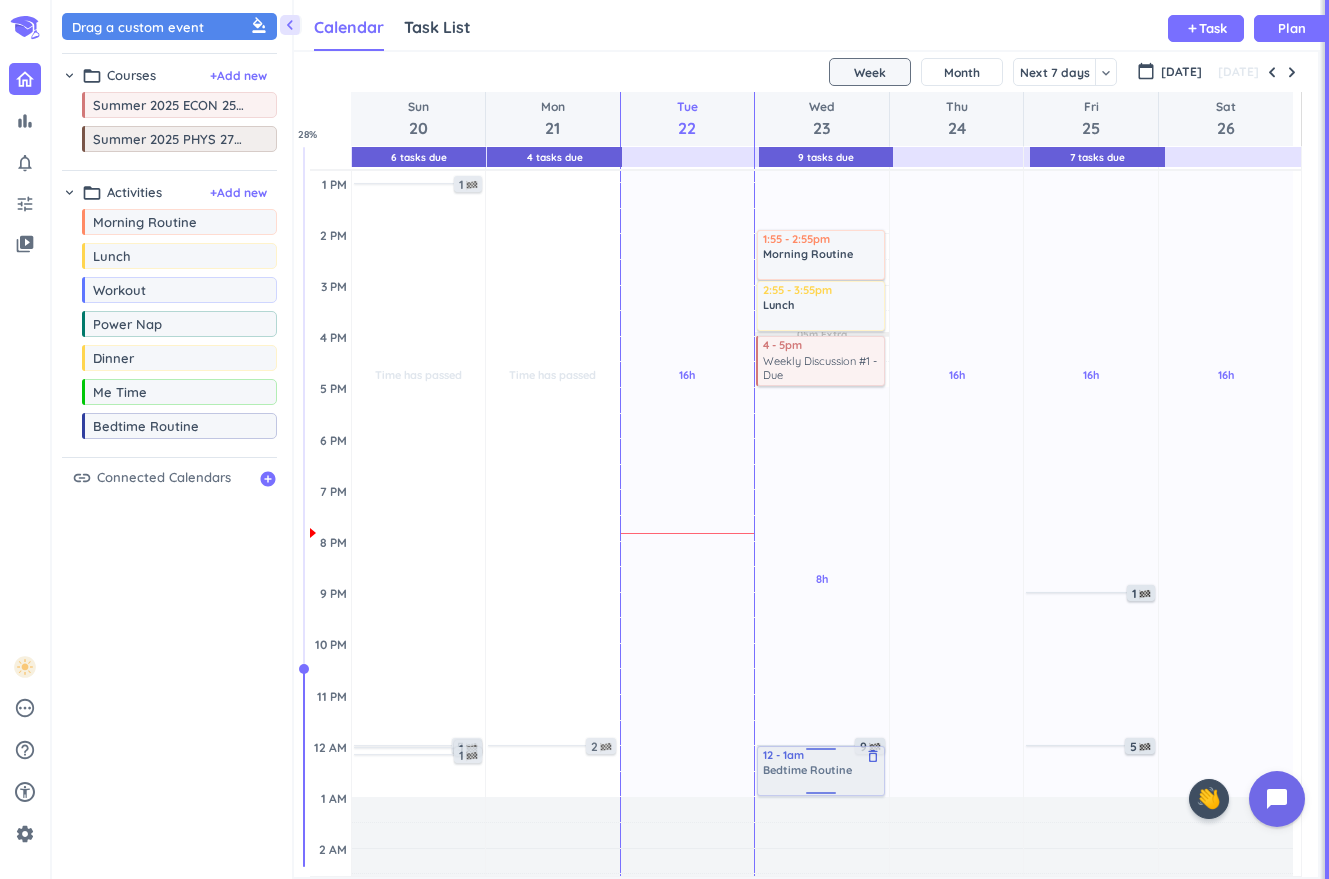drag, startPoint x: 233, startPoint y: 436, endPoint x: 824, endPoint y: 748, distance: 668.3001 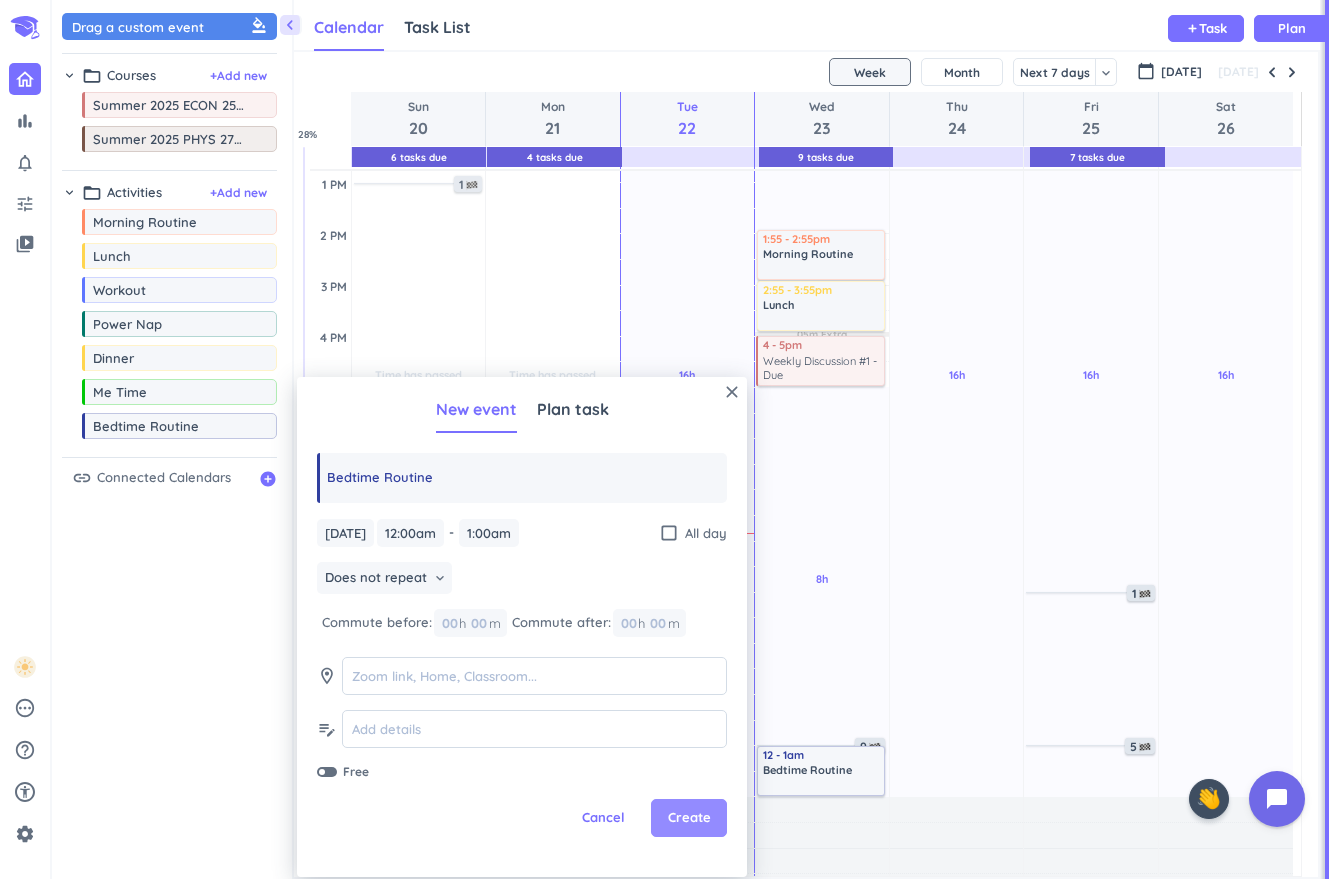 click on "Create" at bounding box center [689, 818] 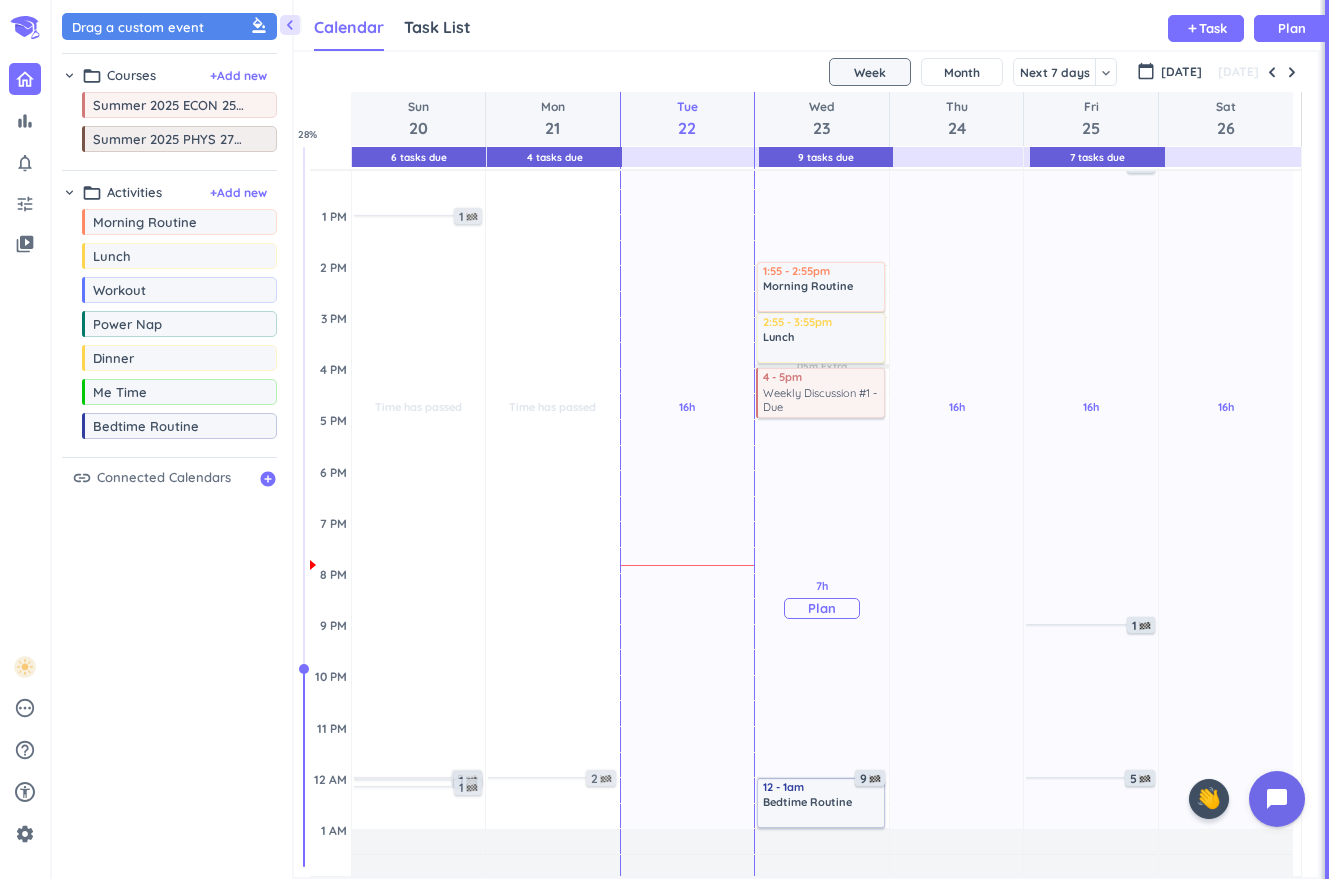 scroll, scrollTop: 400, scrollLeft: 0, axis: vertical 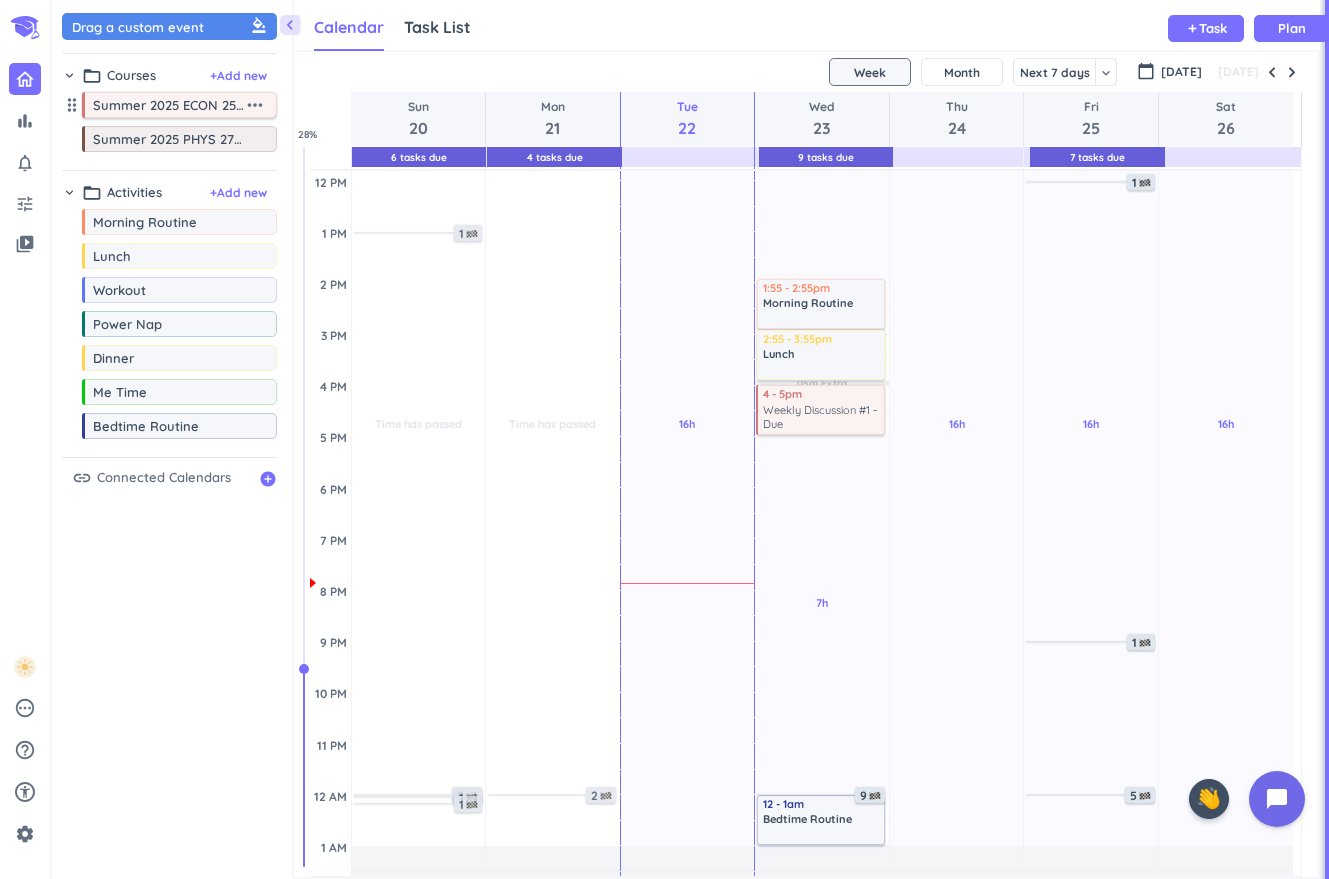 click on "Summer 2025 ECON 25100-Y07 DIS" at bounding box center [168, 105] 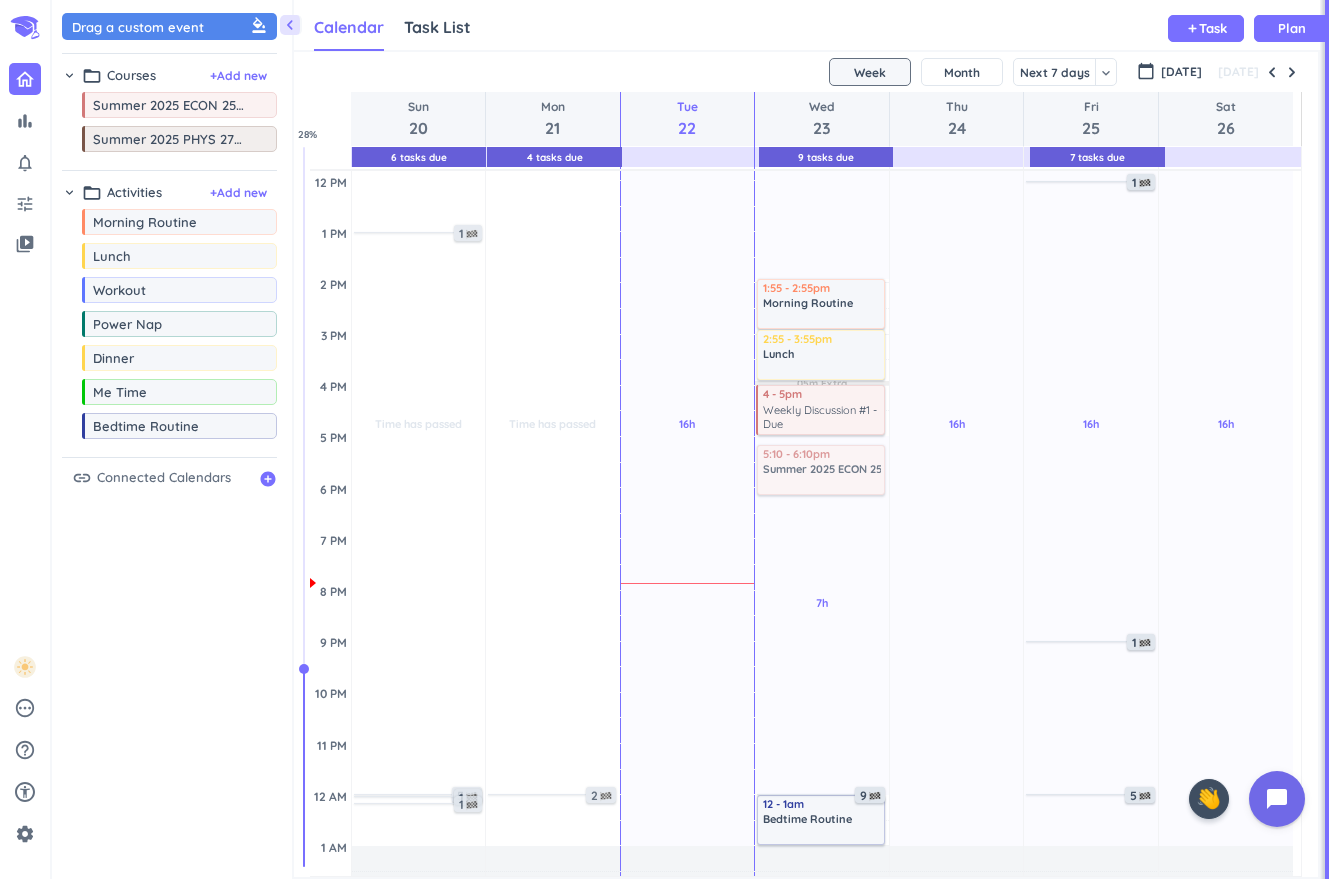 scroll, scrollTop: 389, scrollLeft: 0, axis: vertical 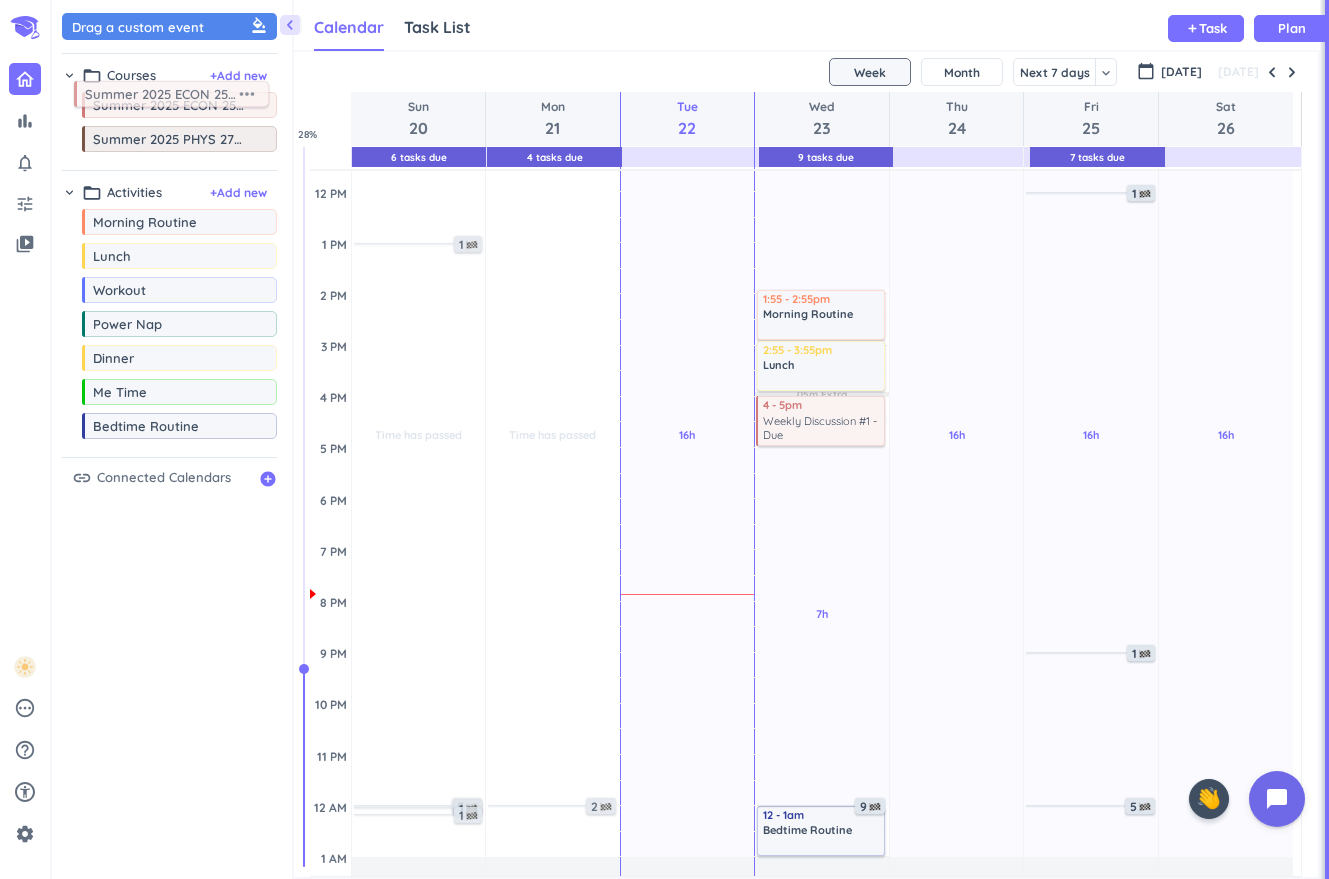 drag, startPoint x: 167, startPoint y: 108, endPoint x: 159, endPoint y: 99, distance: 12.0415945 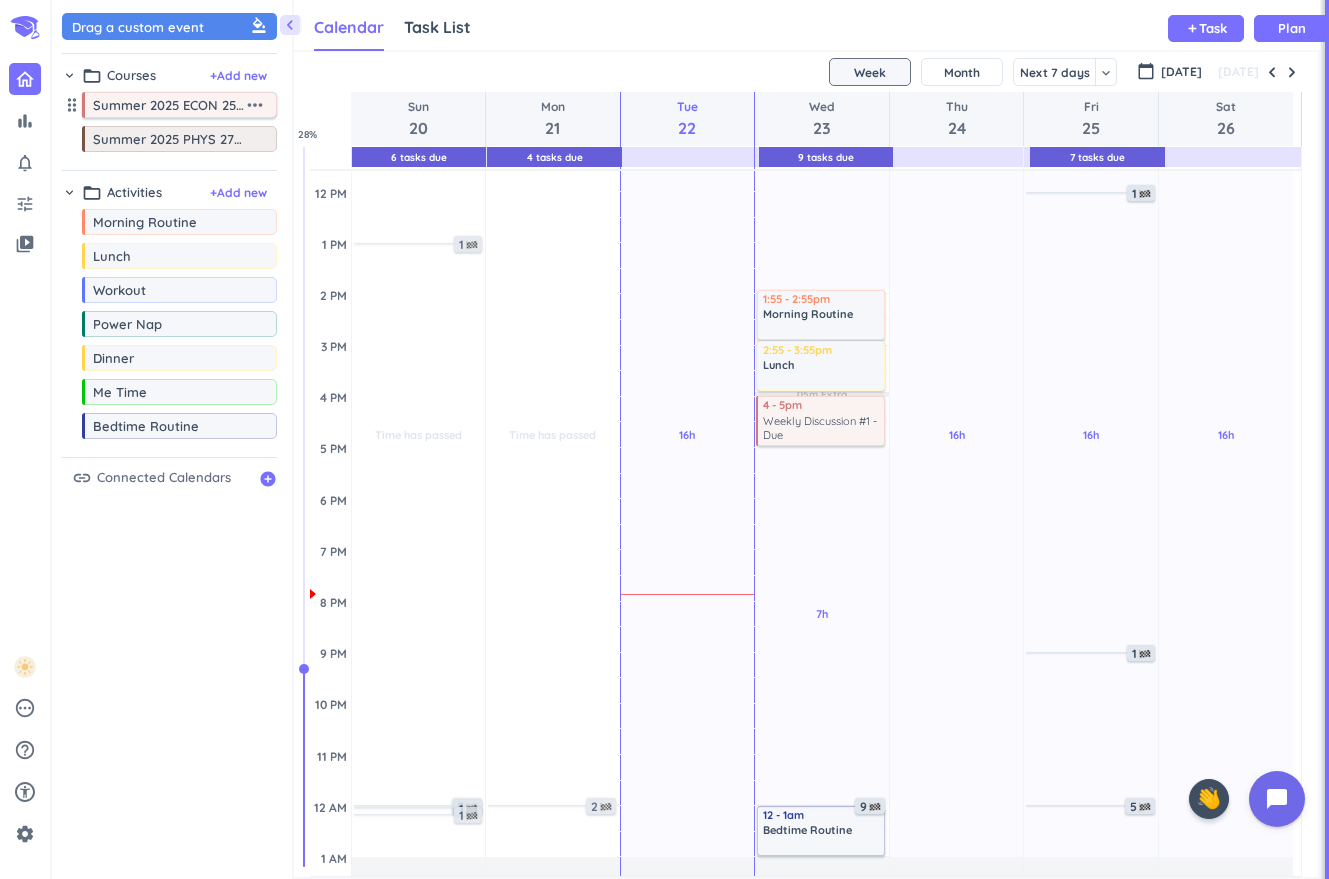 click on "Summer 2025 ECON 25100-Y07 DIS" at bounding box center (168, 105) 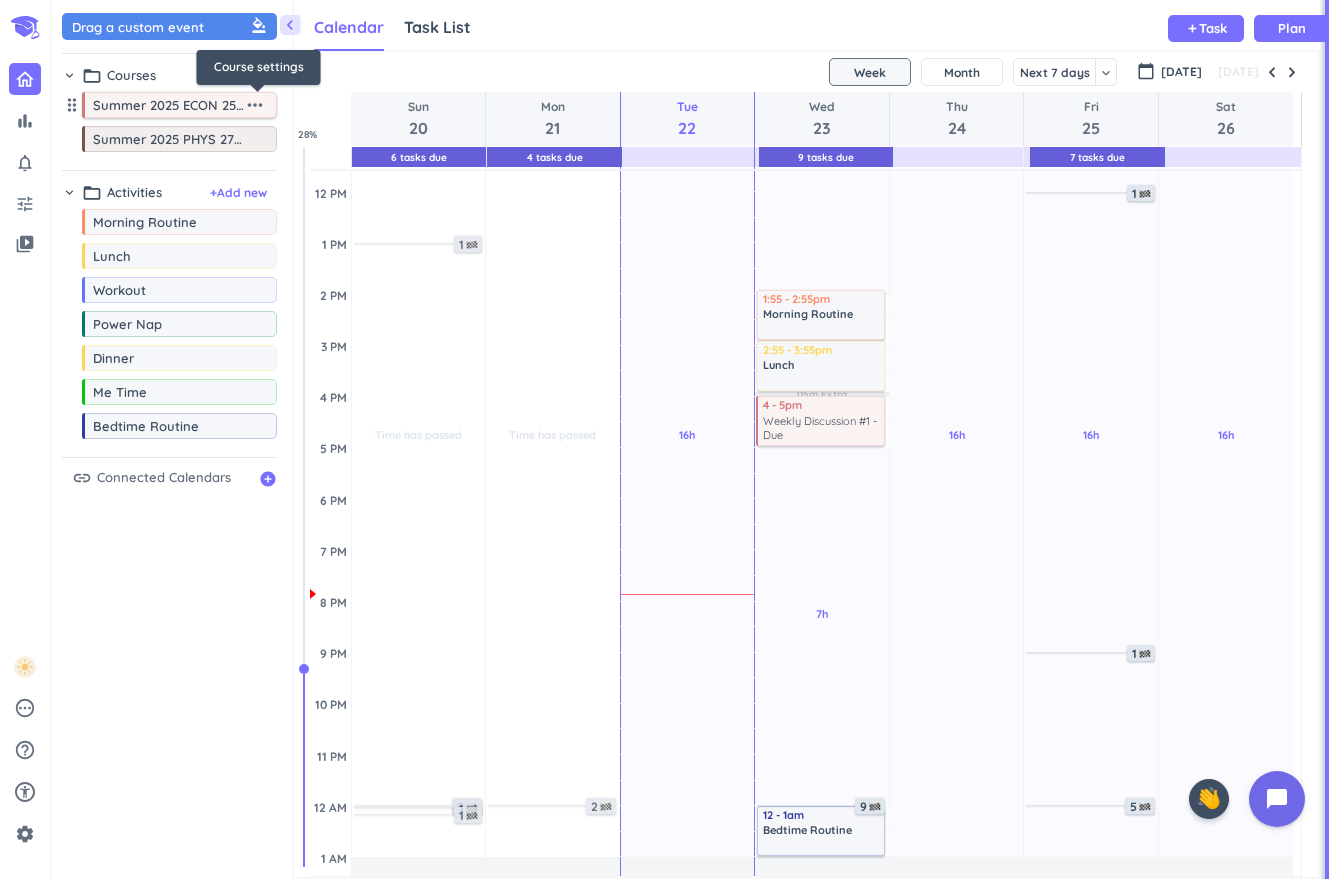 click on "more_horiz" at bounding box center (255, 105) 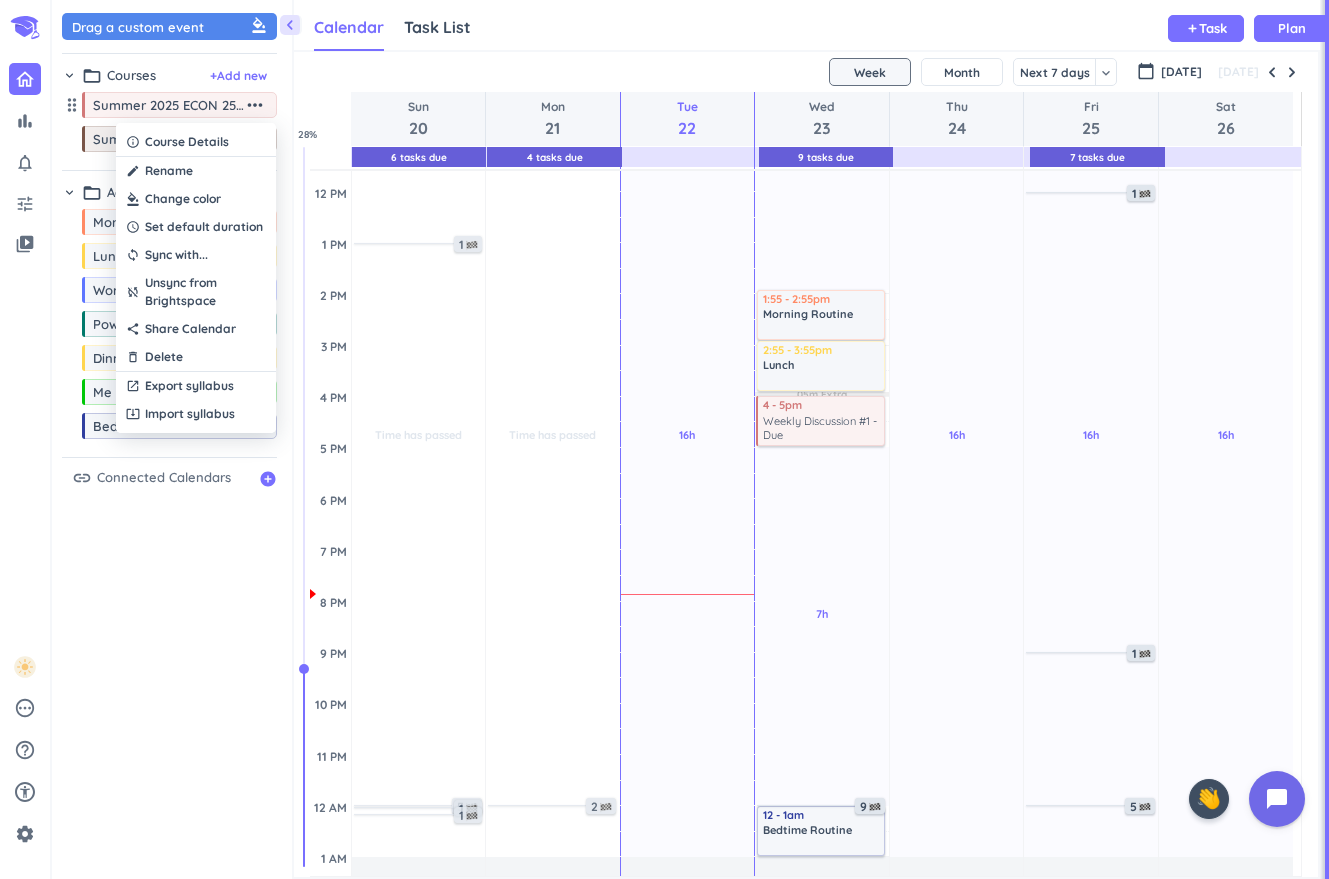 click at bounding box center (664, 439) 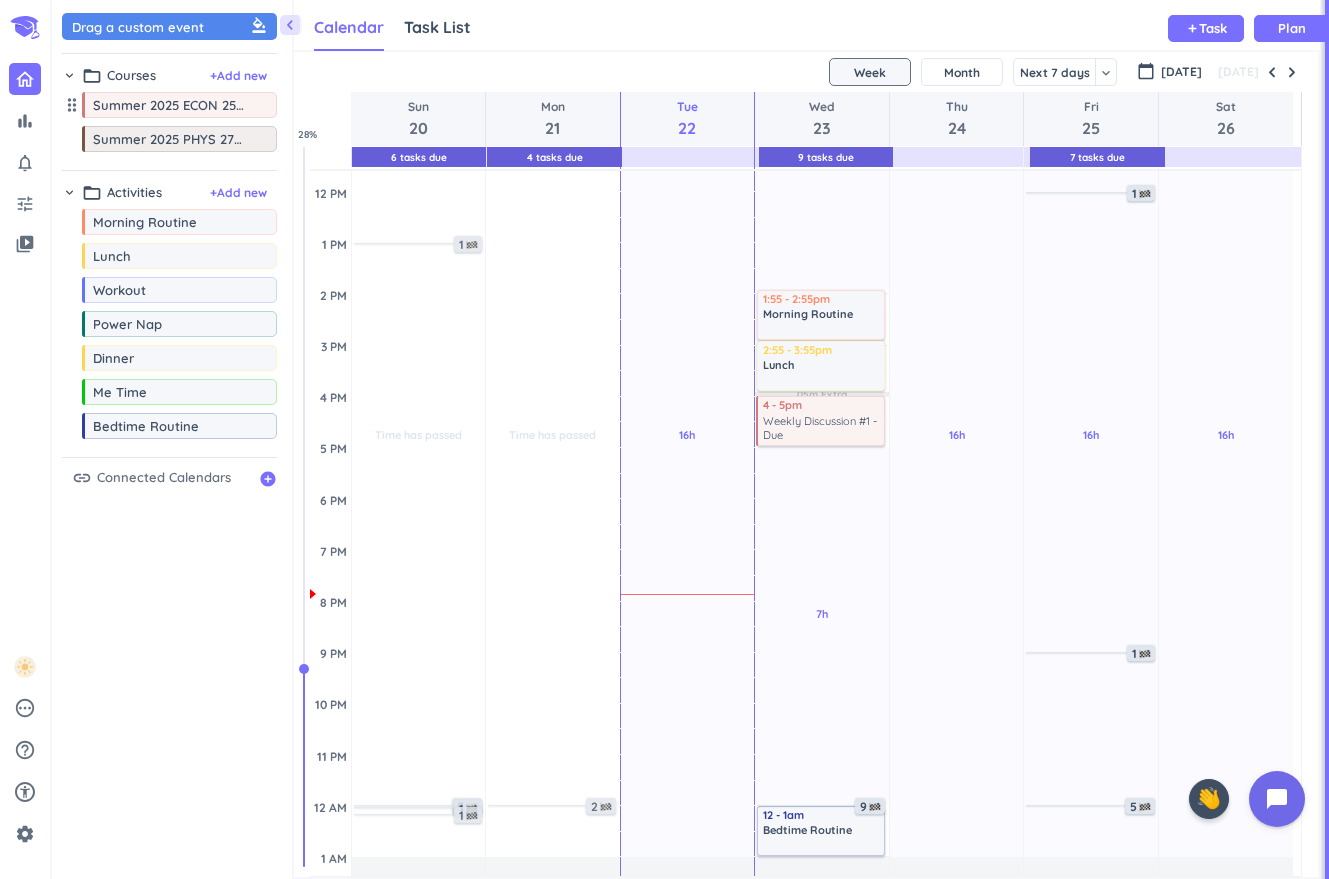 click on "Summer 2025 ECON 25100-Y07 DIS" at bounding box center (168, 105) 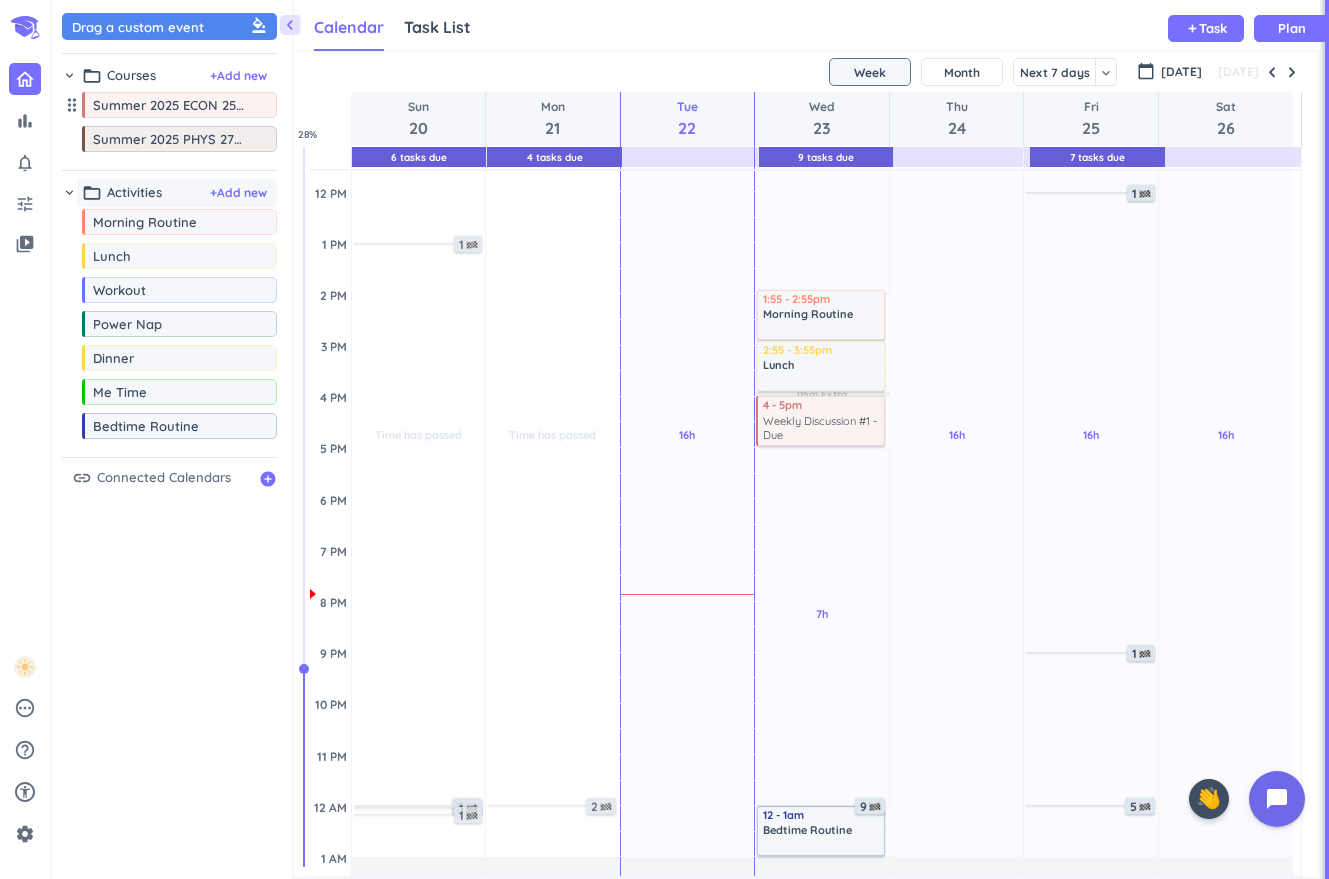 click on "folder_open Activities   +  Add new" at bounding box center (177, 193) 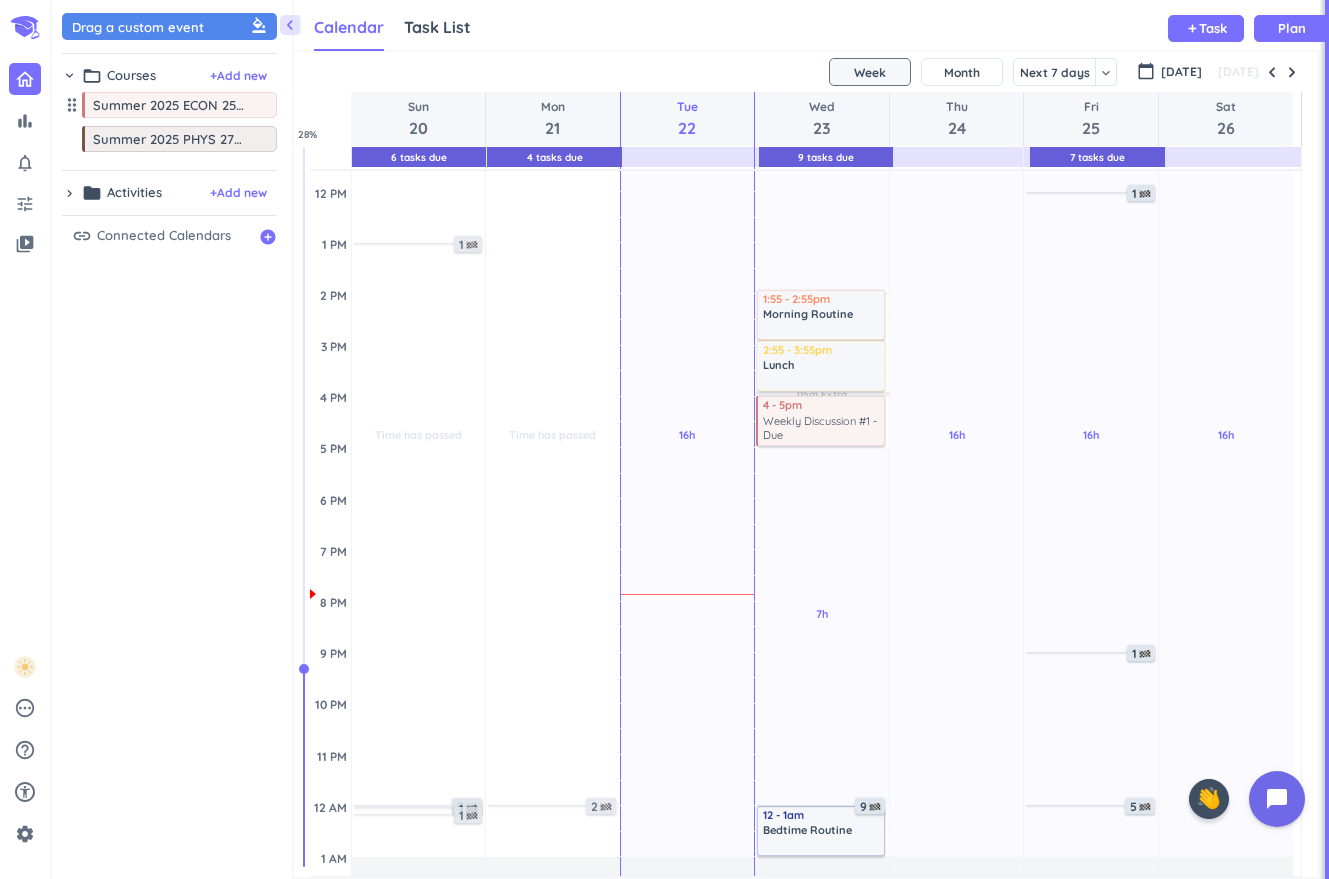 click on "chevron_right folder_open Courses   +  Add new" at bounding box center [169, 73] 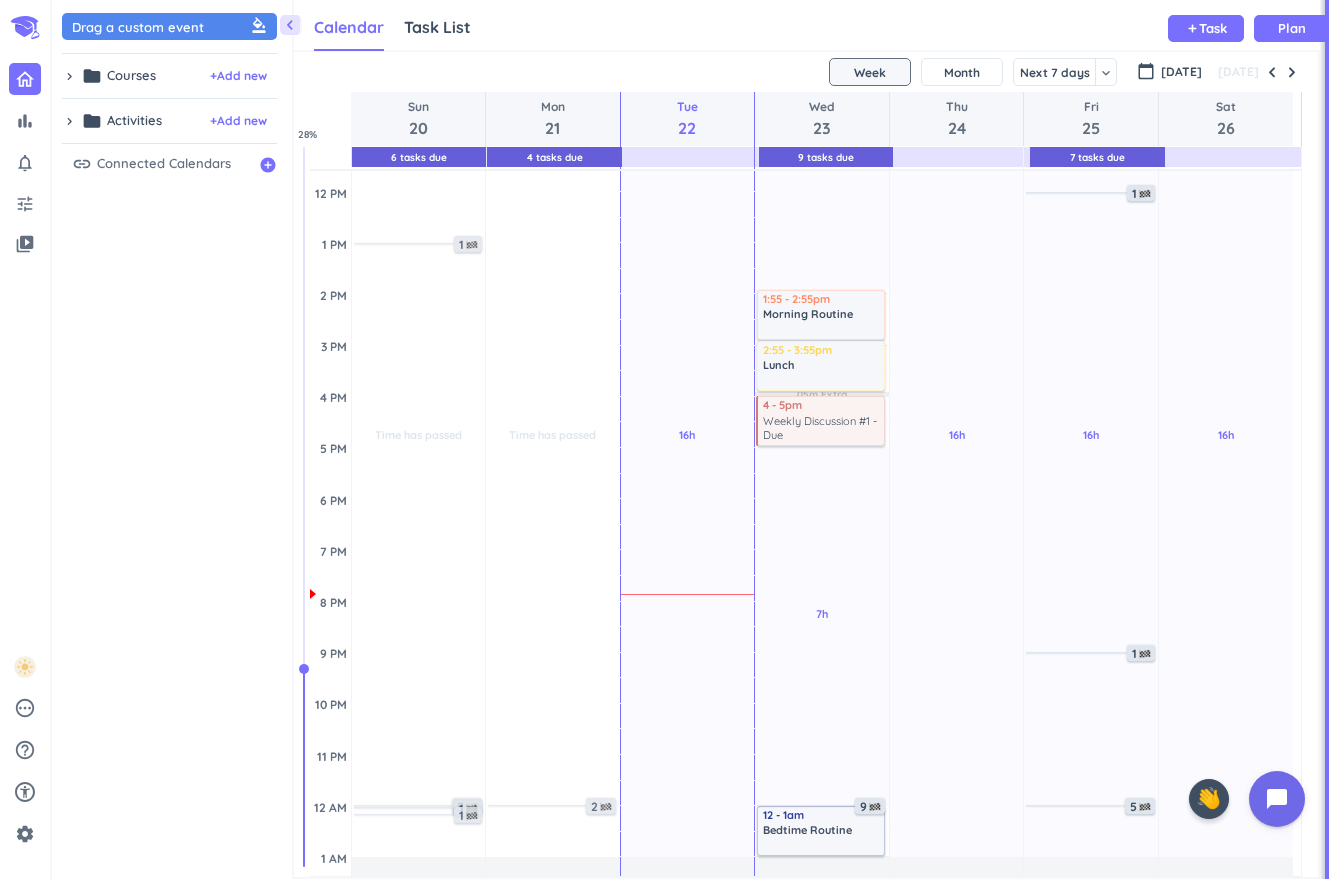 click on "chevron_right" at bounding box center [69, 76] 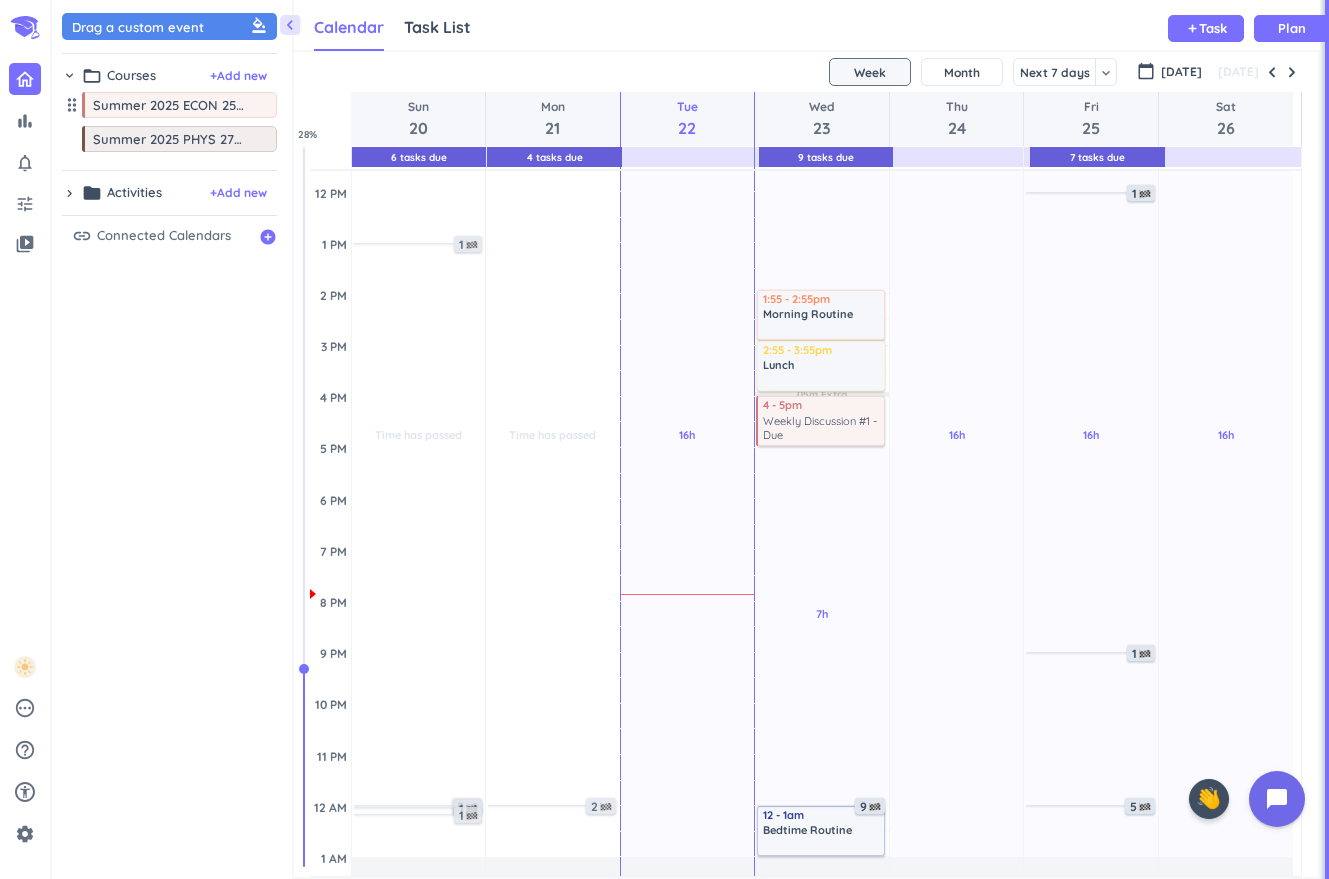 click on "chevron_right" at bounding box center (69, 75) 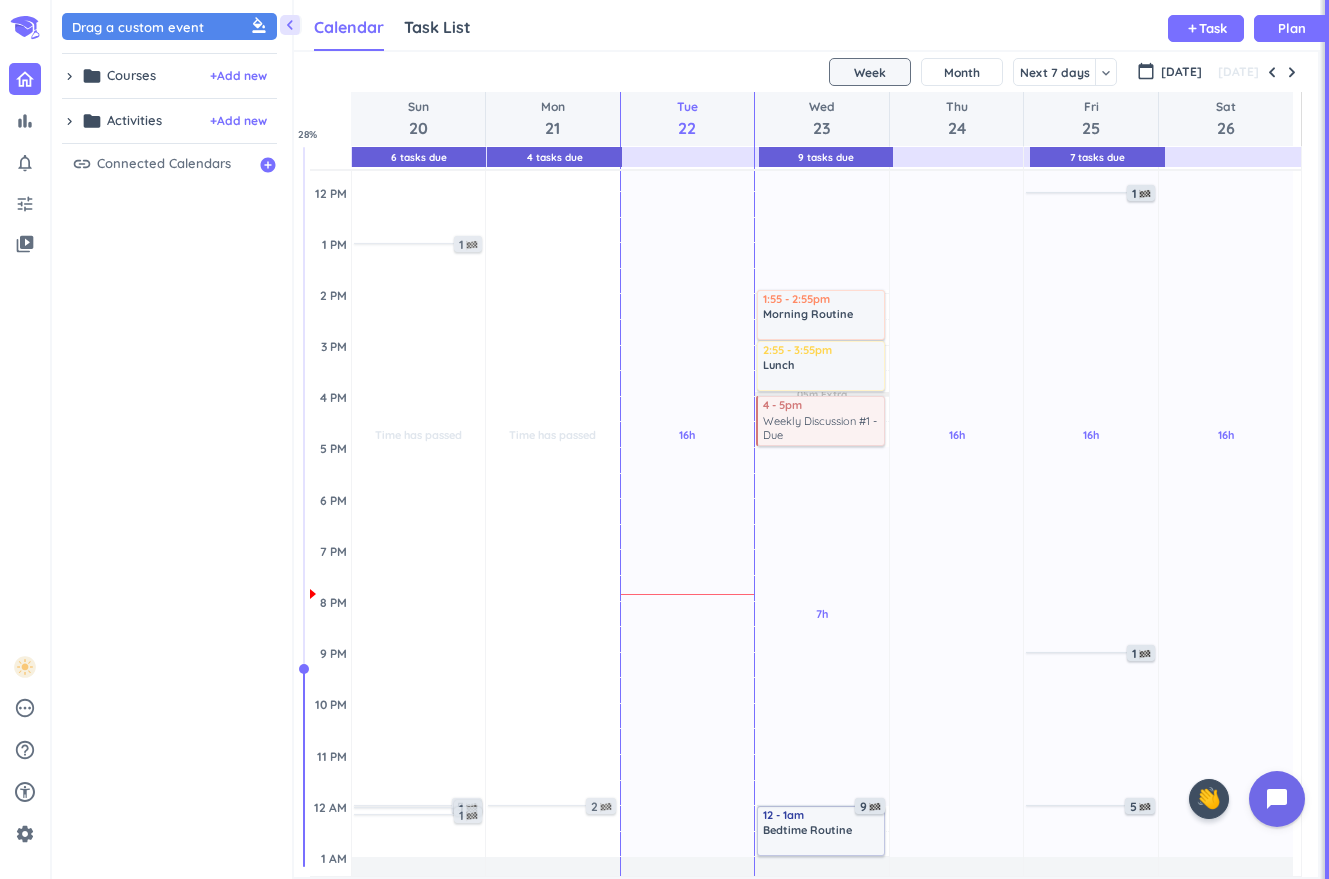 click on "chevron_right" at bounding box center [69, 76] 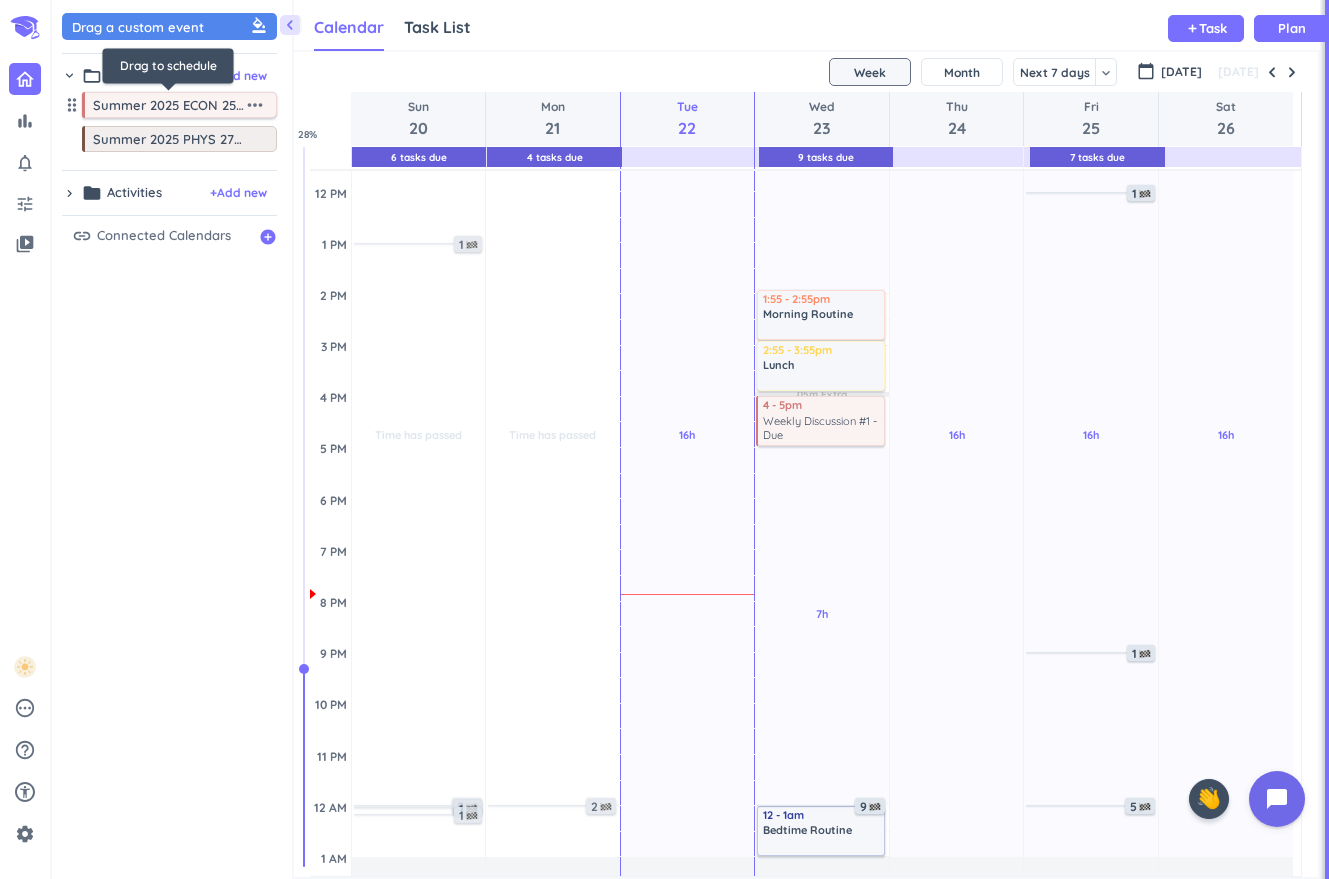 click on "Summer 2025 ECON 25100-Y07 DIS" at bounding box center (168, 105) 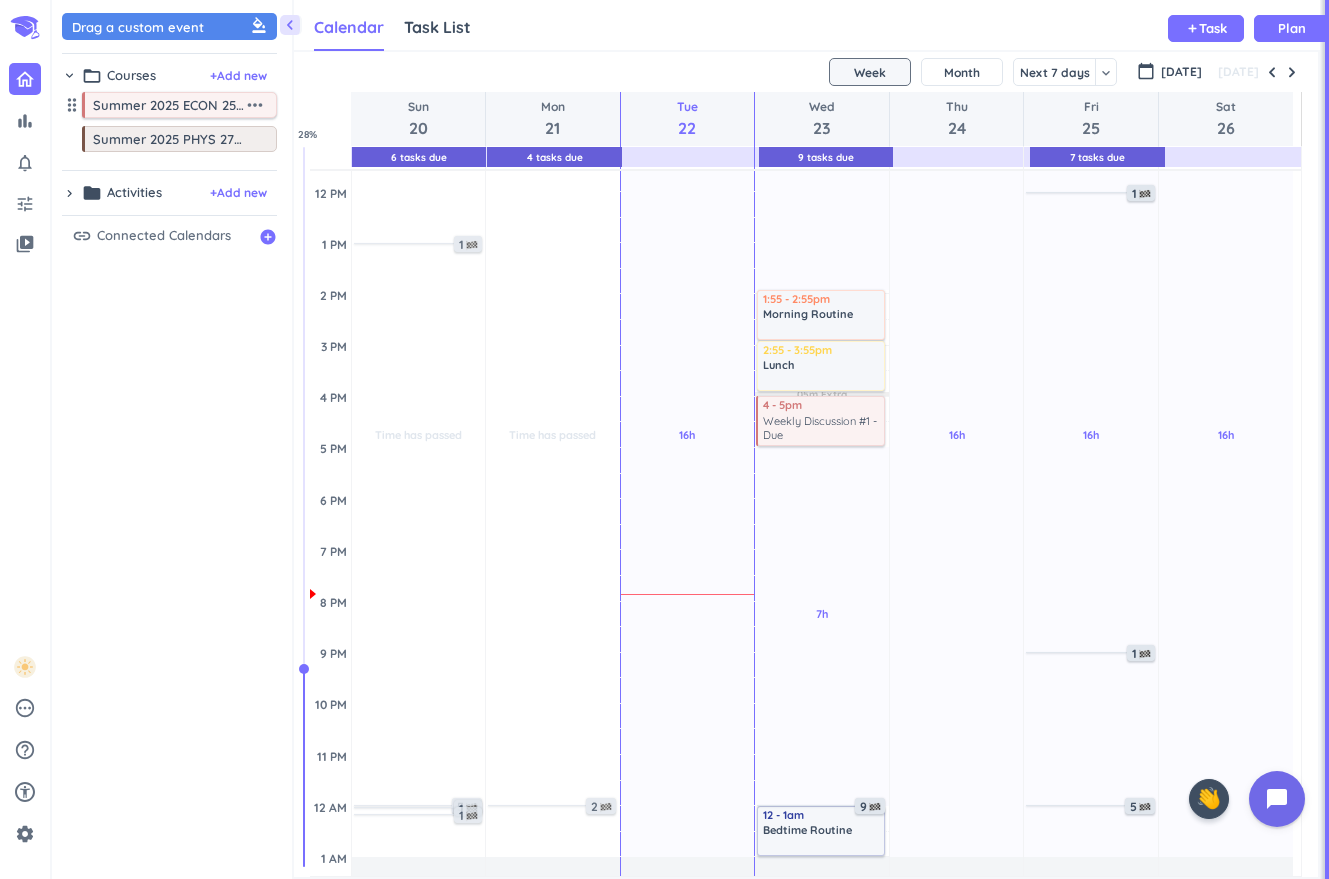 click on "Summer 2025 ECON 25100-Y07 DIS" at bounding box center (168, 105) 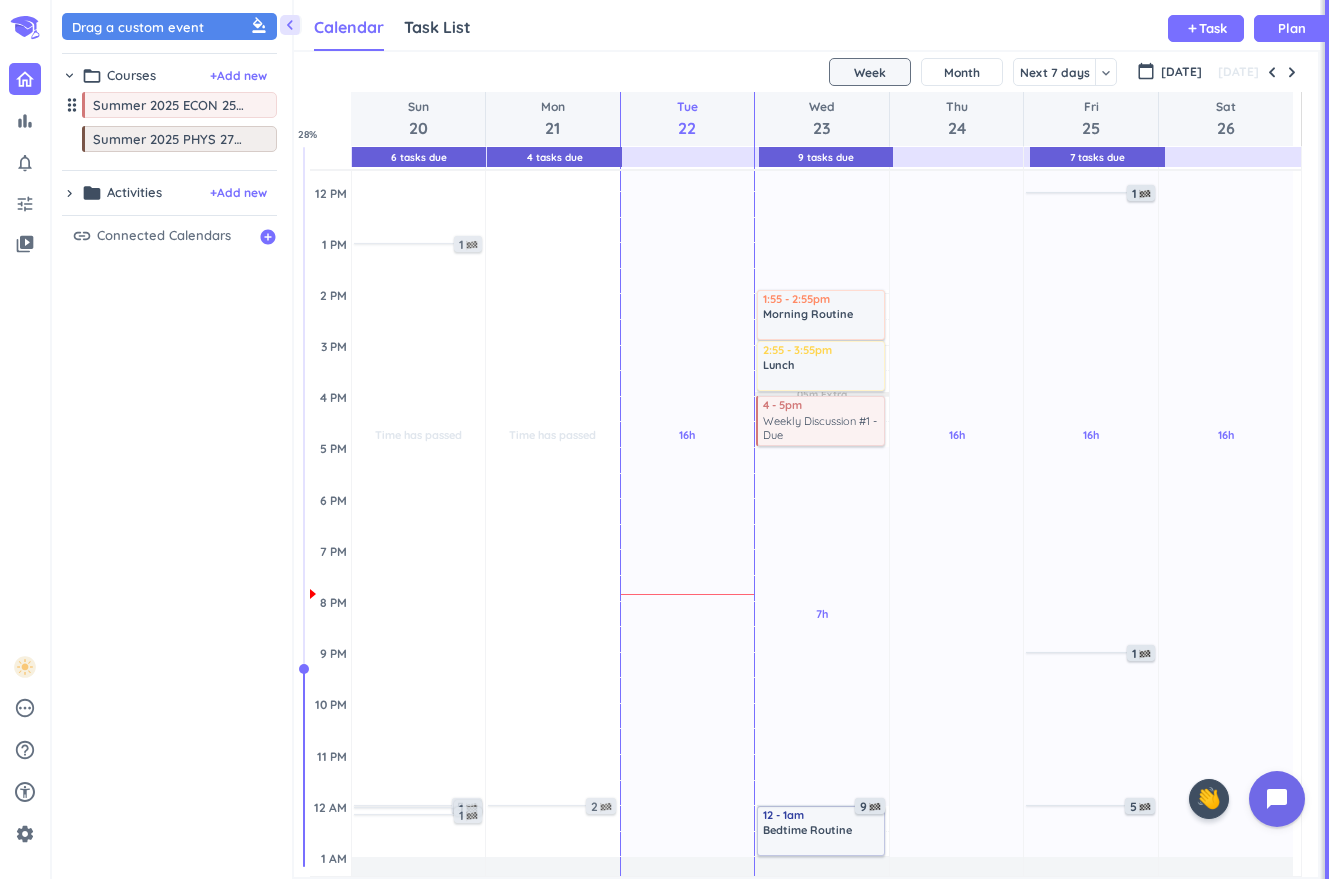 click on "drag_indicator" at bounding box center [72, 105] 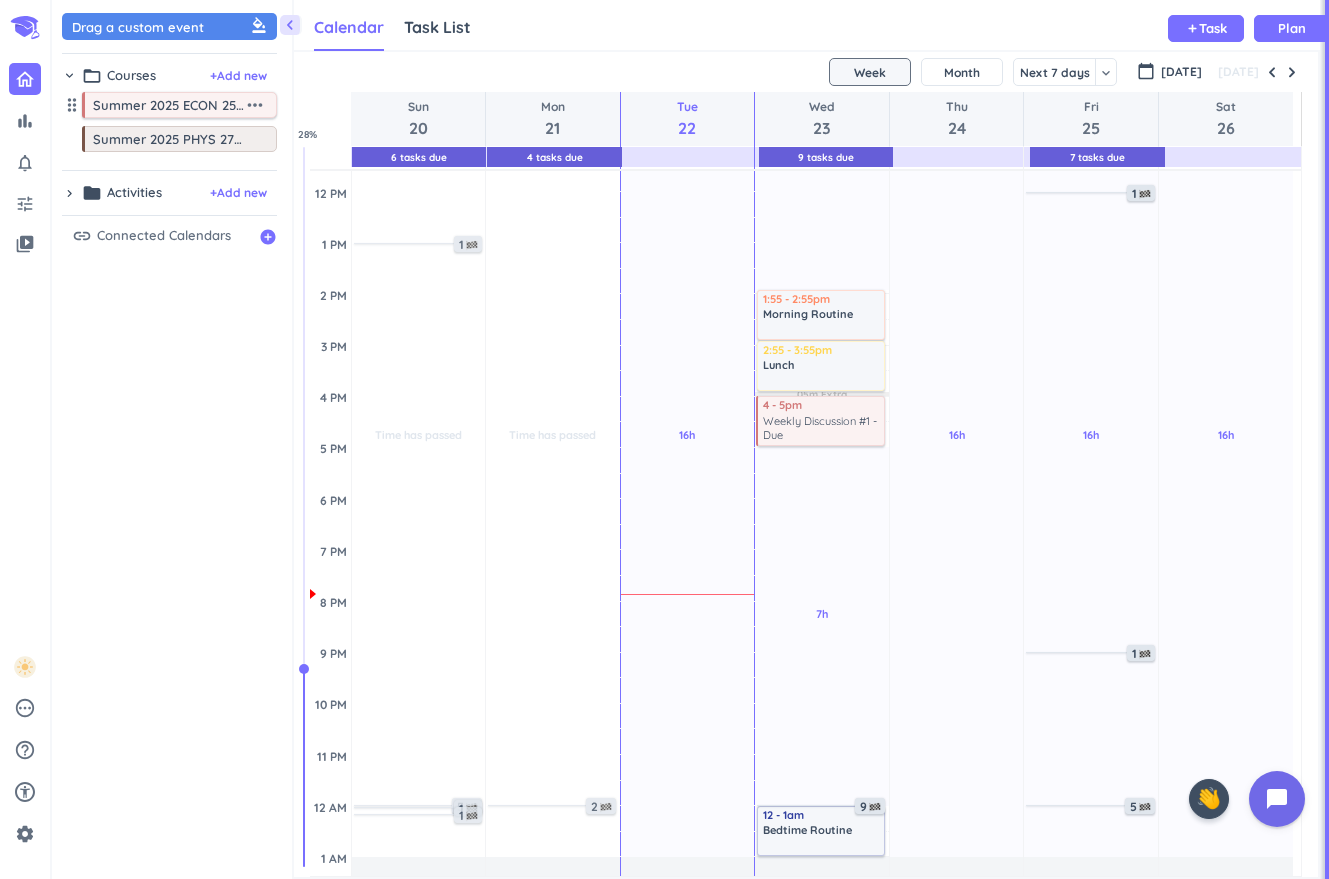 click on "Summer 2025 ECON 25100-Y07 DIS" at bounding box center (168, 105) 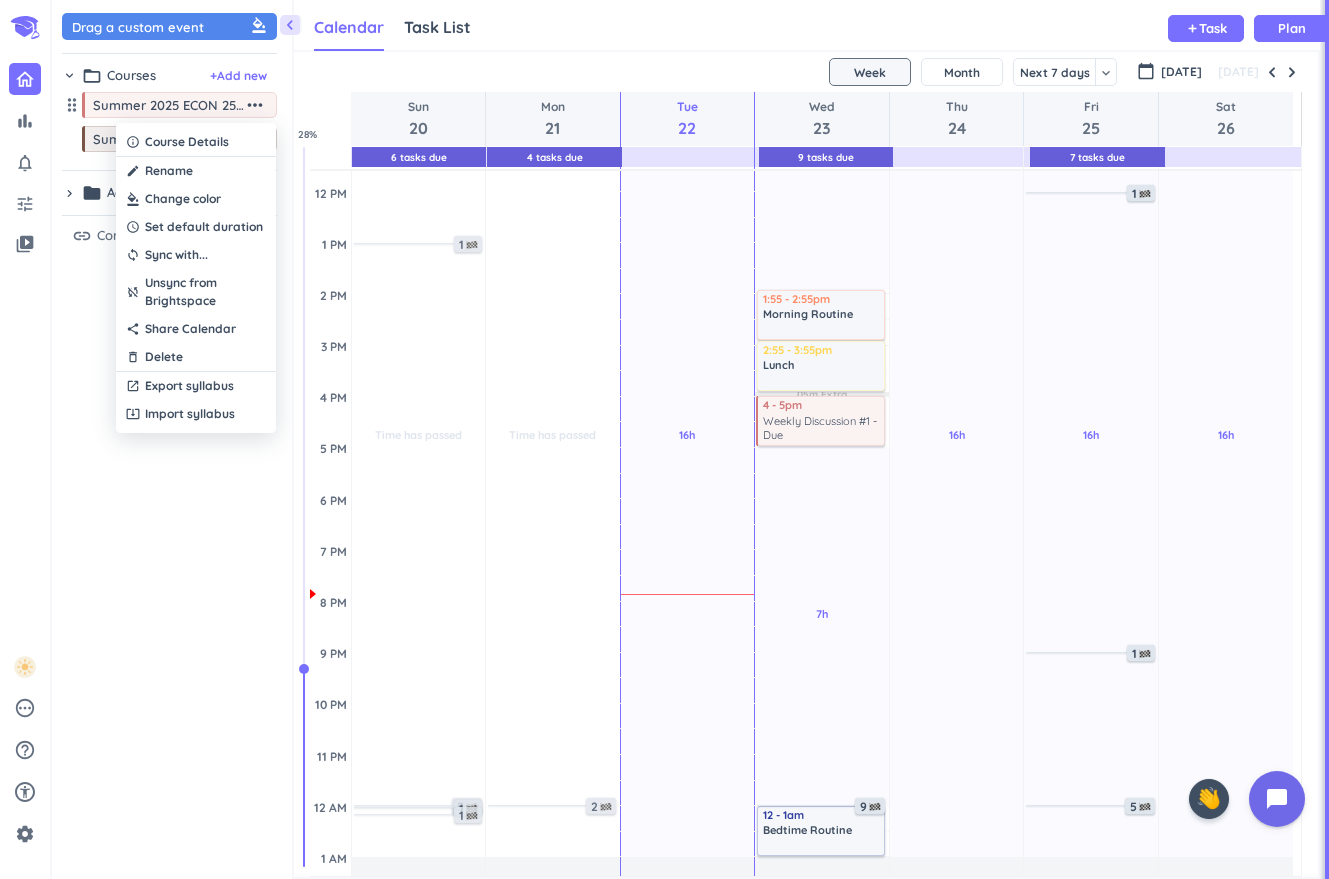 click at bounding box center [664, 439] 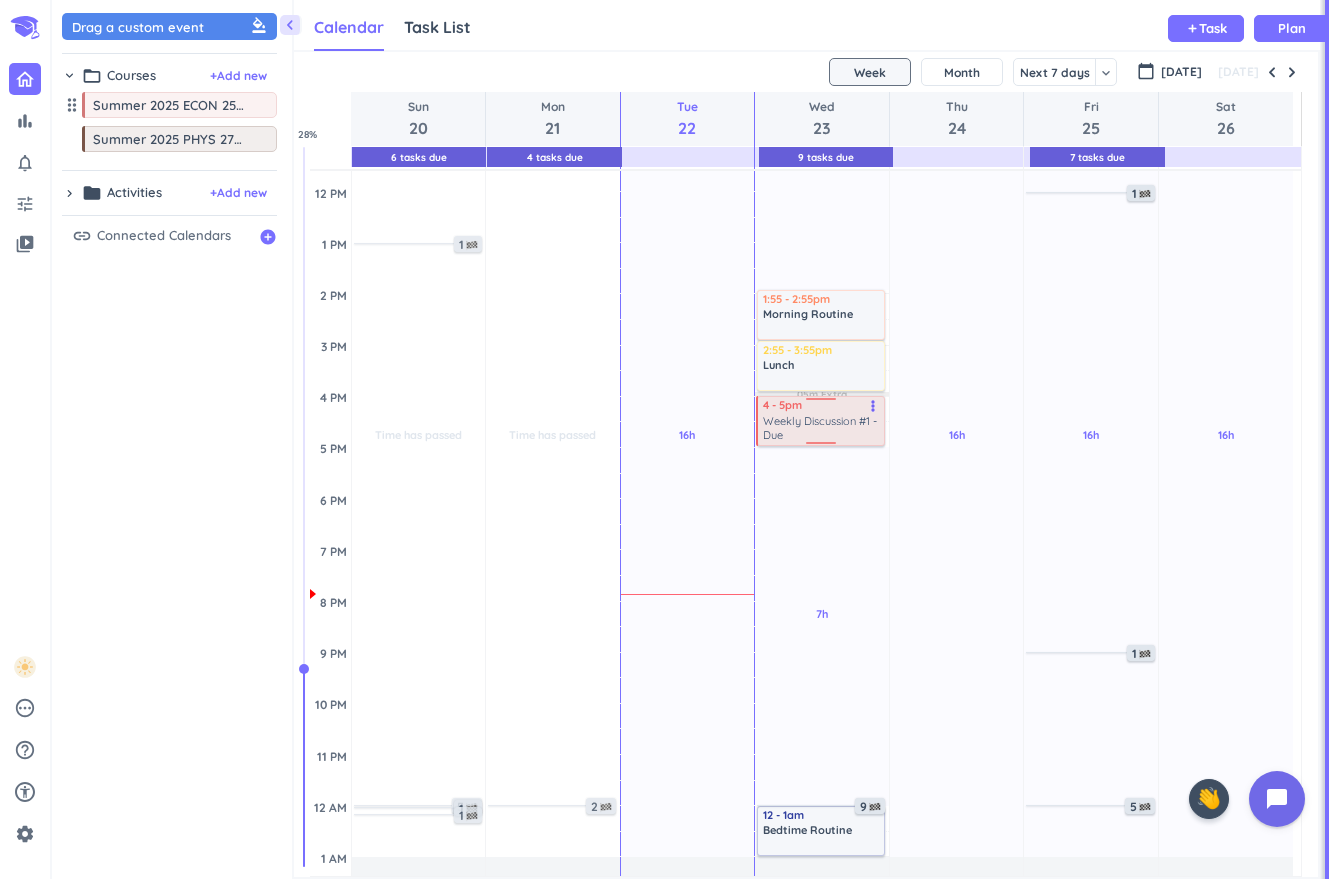 click on "Weekly Discussion #1 - Due" at bounding box center (822, 428) 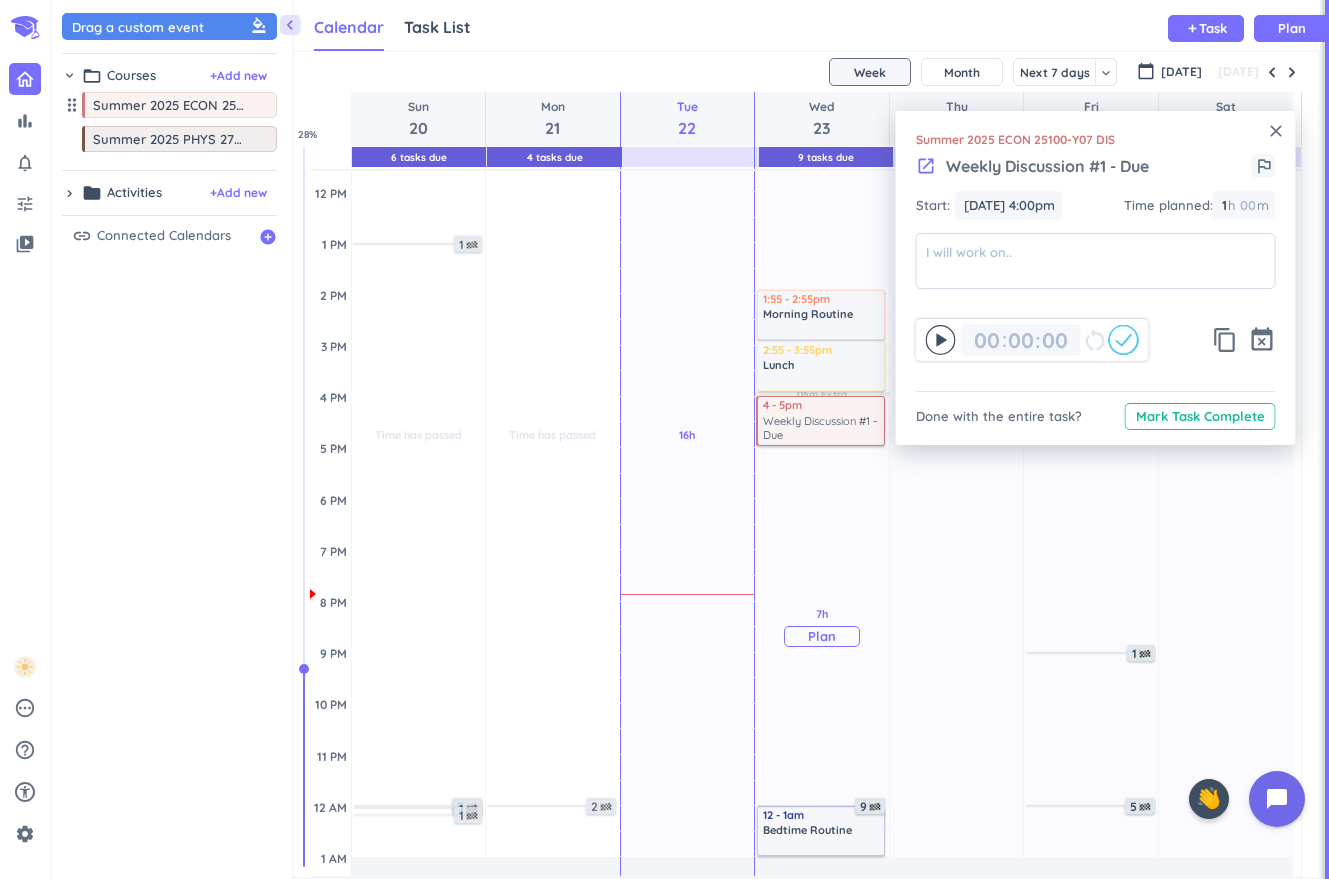 click on "7h  Past due Plan" at bounding box center (822, 626) 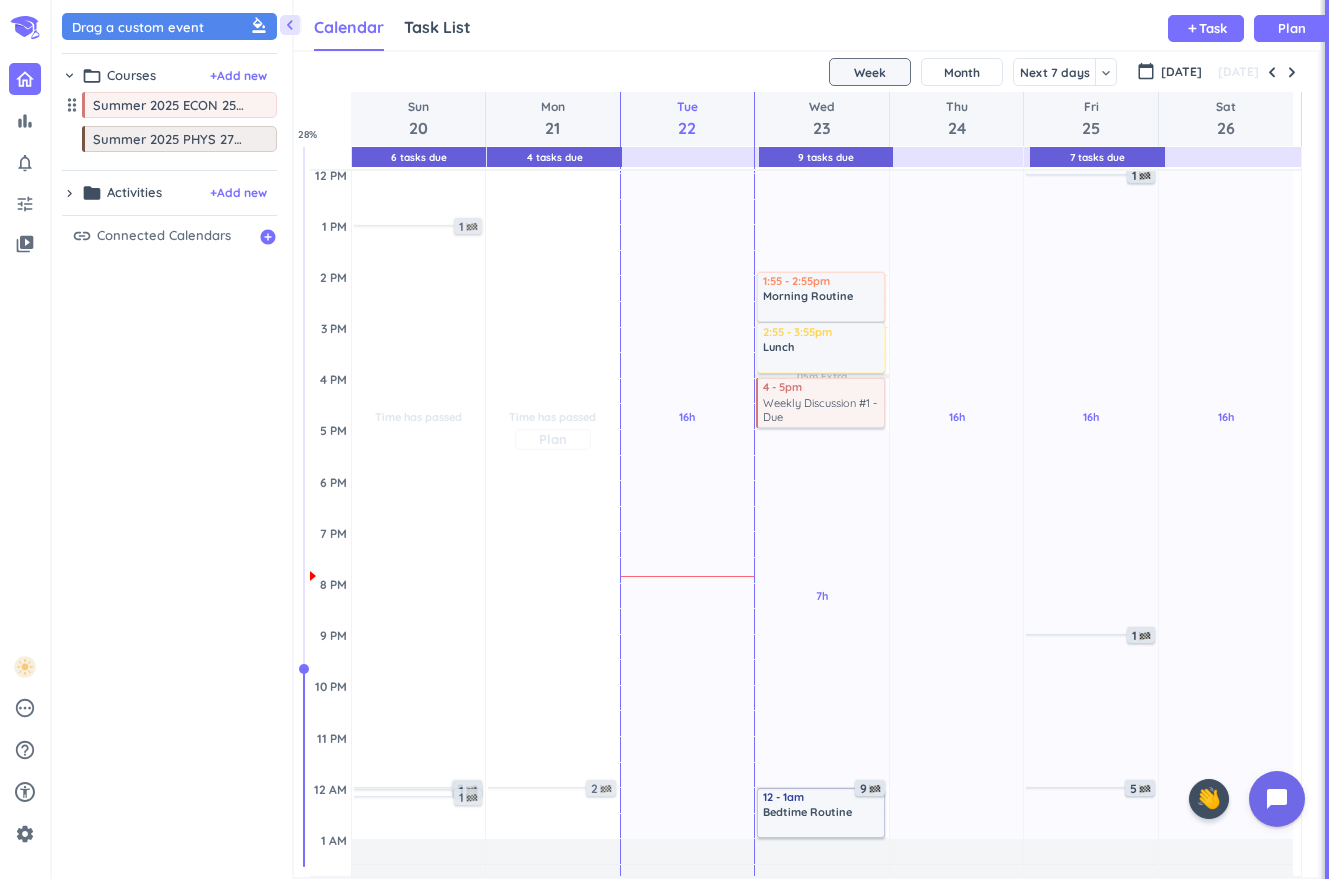 scroll, scrollTop: 414, scrollLeft: 0, axis: vertical 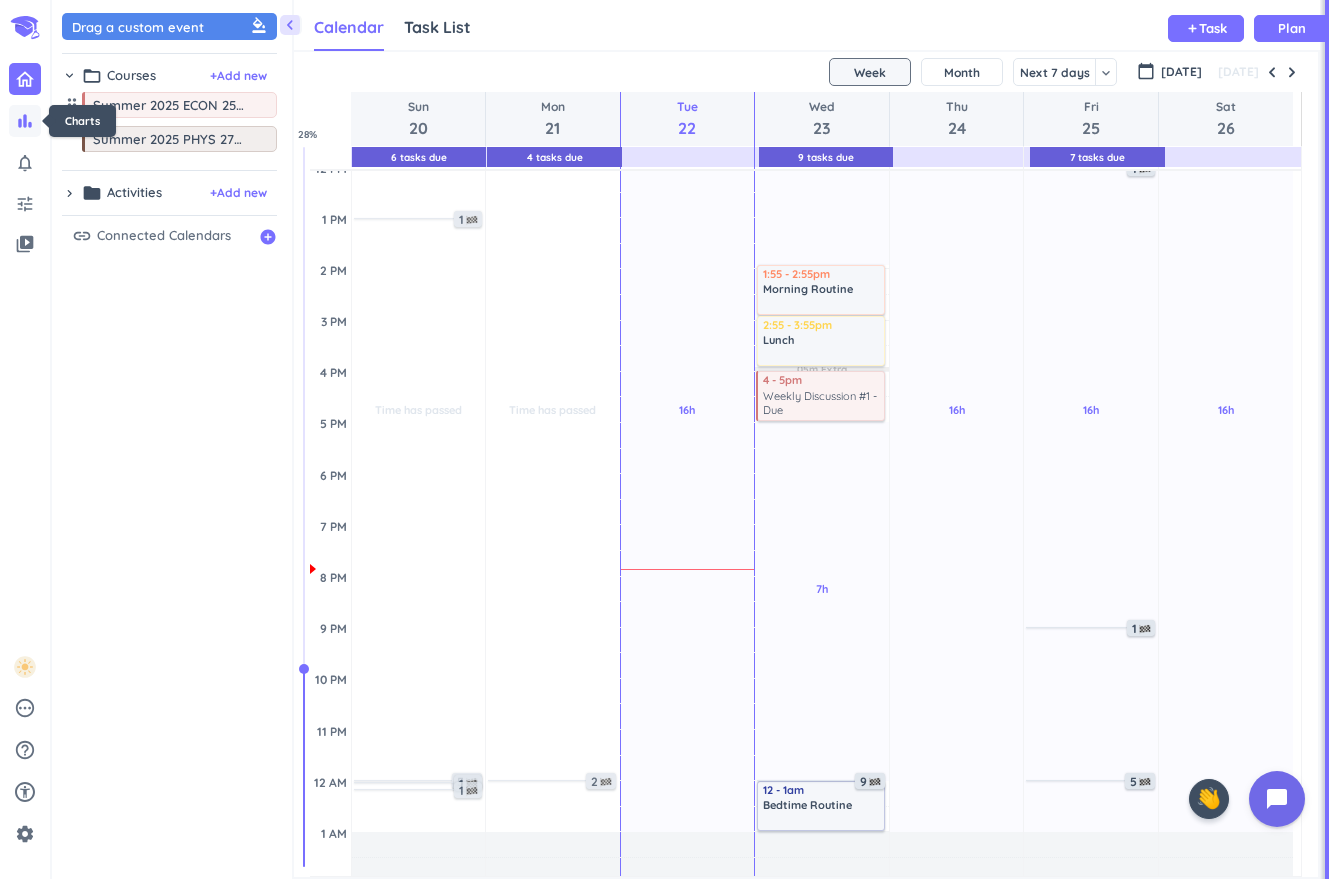 click on "bar_chart" at bounding box center [25, 121] 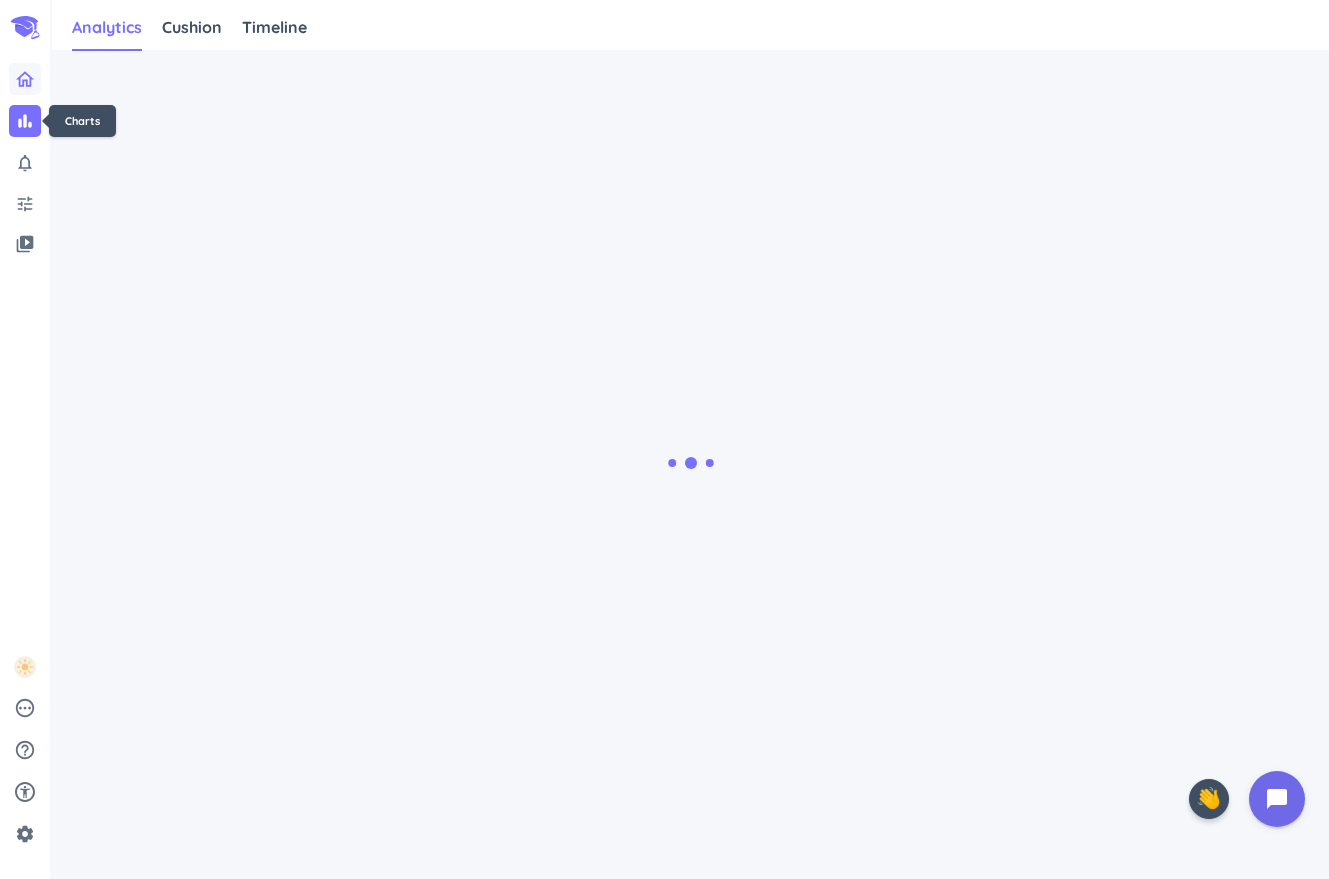 click at bounding box center [25, 79] 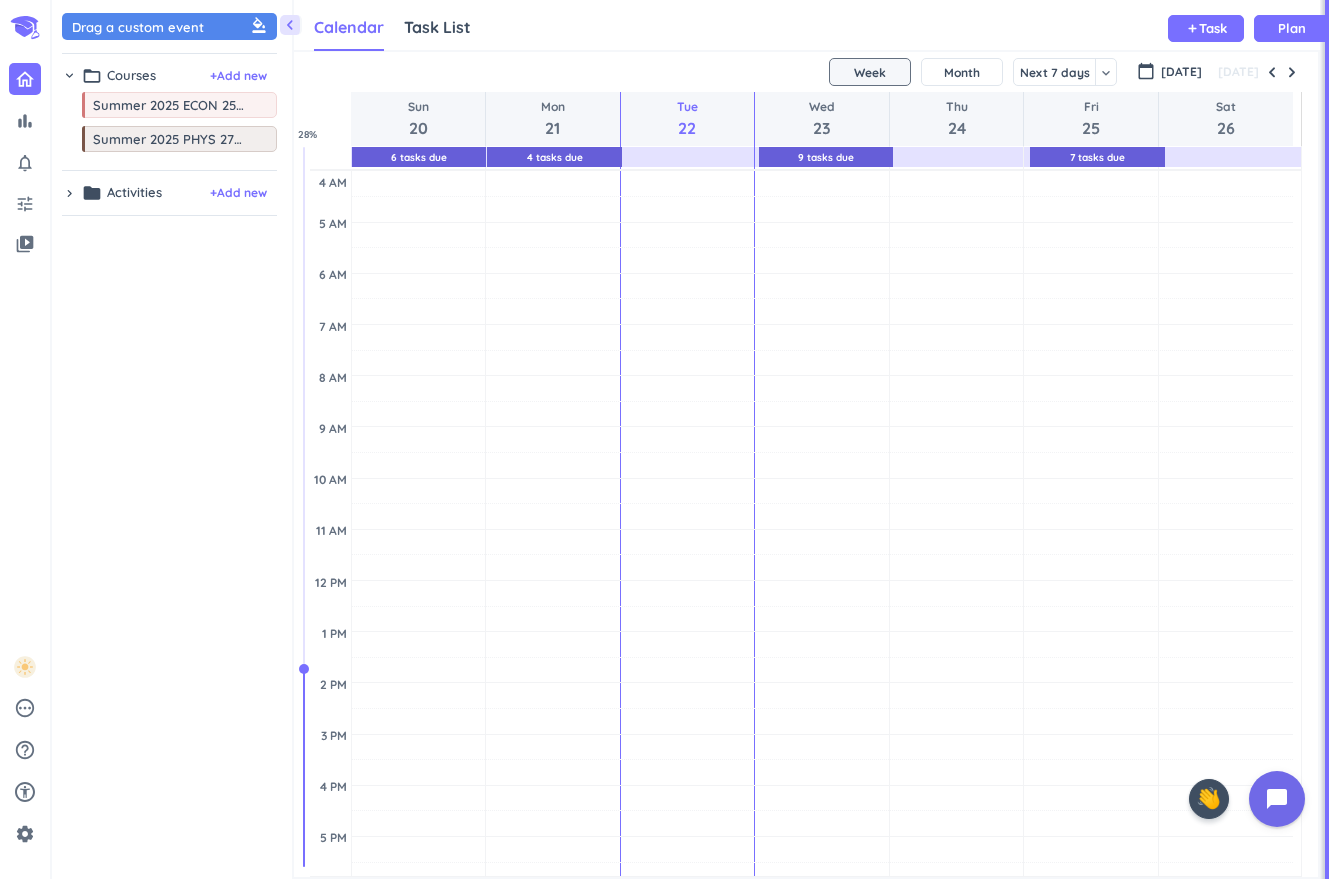 scroll, scrollTop: 9, scrollLeft: 9, axis: both 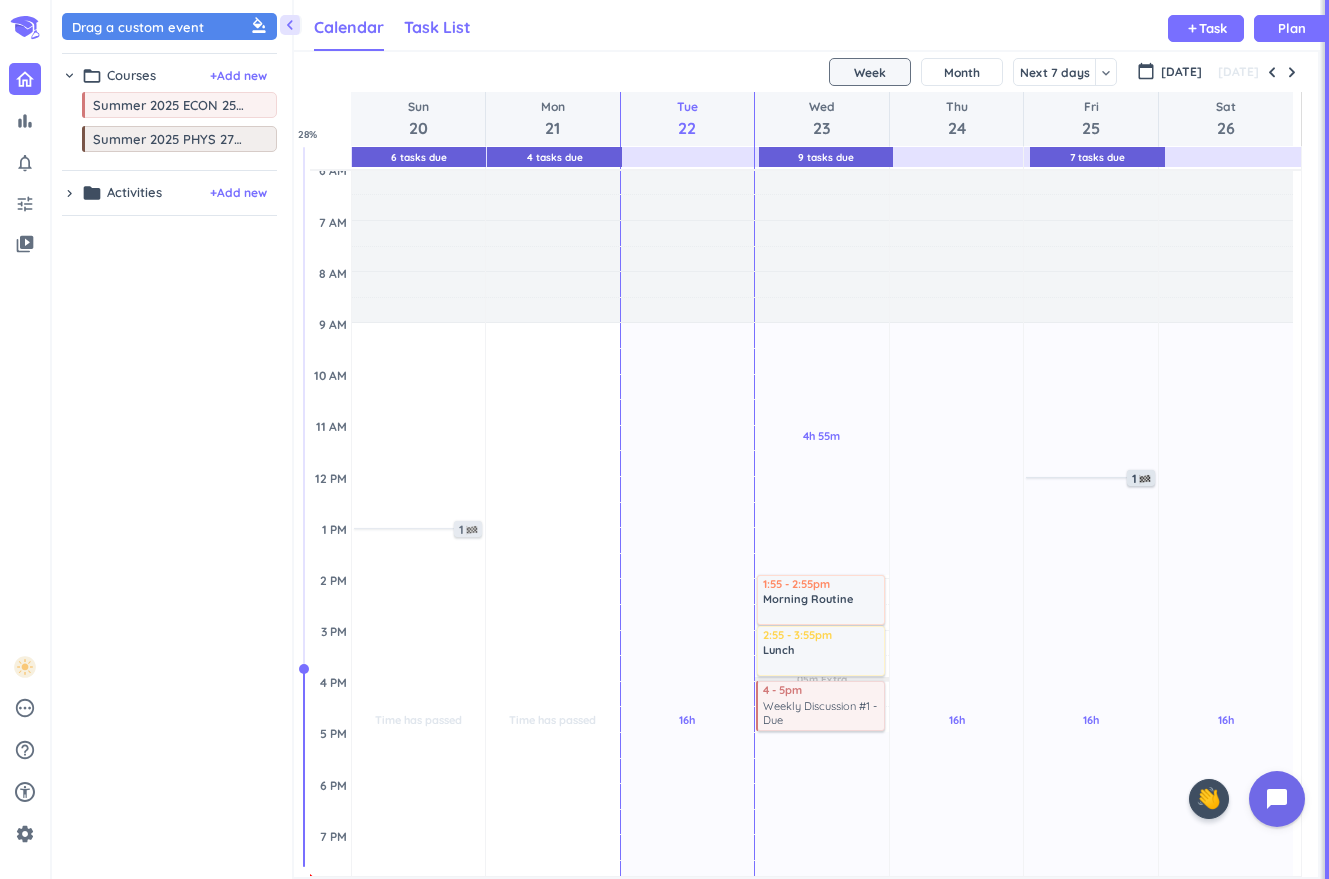 click on "Task List" at bounding box center (437, 28) 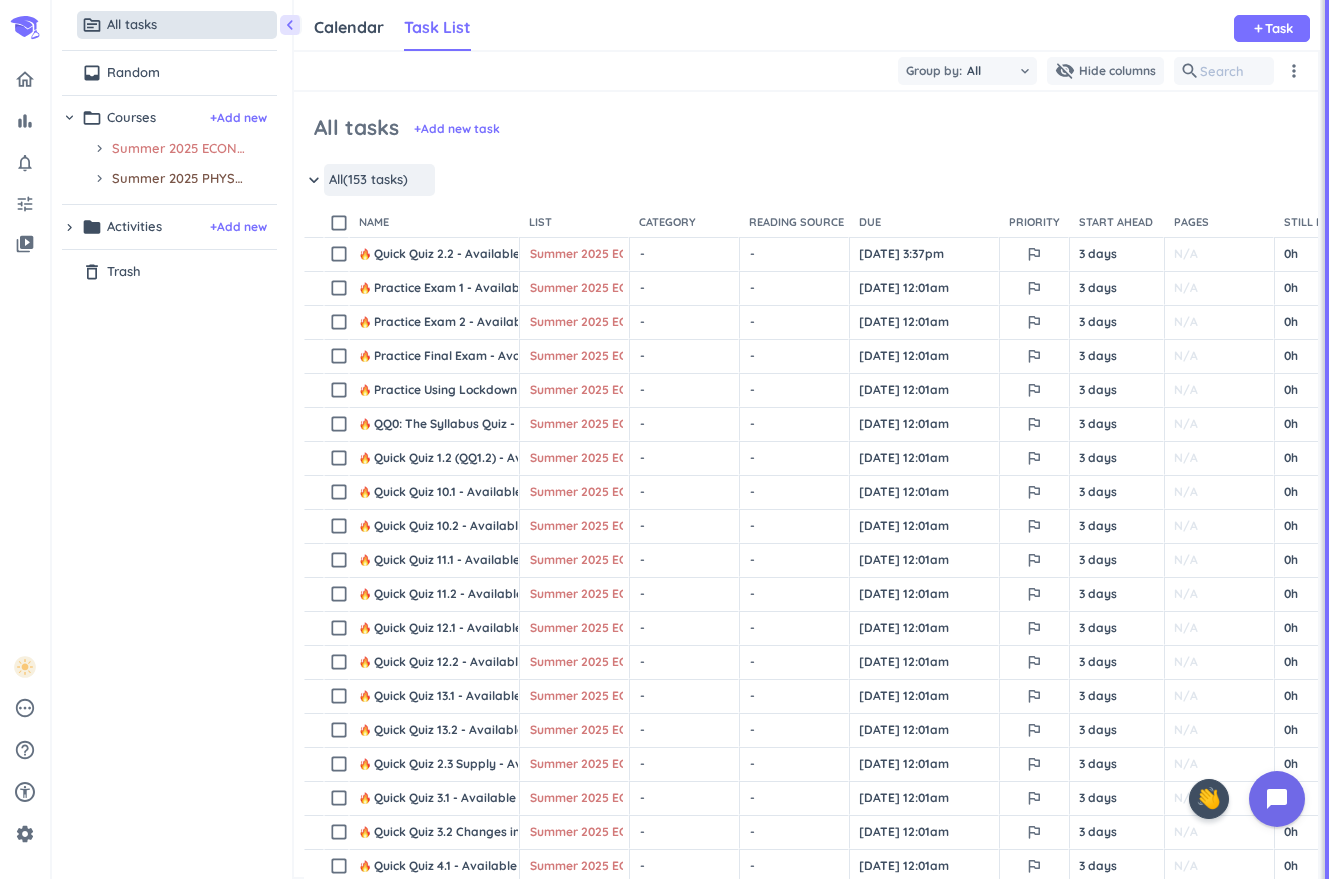 scroll, scrollTop: 9, scrollLeft: 9, axis: both 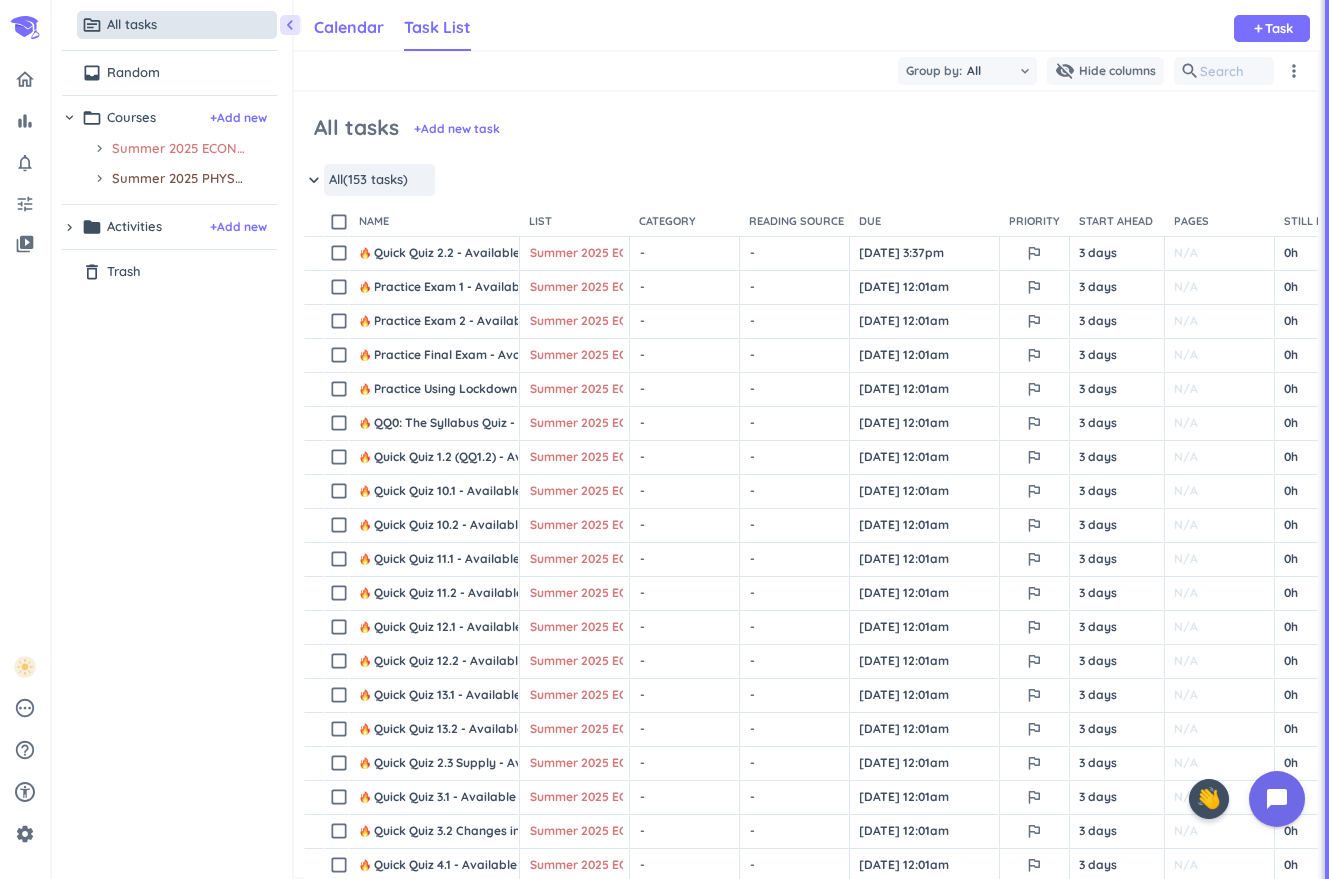click on "Calendar" at bounding box center (349, 27) 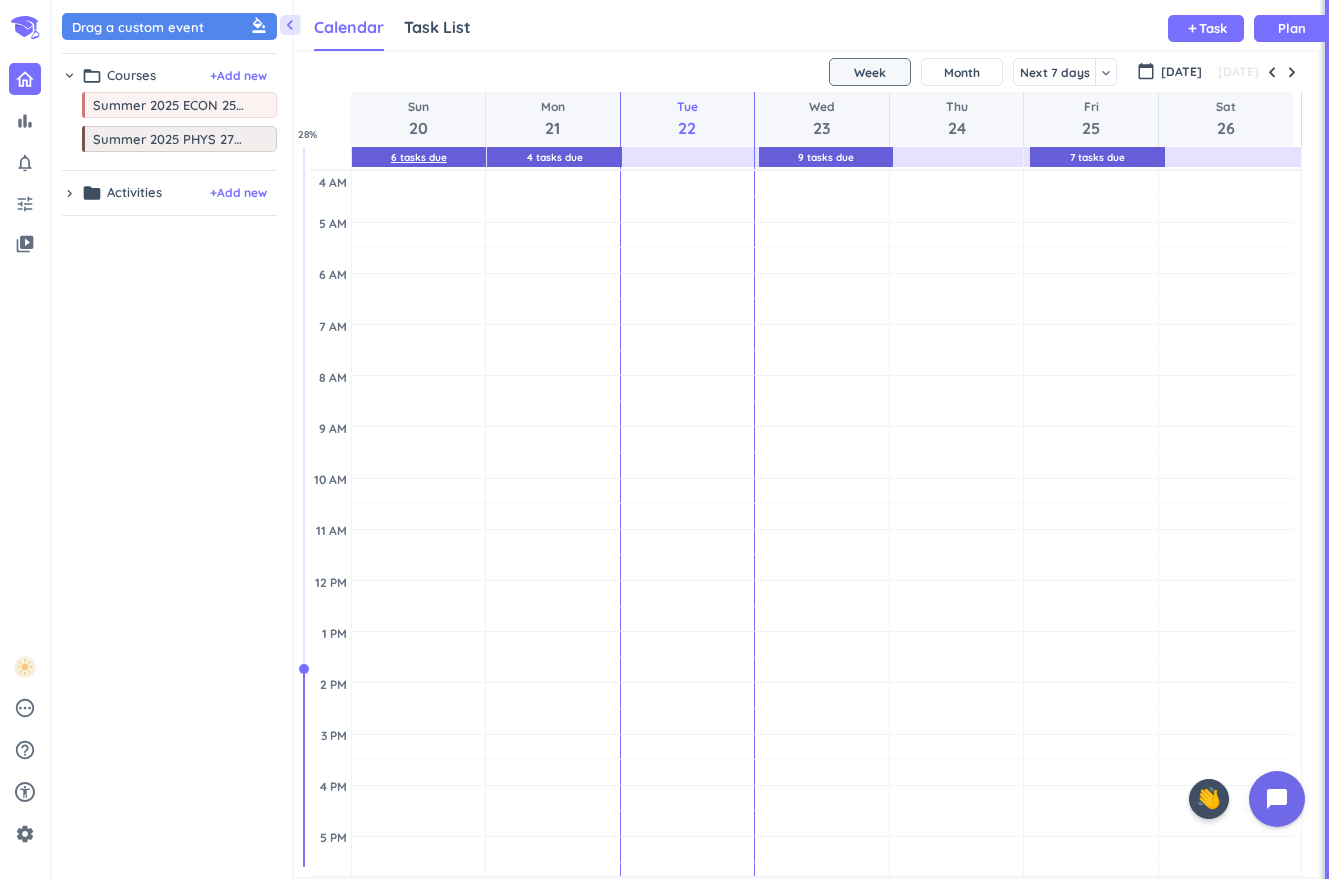 scroll, scrollTop: 9, scrollLeft: 9, axis: both 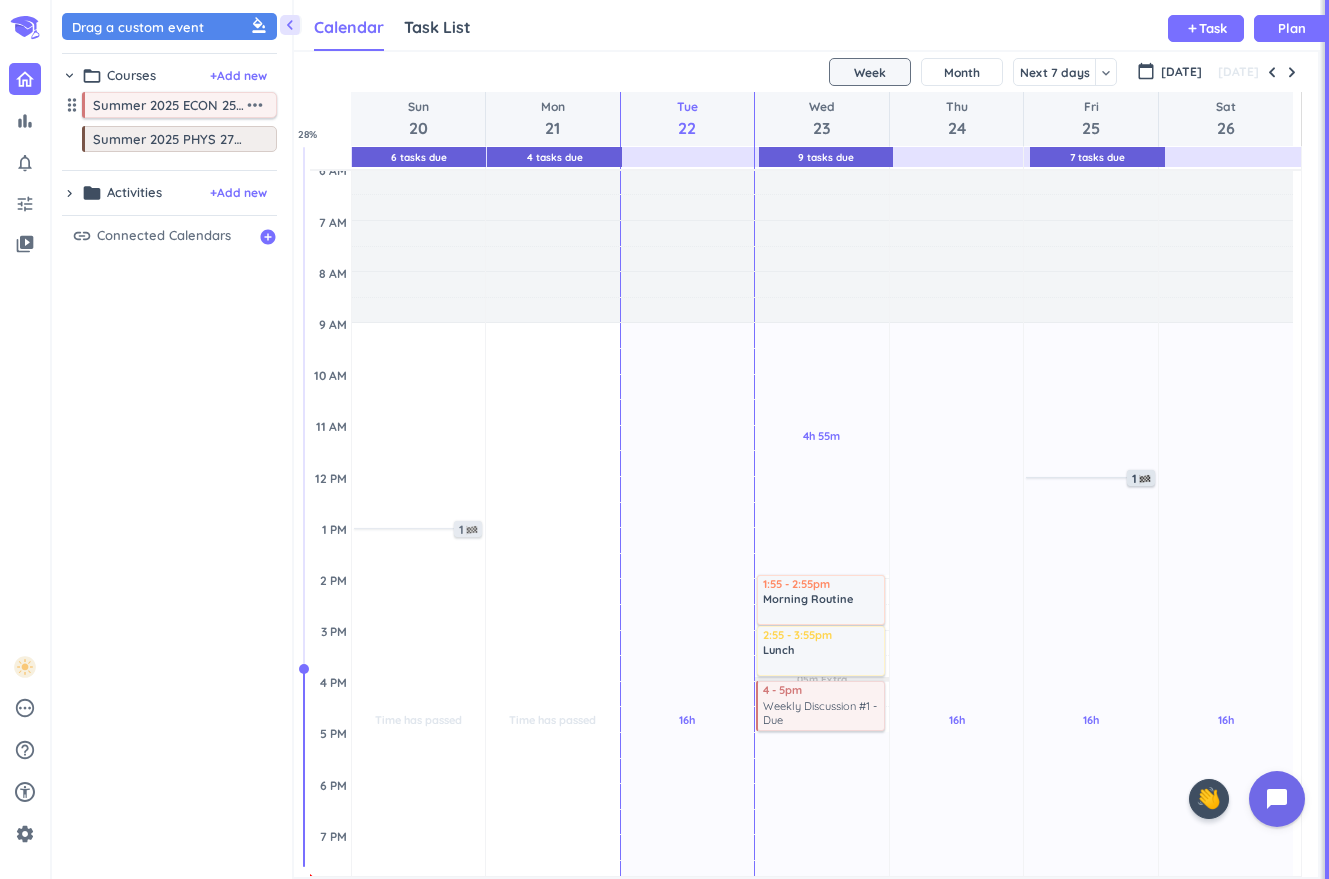 click on "more_horiz" at bounding box center (255, 105) 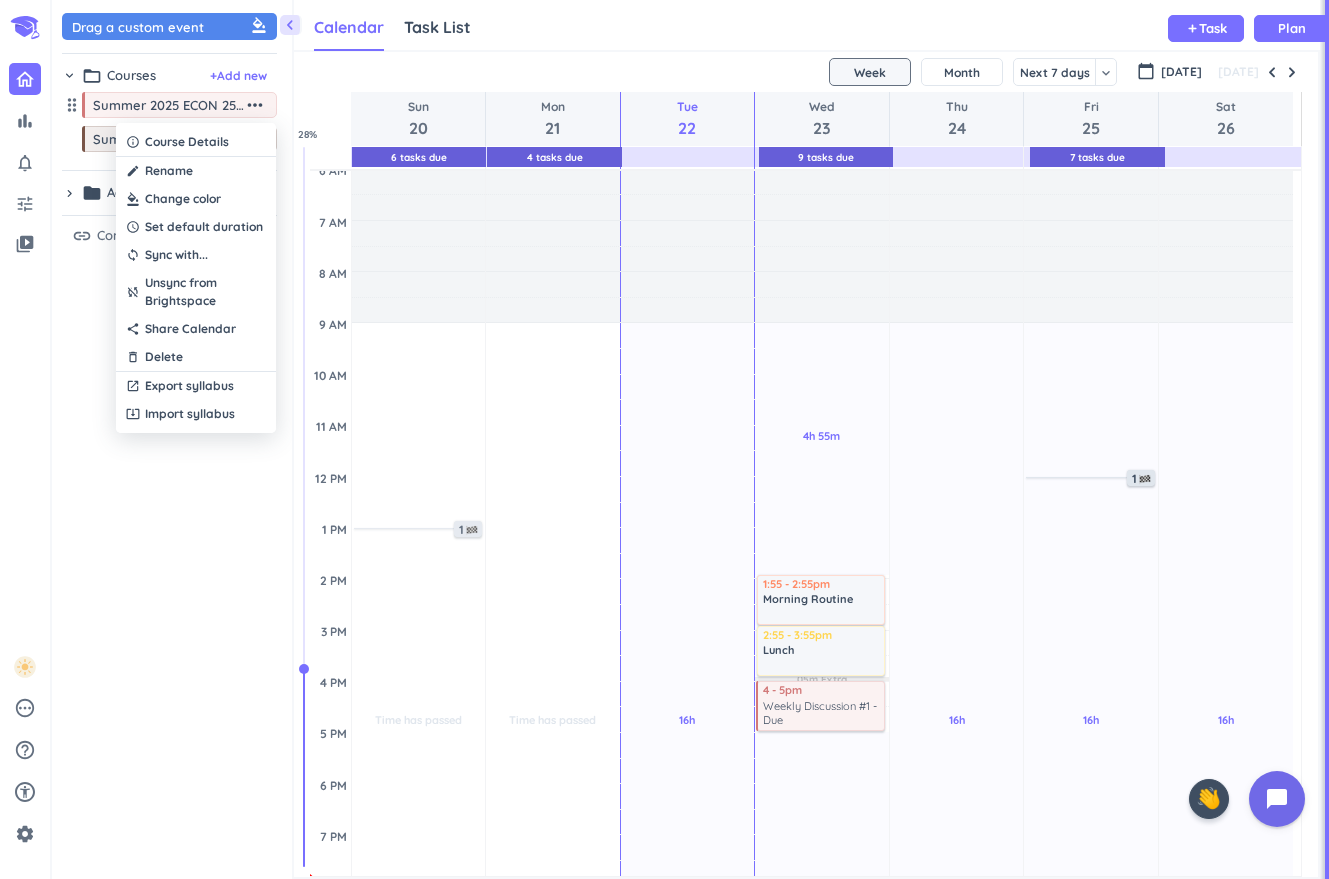 click at bounding box center (664, 439) 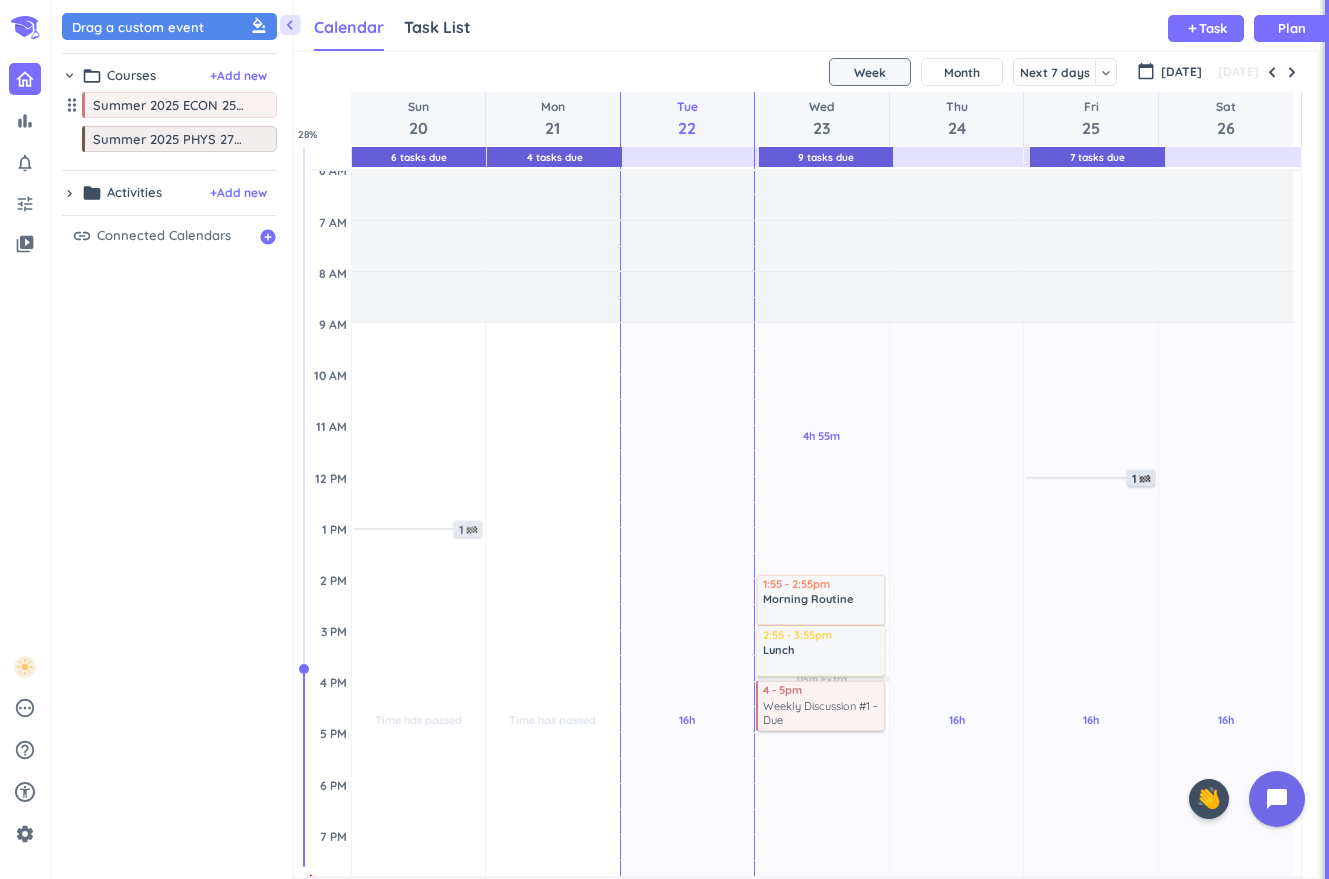 click on "Summer 2025 ECON 25100-Y07 DIS" at bounding box center [168, 105] 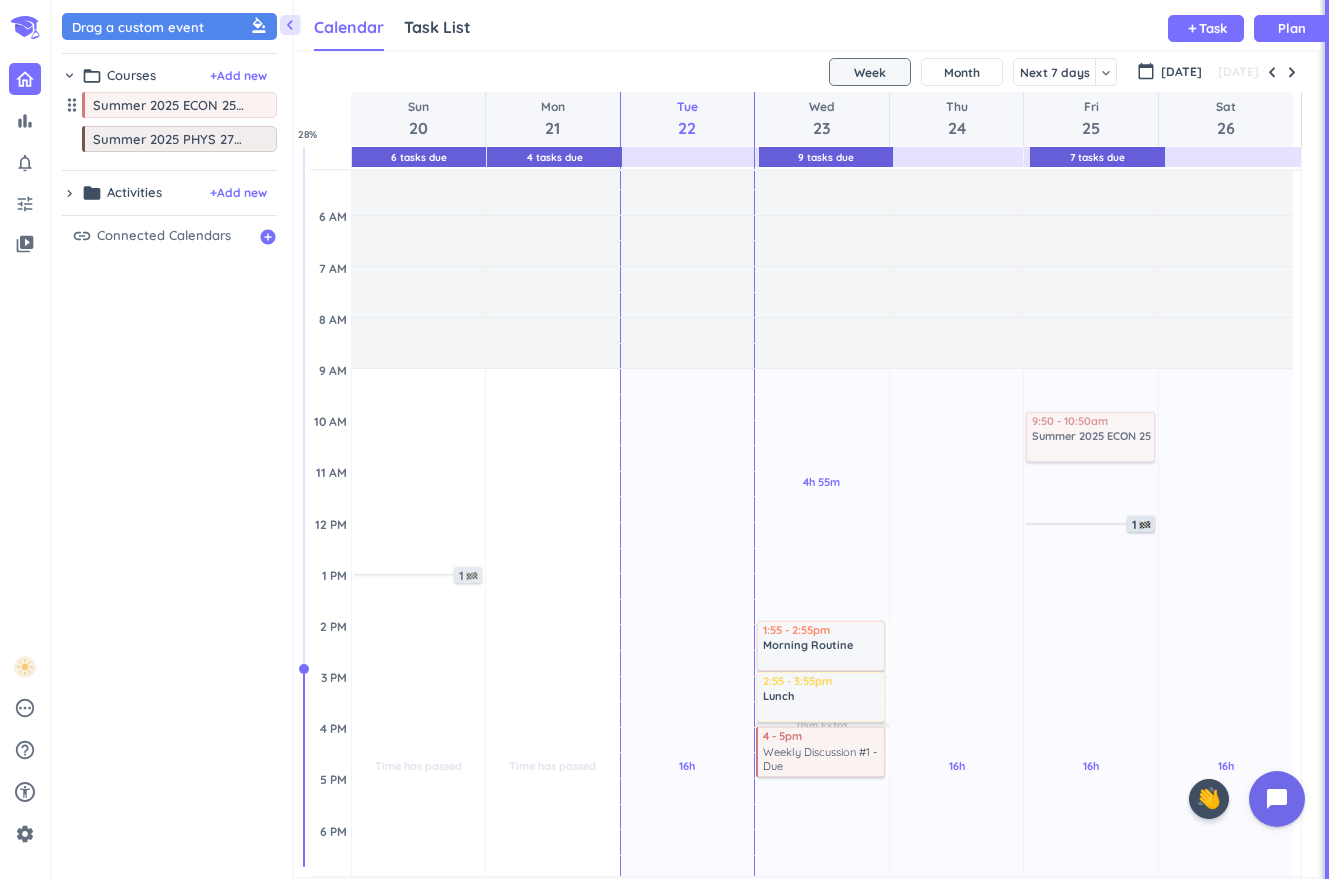 scroll, scrollTop: 50, scrollLeft: 0, axis: vertical 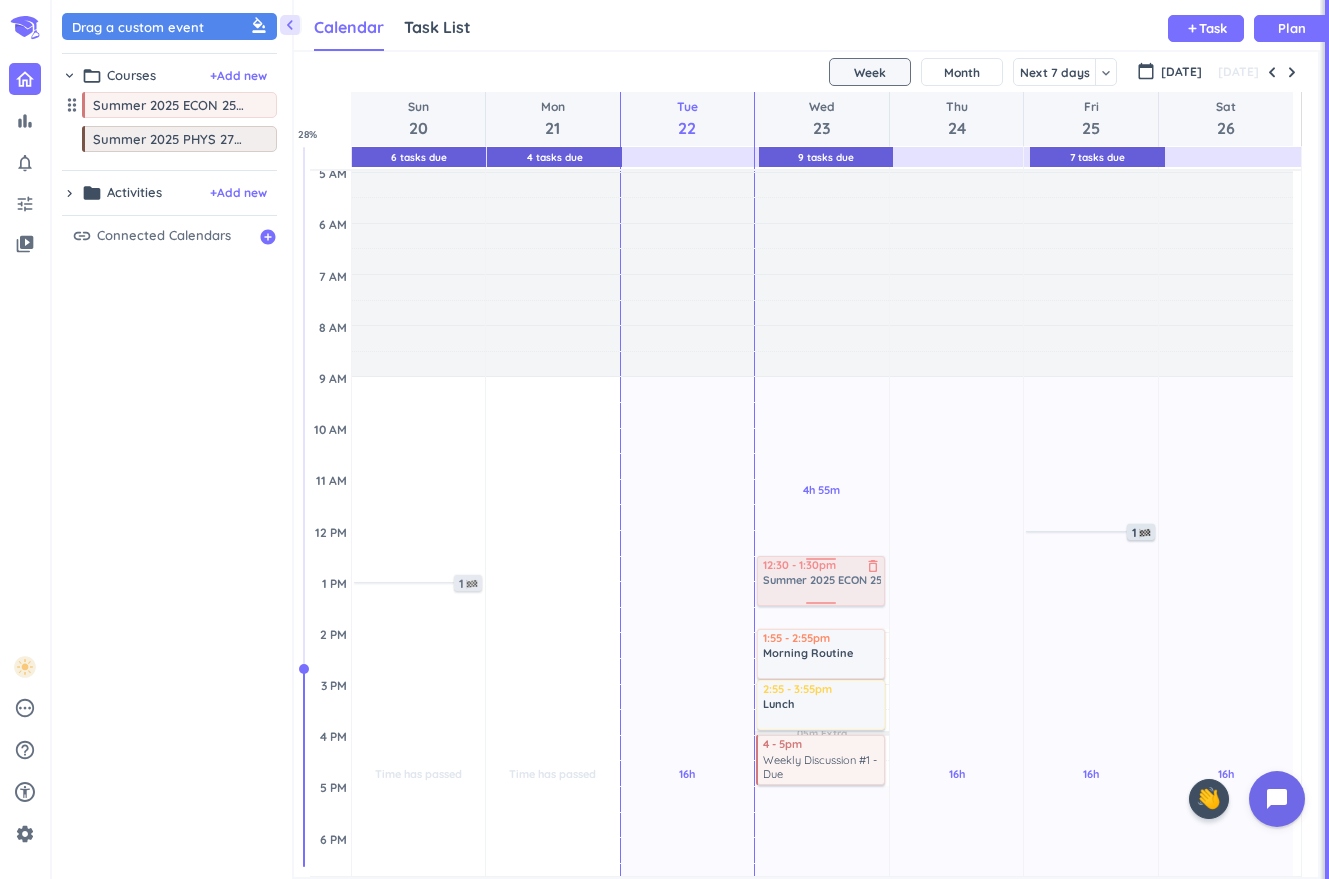 click on "chevron_left Drag a custom event format_color_fill chevron_right folder_open Courses   +  Add new drag_indicator Summer 2025 ECON 25100-Y07 DIS more_horiz drag_indicator Summer 2025 PHYS 27200-005 DIS more_horiz chevron_right folder Activities   +  Add new drag_indicator Morning Routine more_horiz drag_indicator Lunch more_horiz drag_indicator Workout more_horiz drag_indicator Power Nap more_horiz drag_indicator Dinner more_horiz drag_indicator Me Time more_horiz drag_indicator Bedtime Routine more_horiz link Connected Calendars add_circle Calendar Task List Calendar keyboard_arrow_down add Task Plan 6   Tasks   Due 4   Tasks   Due 9   Tasks   Due 7   Tasks   Due SHOVEL [DATE] - [DATE] Week Month Next 7 days keyboard_arrow_down Week keyboard_arrow_down calendar_today [DATE] [DATE] Sun 20 Mon 21 Tue 22 Wed 23 Thu 24 Fri 25 Sat 26 4 AM 5 AM 6 AM 7 AM 8 AM 9 AM 10 AM 11 AM 12 PM 1 PM 2 PM 3 PM 4 PM 5 PM 6 PM 7 PM 8 PM 9 PM 10 PM 11 PM 12 AM 1 AM 2 AM 3 AM Time has passed Past due Plan Adjust Awake Time 1" at bounding box center [690, 439] 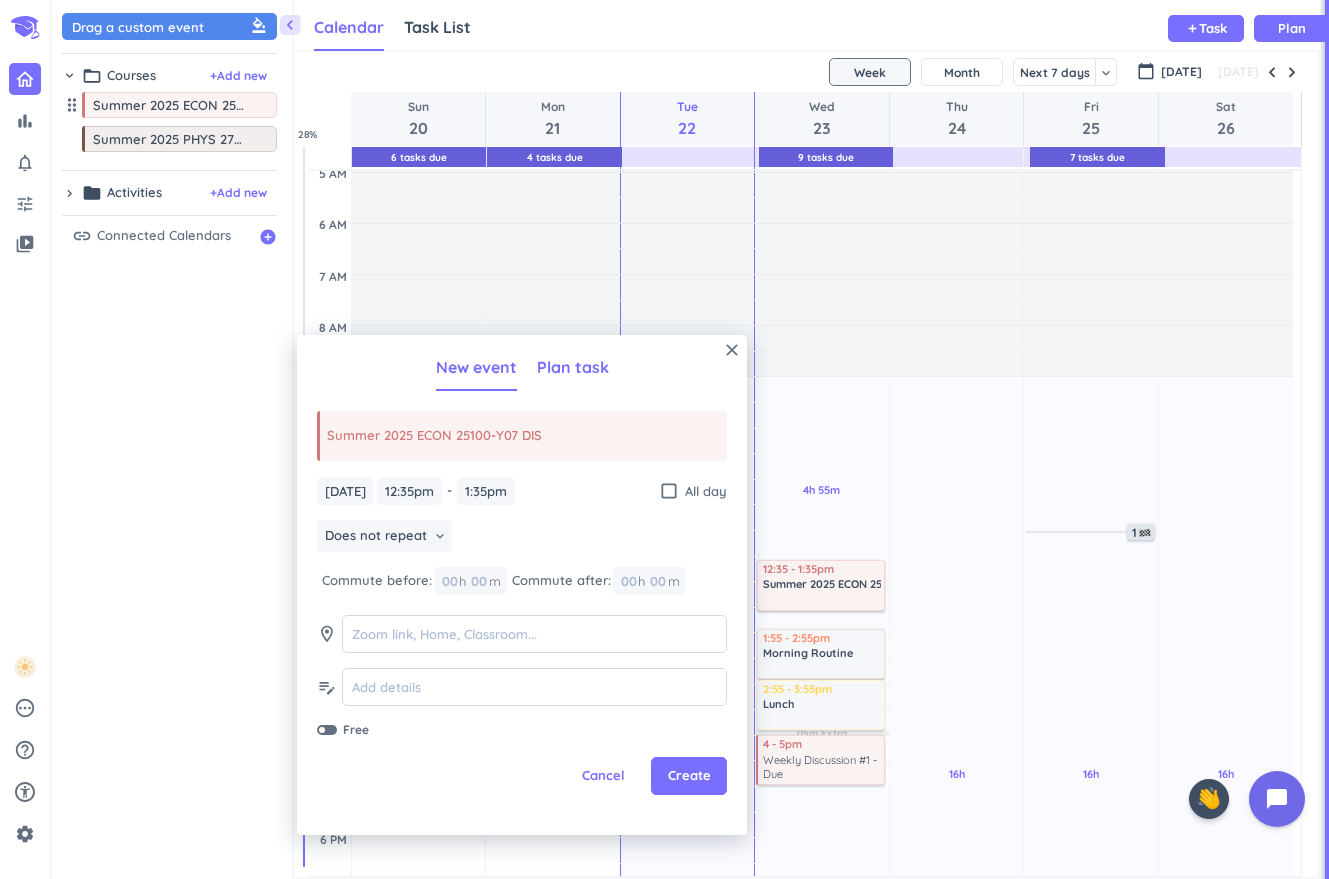 click on "Plan task" at bounding box center [573, 368] 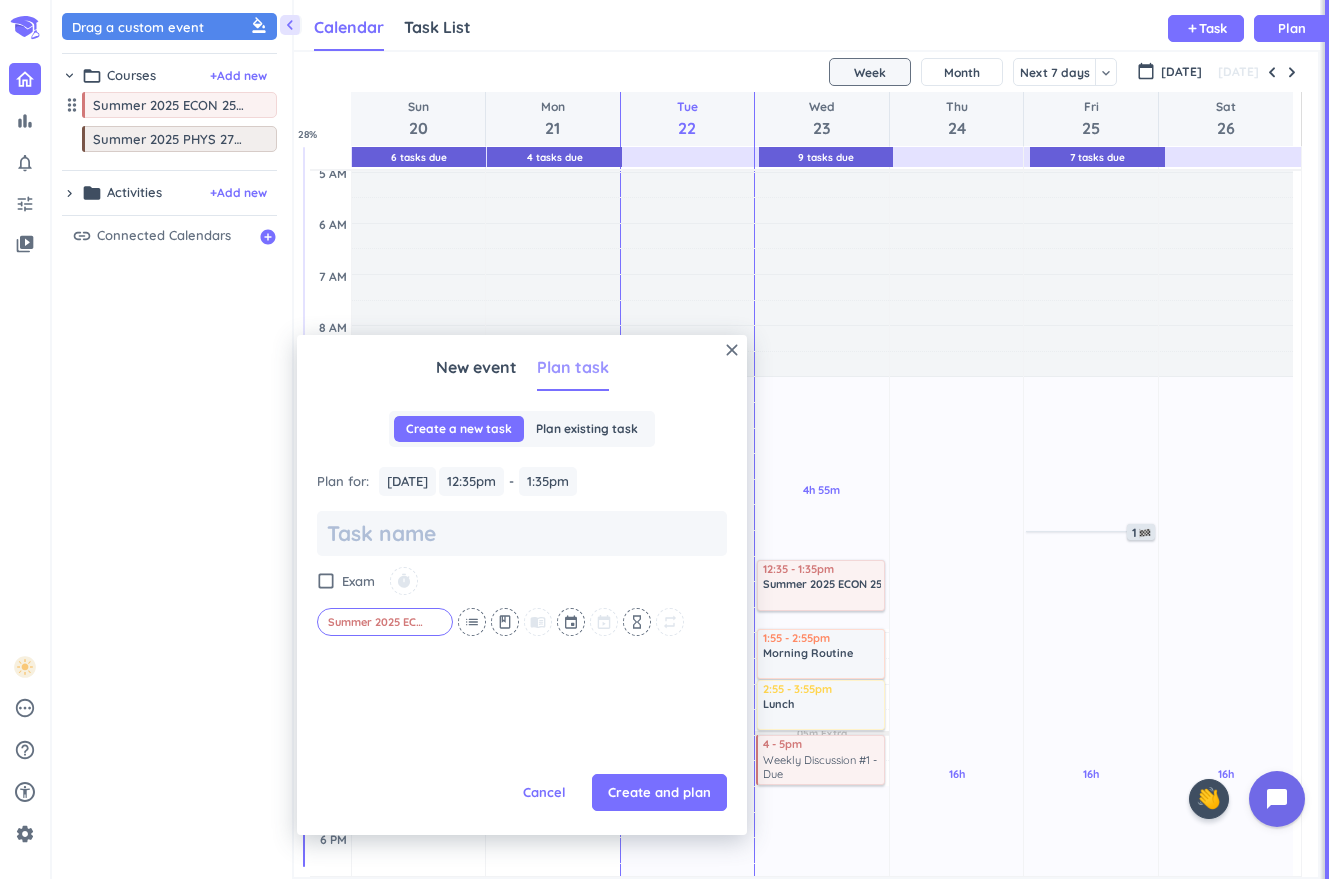 scroll, scrollTop: 0, scrollLeft: 0, axis: both 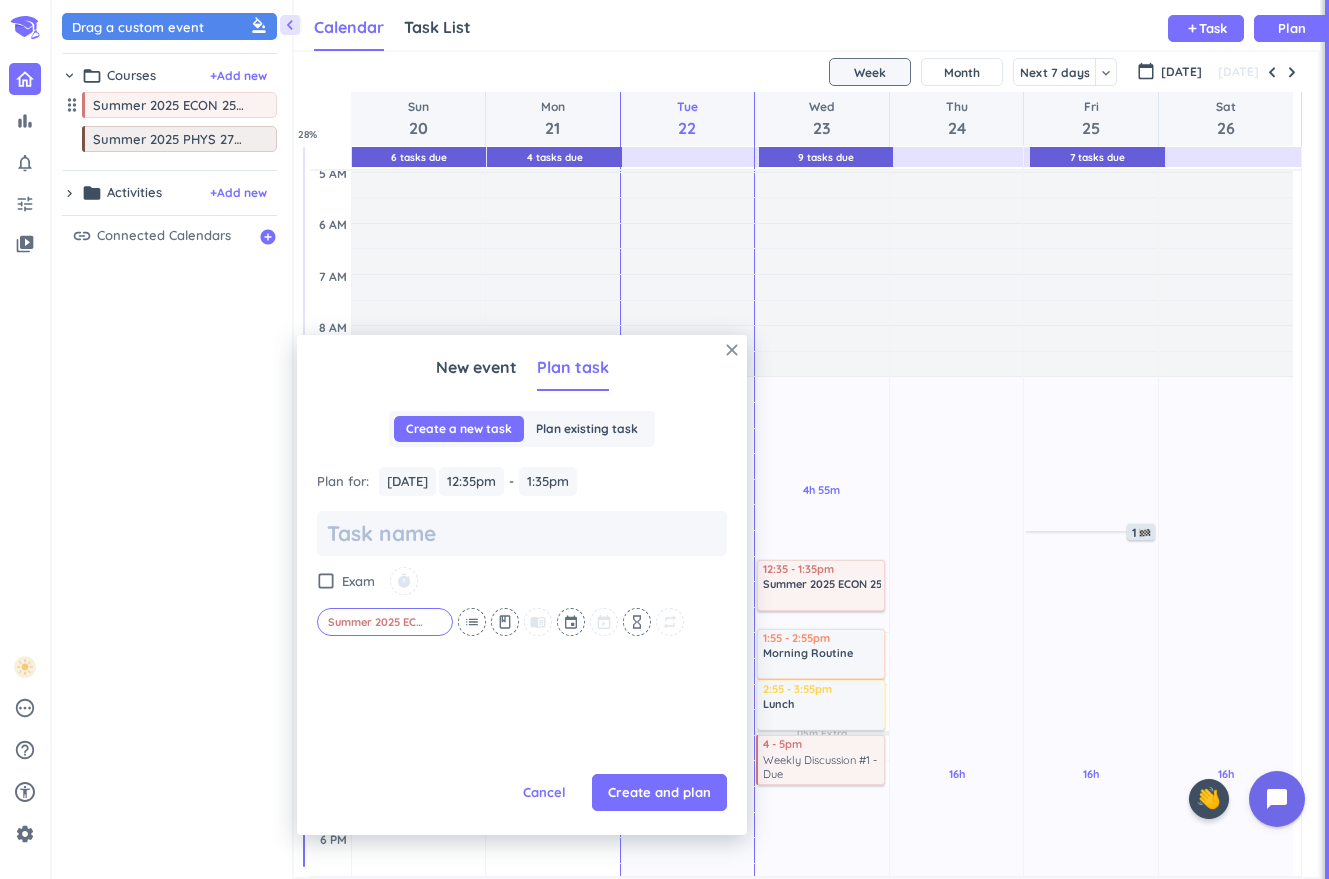 click on "close" at bounding box center (732, 350) 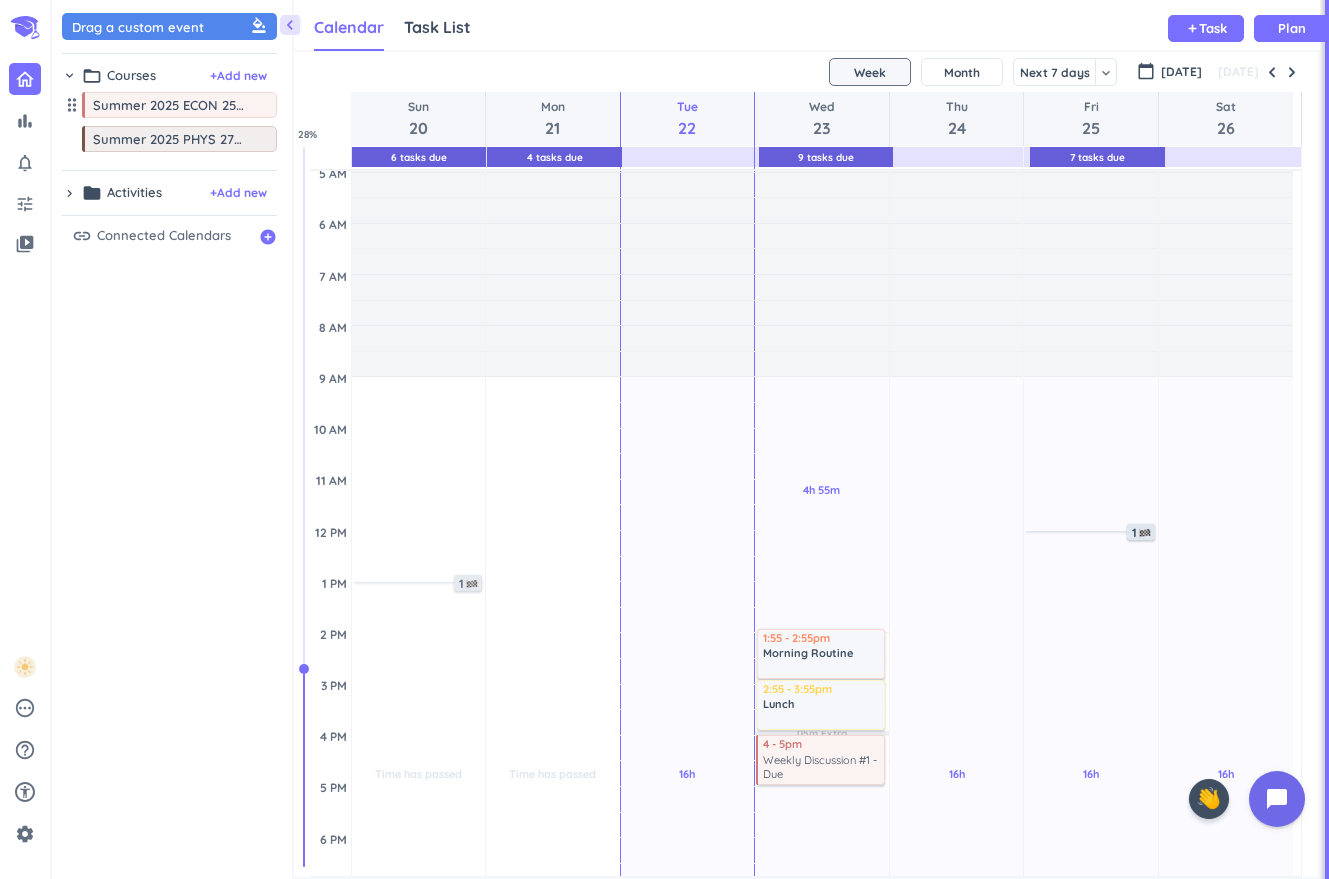 click on "Drag a custom event format_color_fill chevron_right folder_open Courses   +  Add new drag_indicator Summer 2025 ECON 25100-Y07 DIS more_horiz drag_indicator Summer 2025 PHYS 27200-005 DIS more_horiz chevron_right folder Activities   +  Add new drag_indicator Morning Routine more_horiz drag_indicator Lunch more_horiz drag_indicator Workout more_horiz drag_indicator Power Nap more_horiz drag_indicator Dinner more_horiz drag_indicator Me Time more_horiz drag_indicator Bedtime Routine more_horiz link Connected Calendars add_circle" at bounding box center (172, 444) 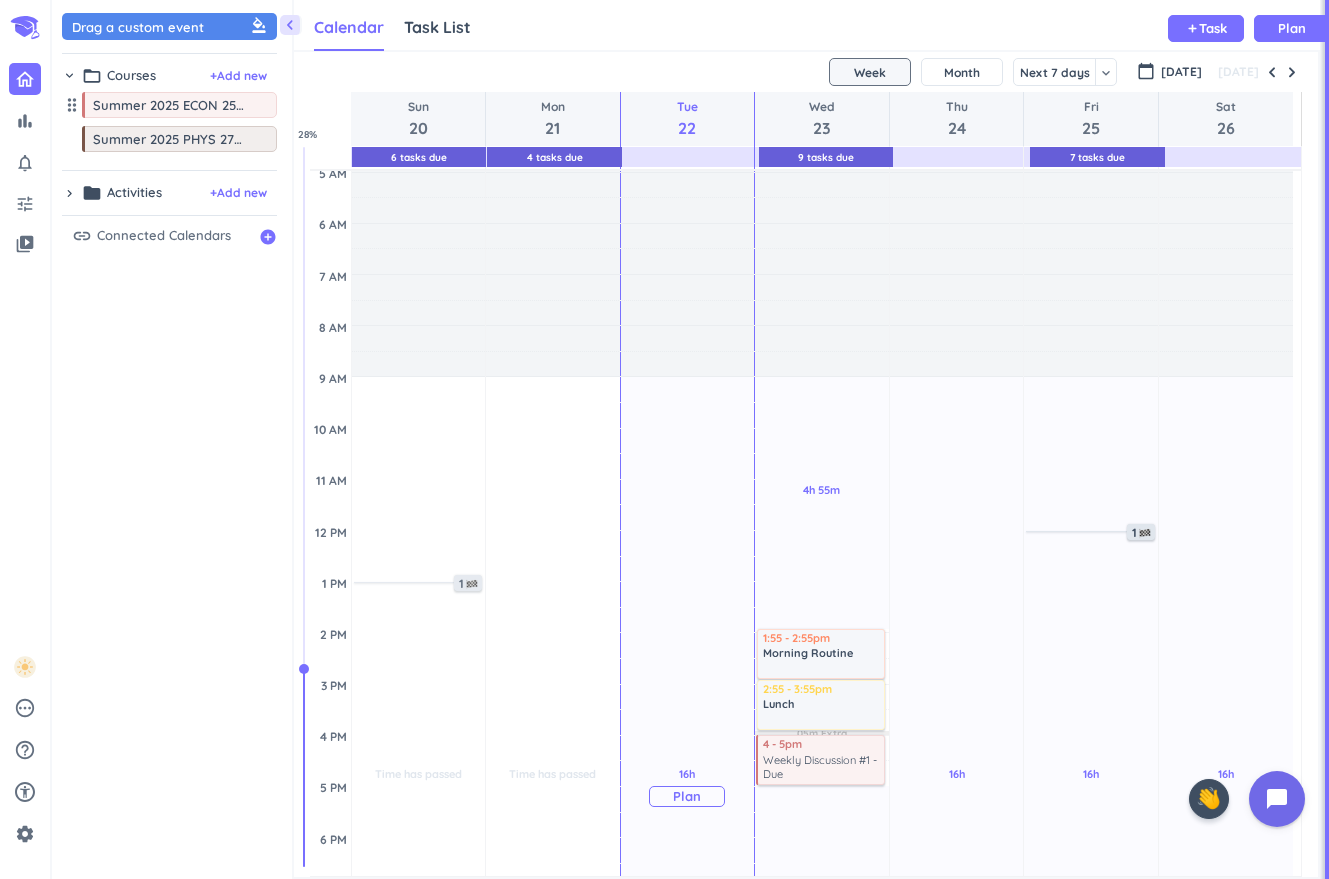 scroll, scrollTop: 0, scrollLeft: 0, axis: both 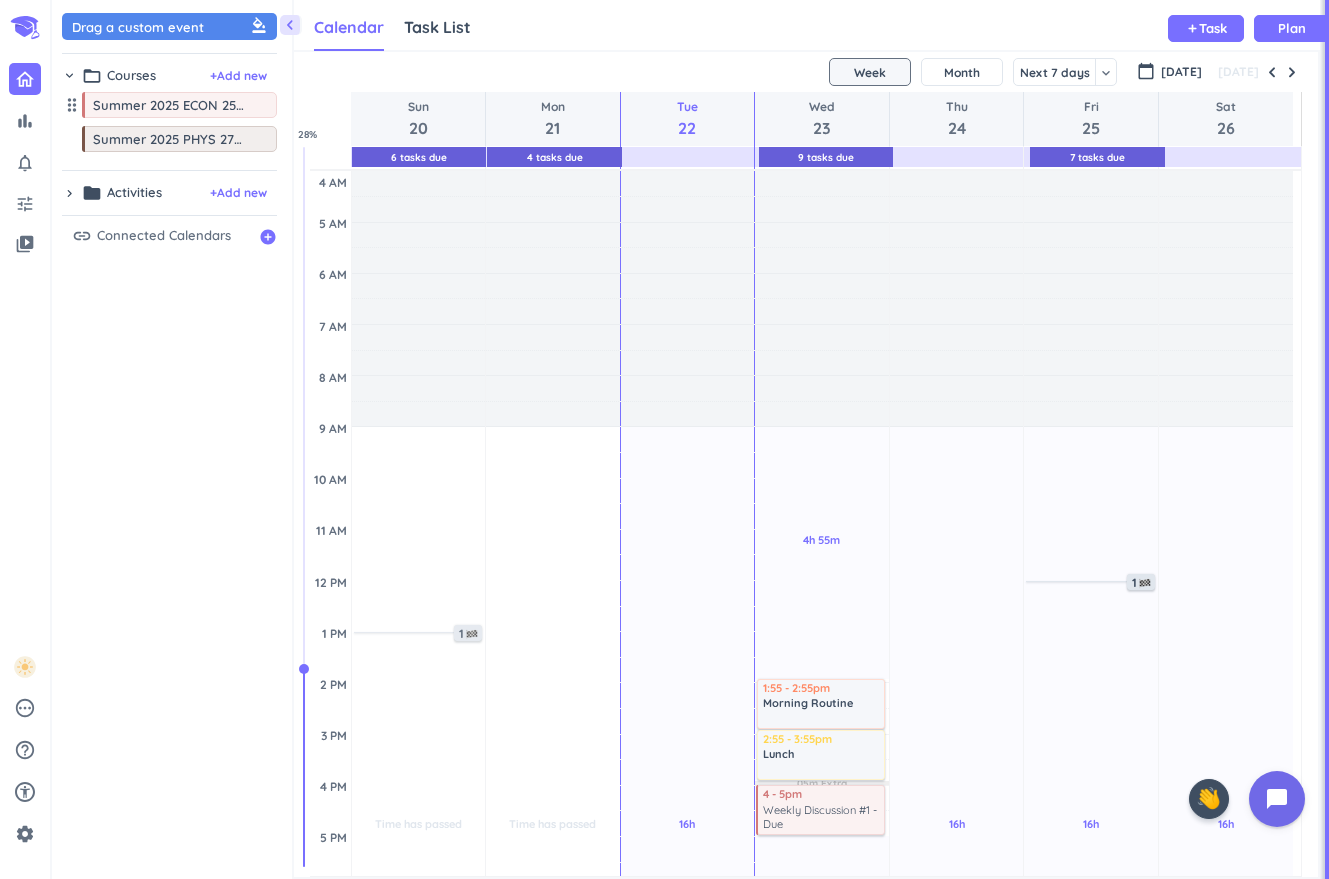 click on "chevron_right" at bounding box center (69, 193) 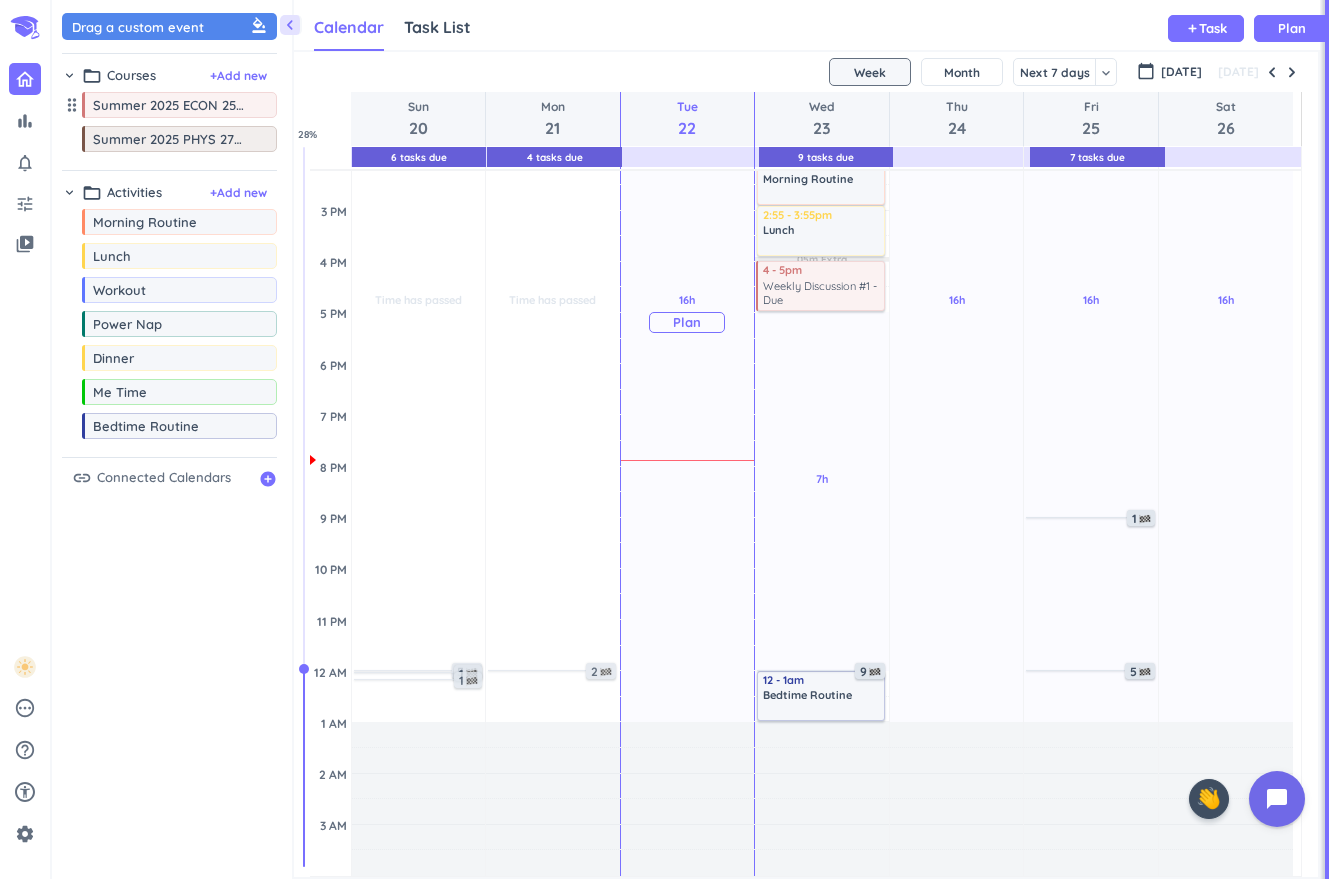 scroll, scrollTop: 0, scrollLeft: 0, axis: both 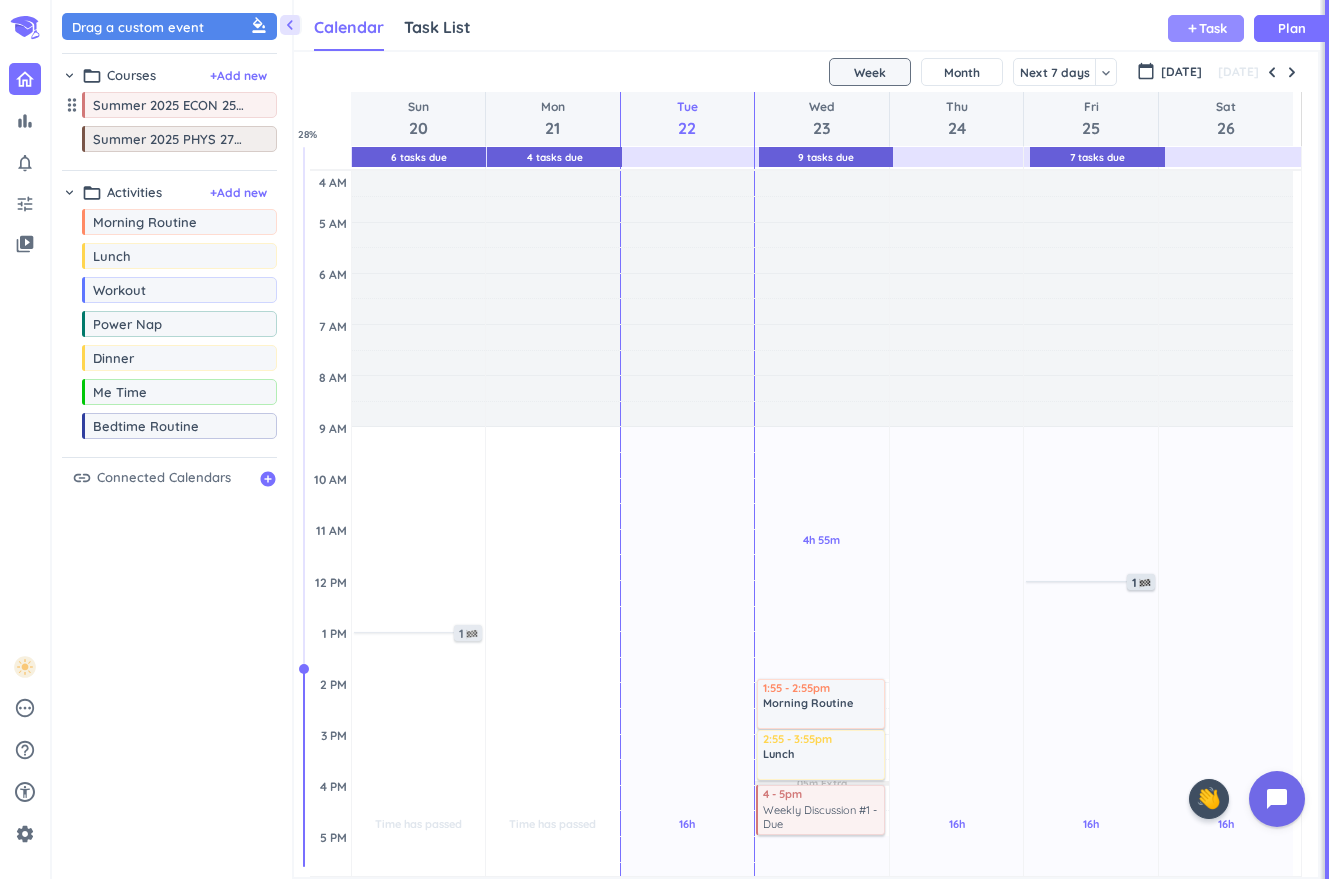click on "add Task" at bounding box center (1206, 28) 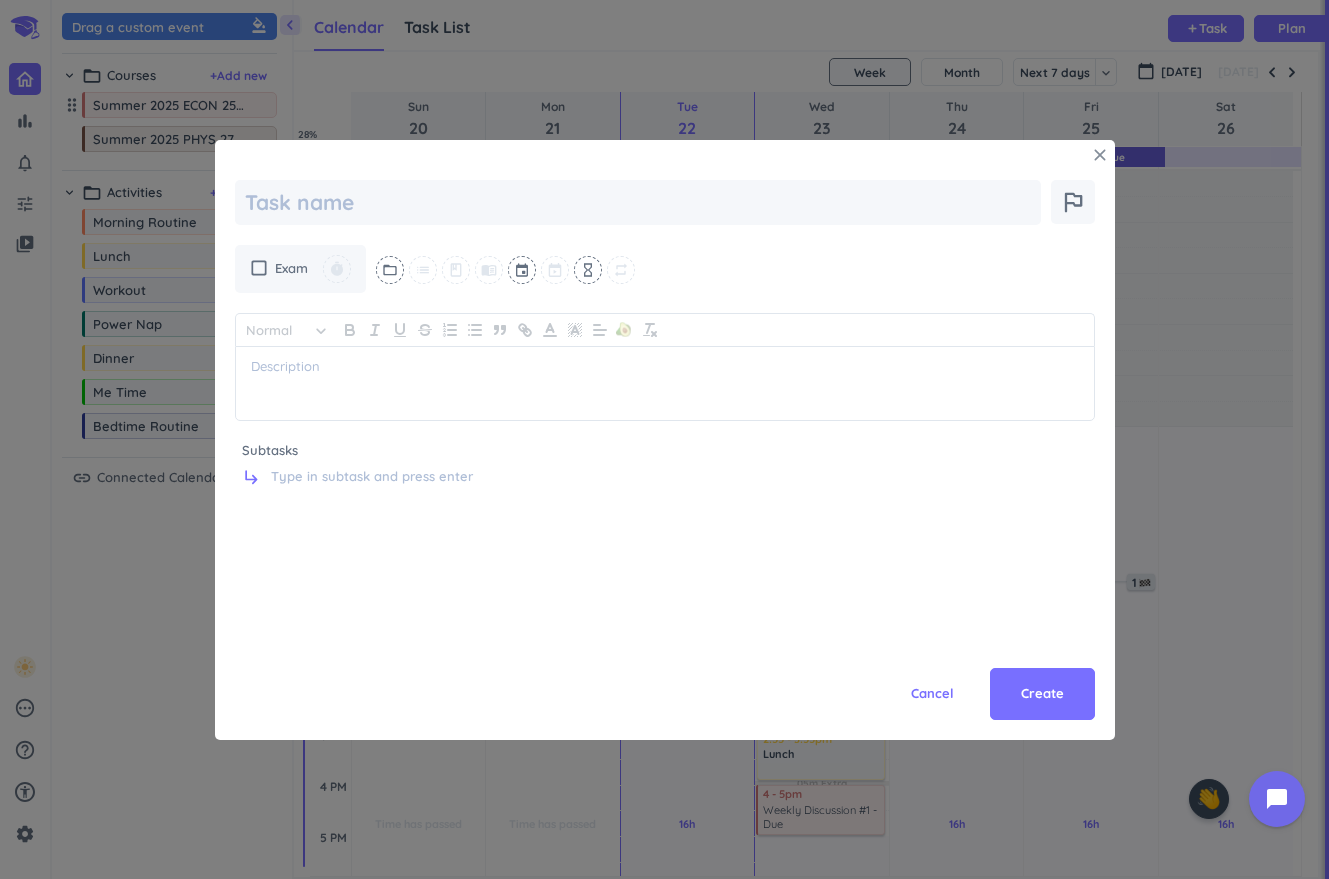 scroll, scrollTop: 0, scrollLeft: 0, axis: both 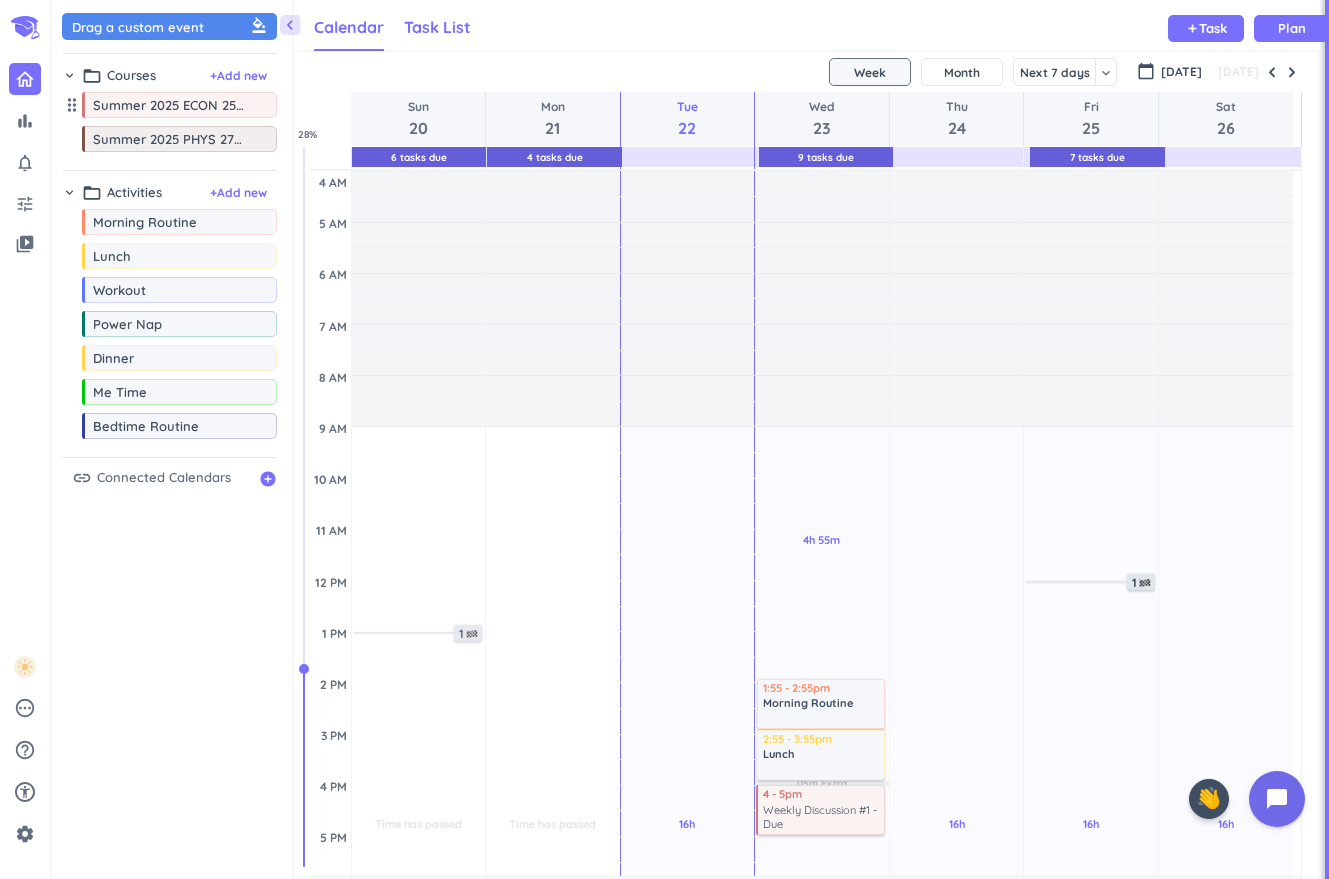 click on "Task List" at bounding box center [437, 28] 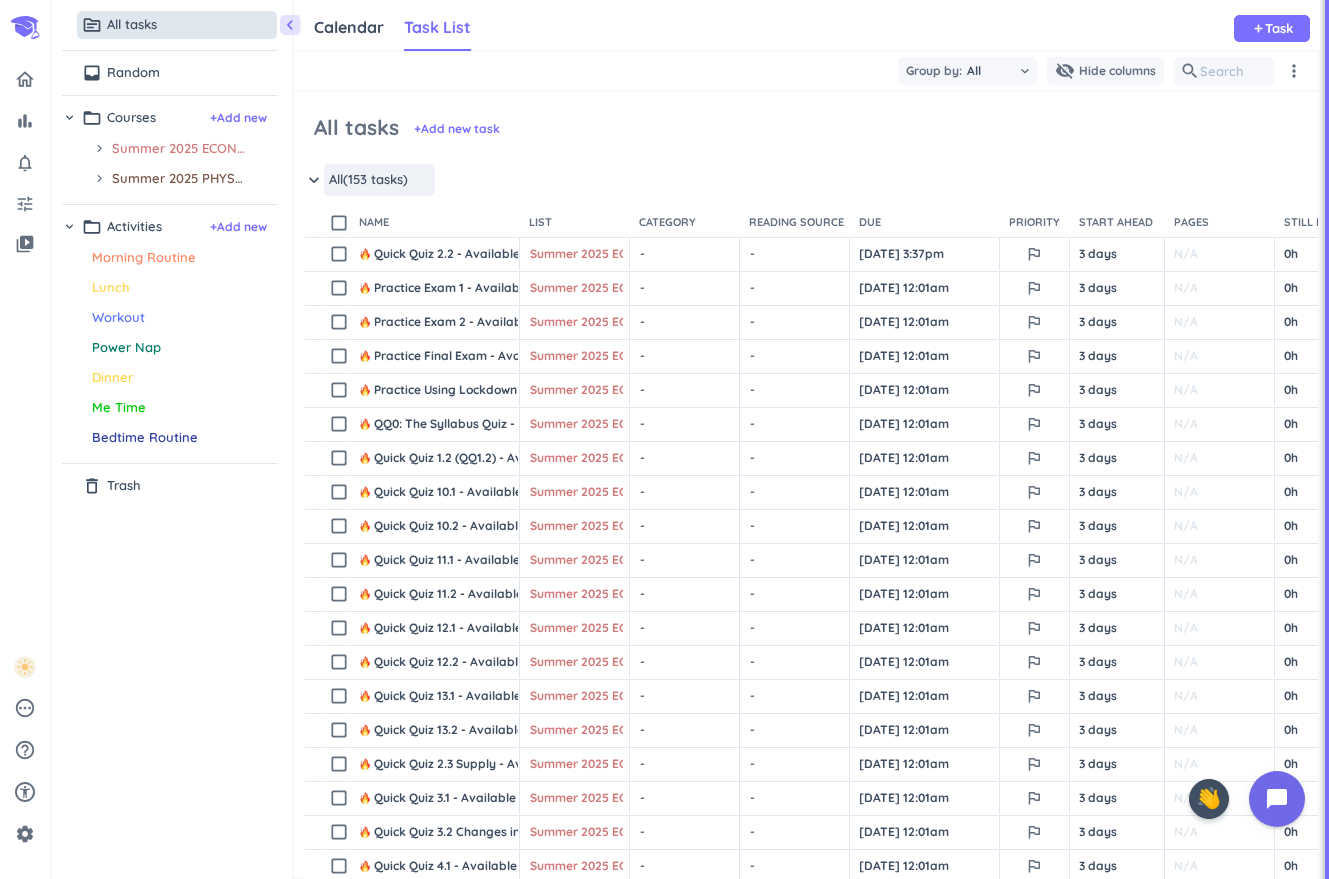 scroll 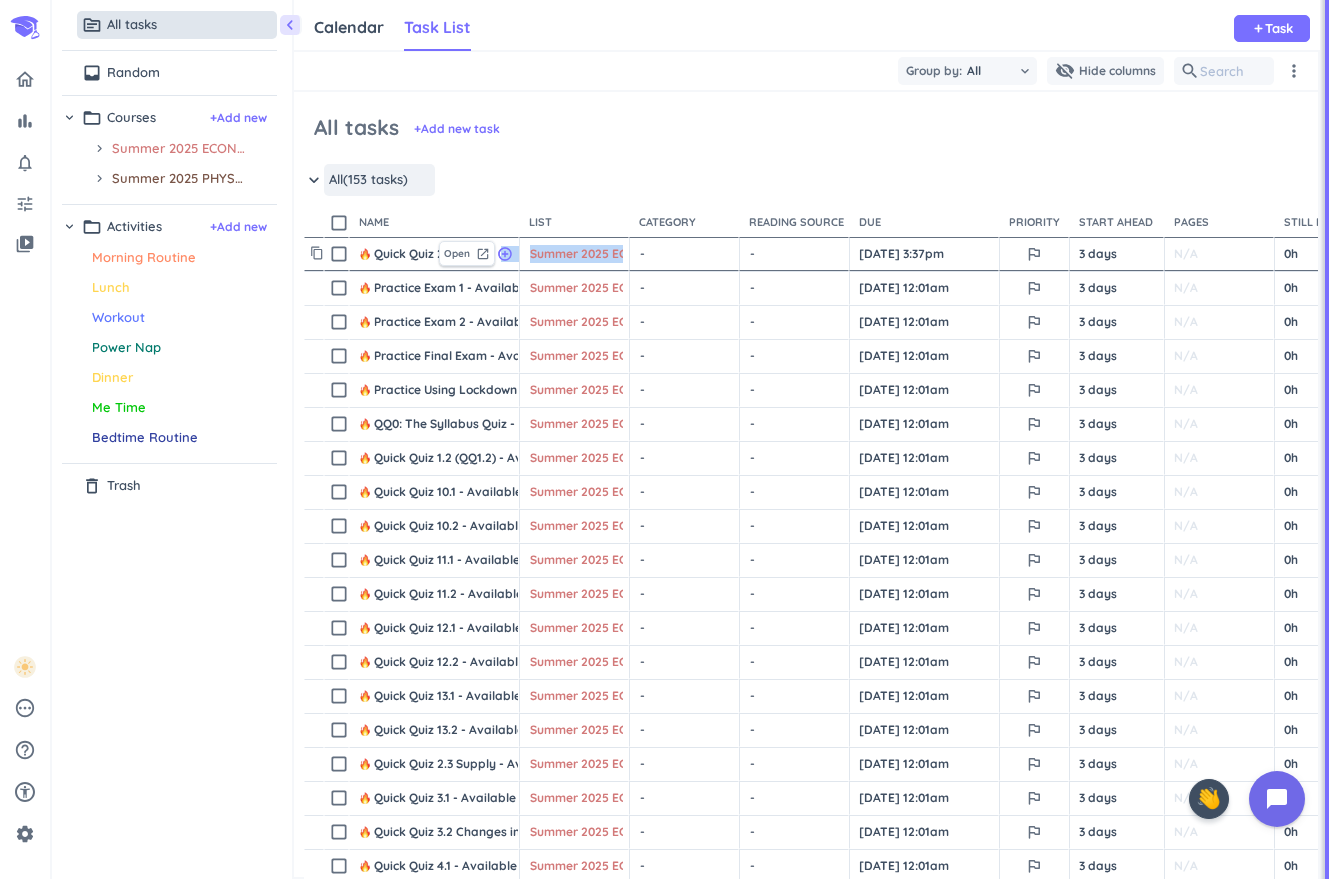 drag, startPoint x: 607, startPoint y: 251, endPoint x: 501, endPoint y: 262, distance: 106.56923 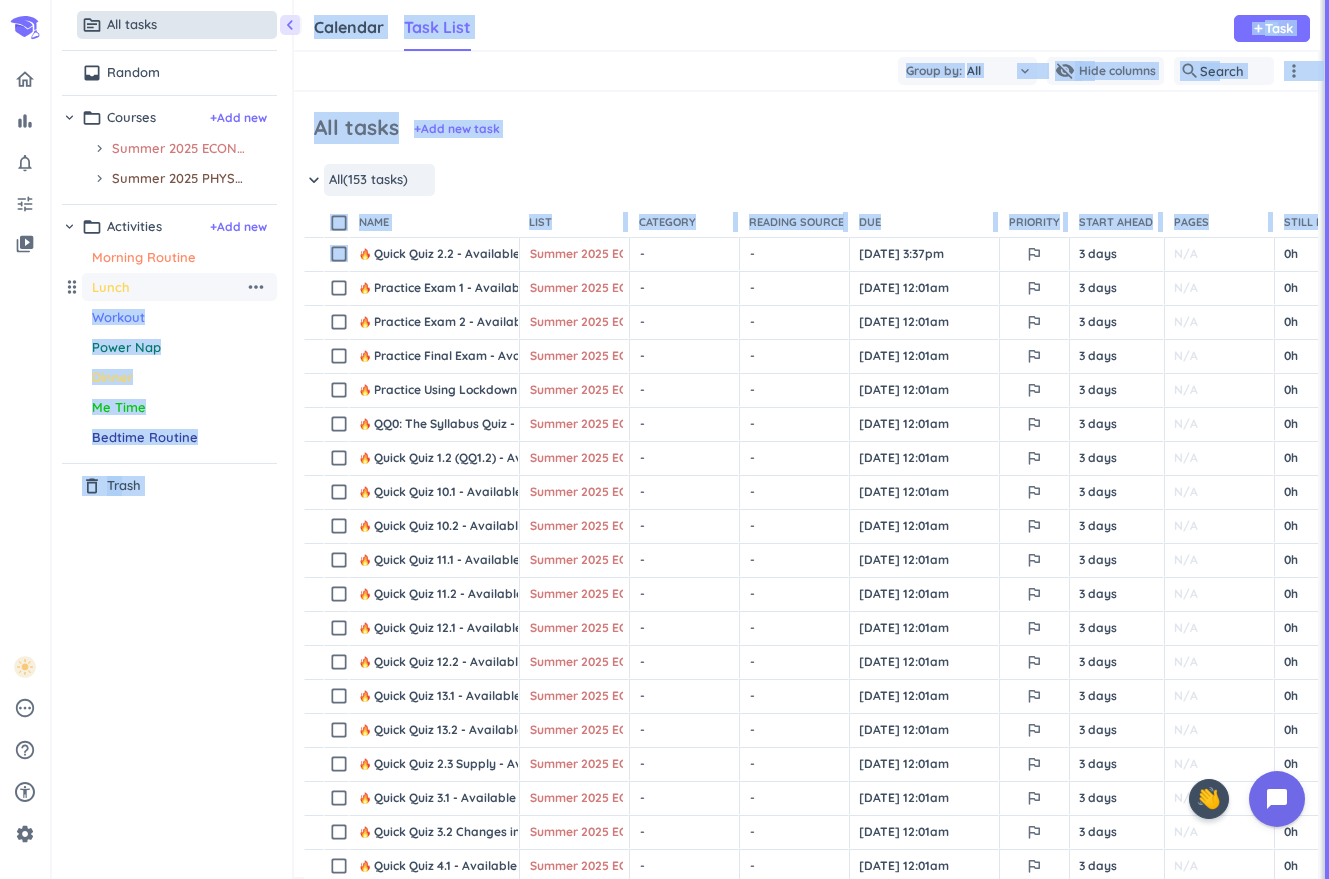 drag, startPoint x: 369, startPoint y: 248, endPoint x: 266, endPoint y: 295, distance: 113.216606 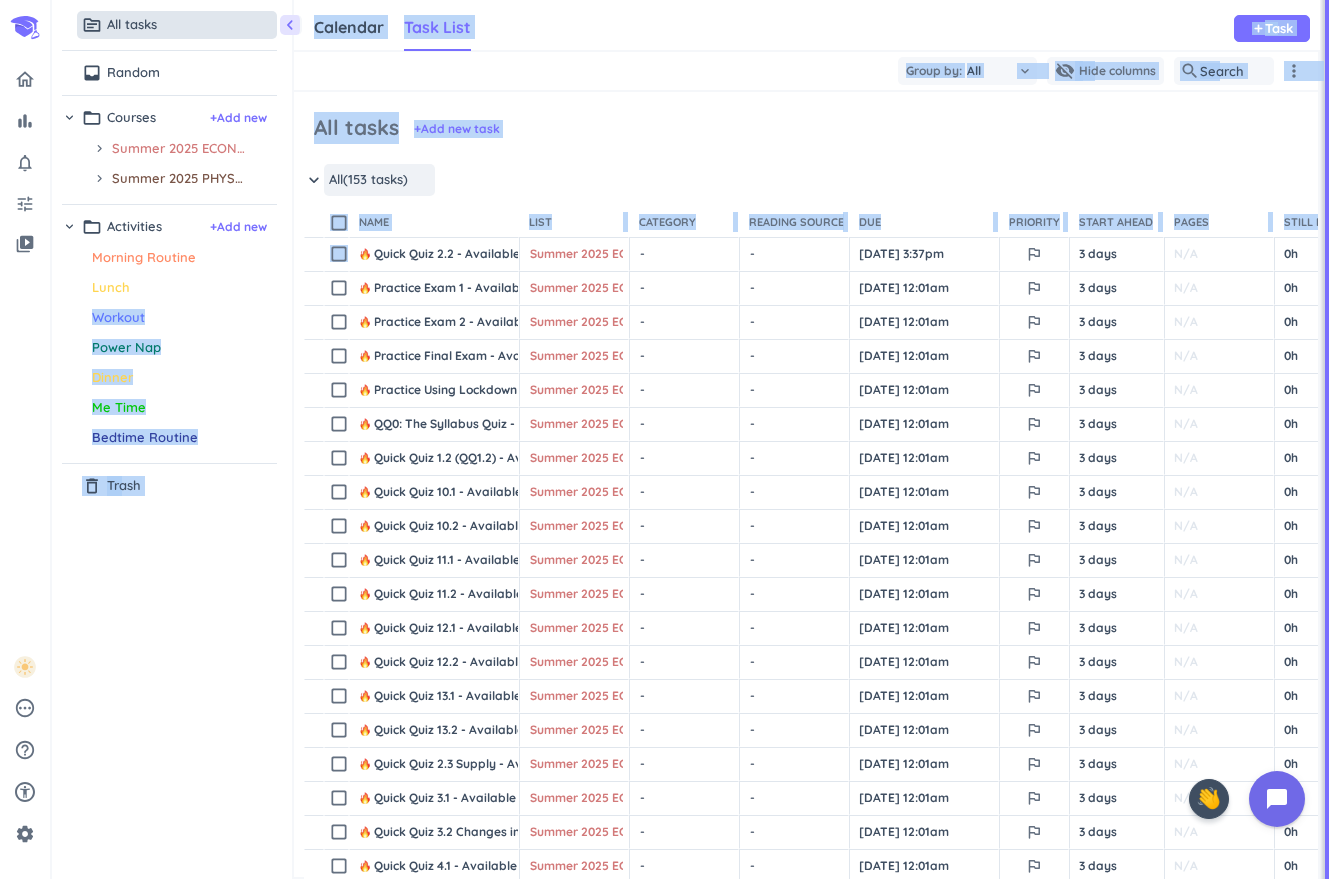click on "All tasks +  Add new task" at bounding box center [806, 133] 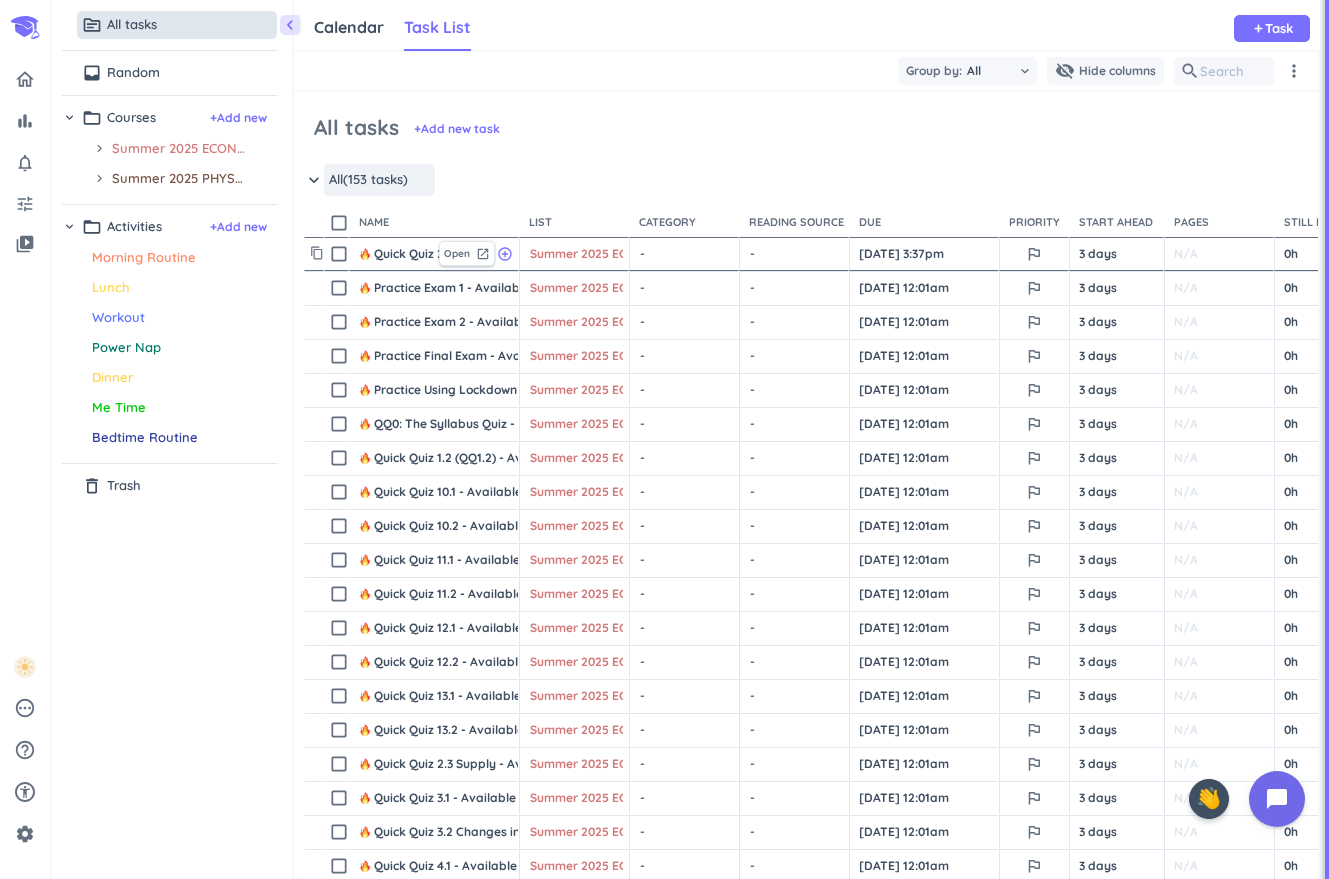 click on "check_box_outline_blank" at bounding box center [339, 254] 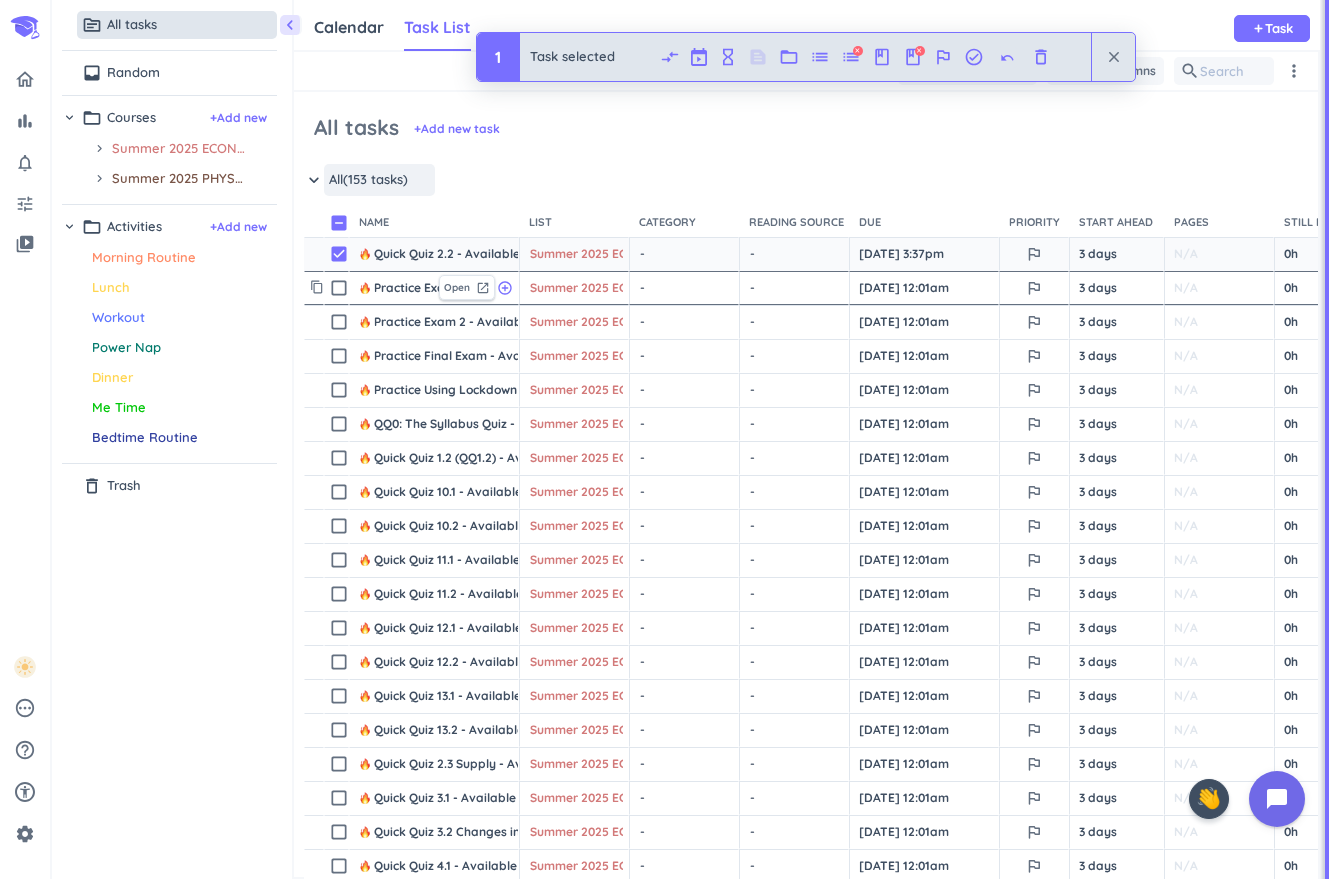 click on "check_box_outline_blank" at bounding box center [339, 288] 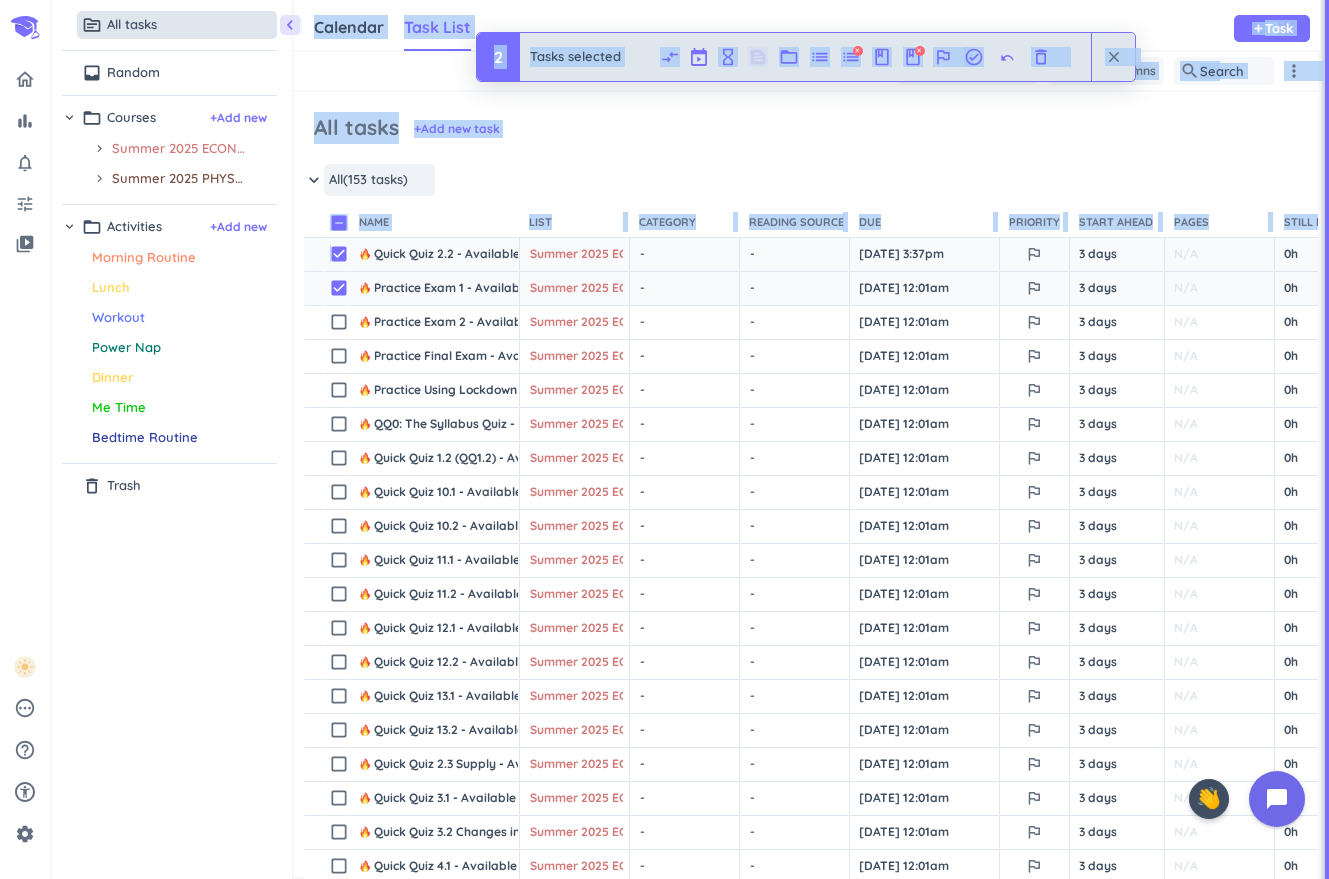 drag, startPoint x: 331, startPoint y: 253, endPoint x: 199, endPoint y: 522, distance: 299.64145 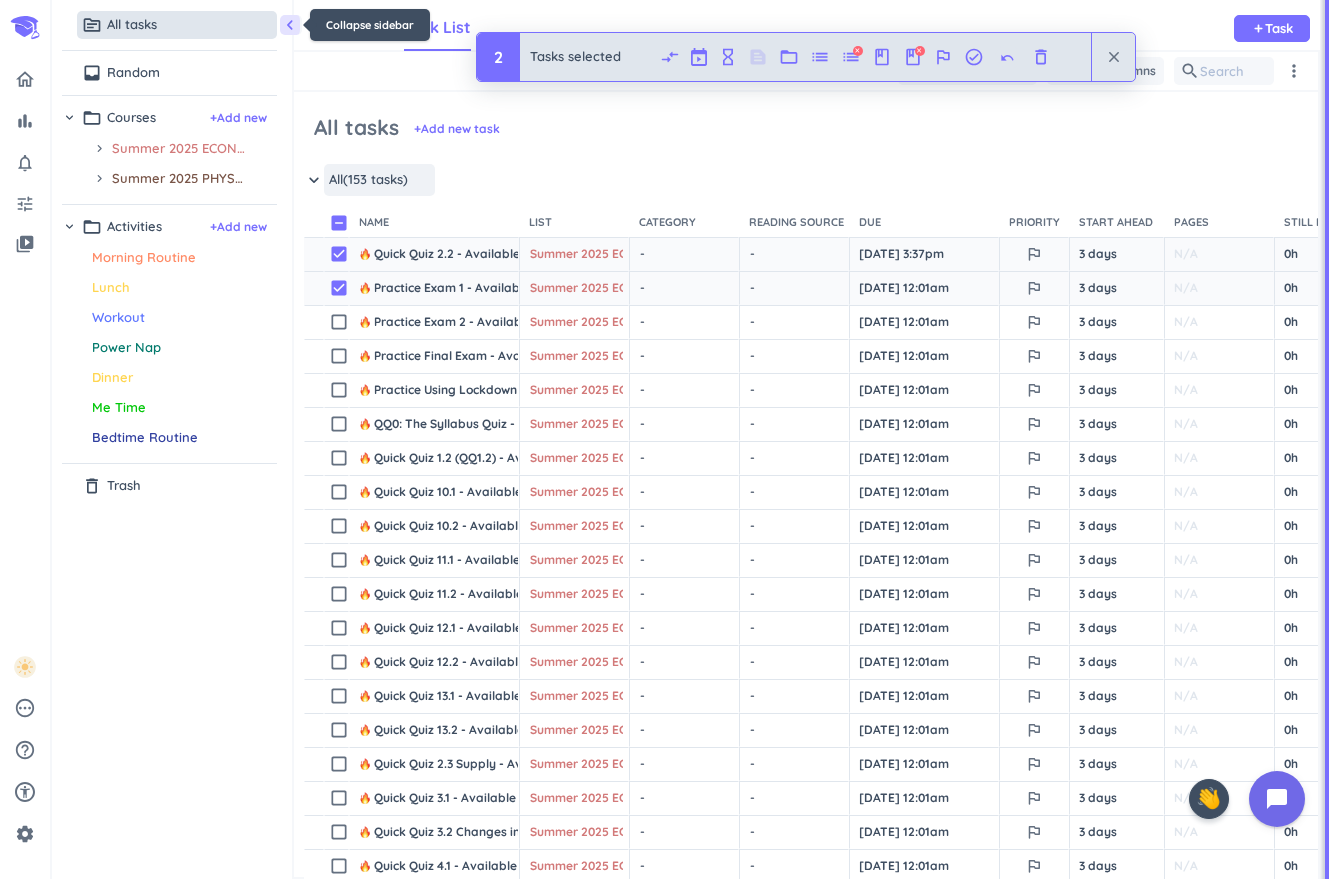 click on "chevron_left" at bounding box center [290, 25] 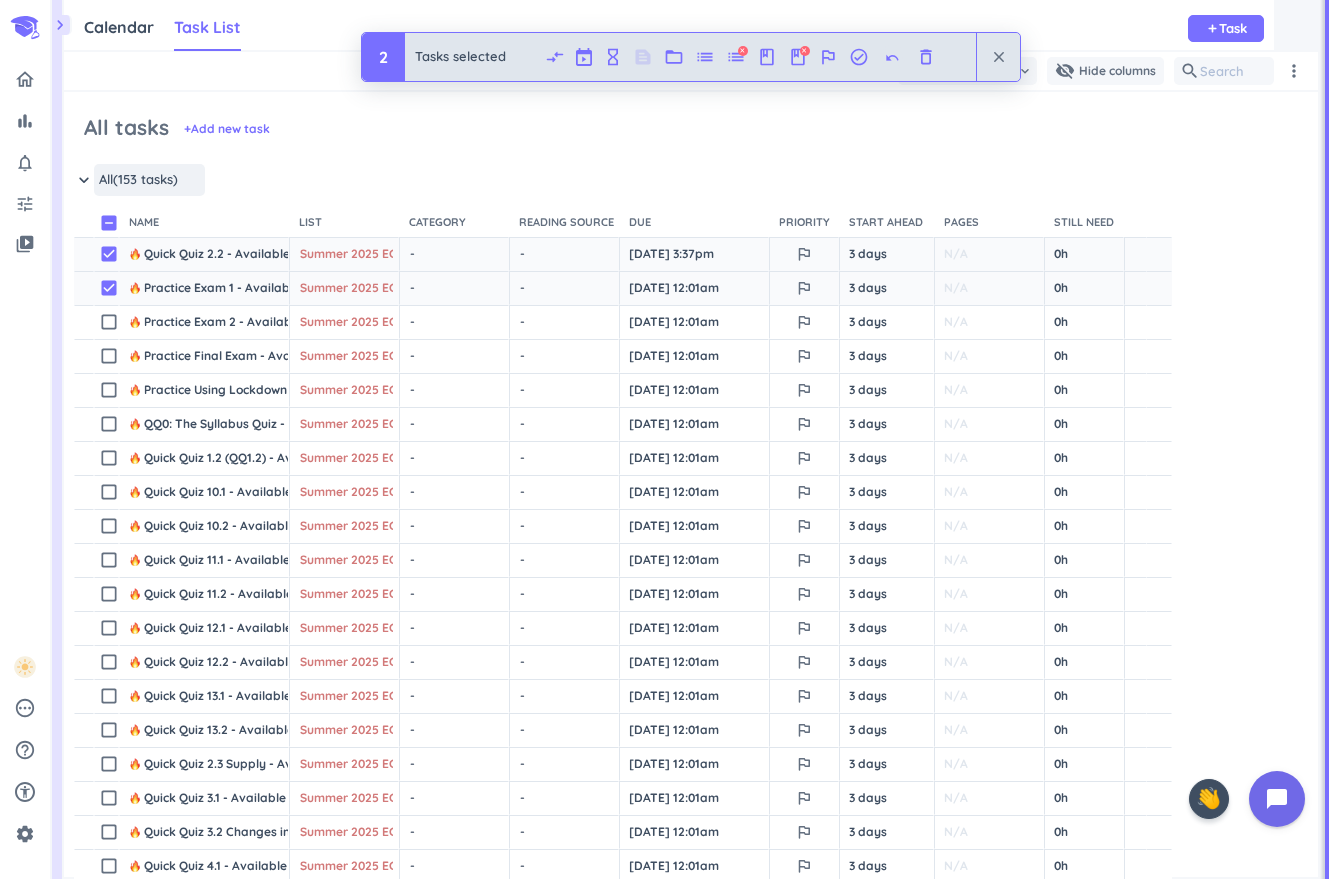 scroll, scrollTop: 1, scrollLeft: 0, axis: vertical 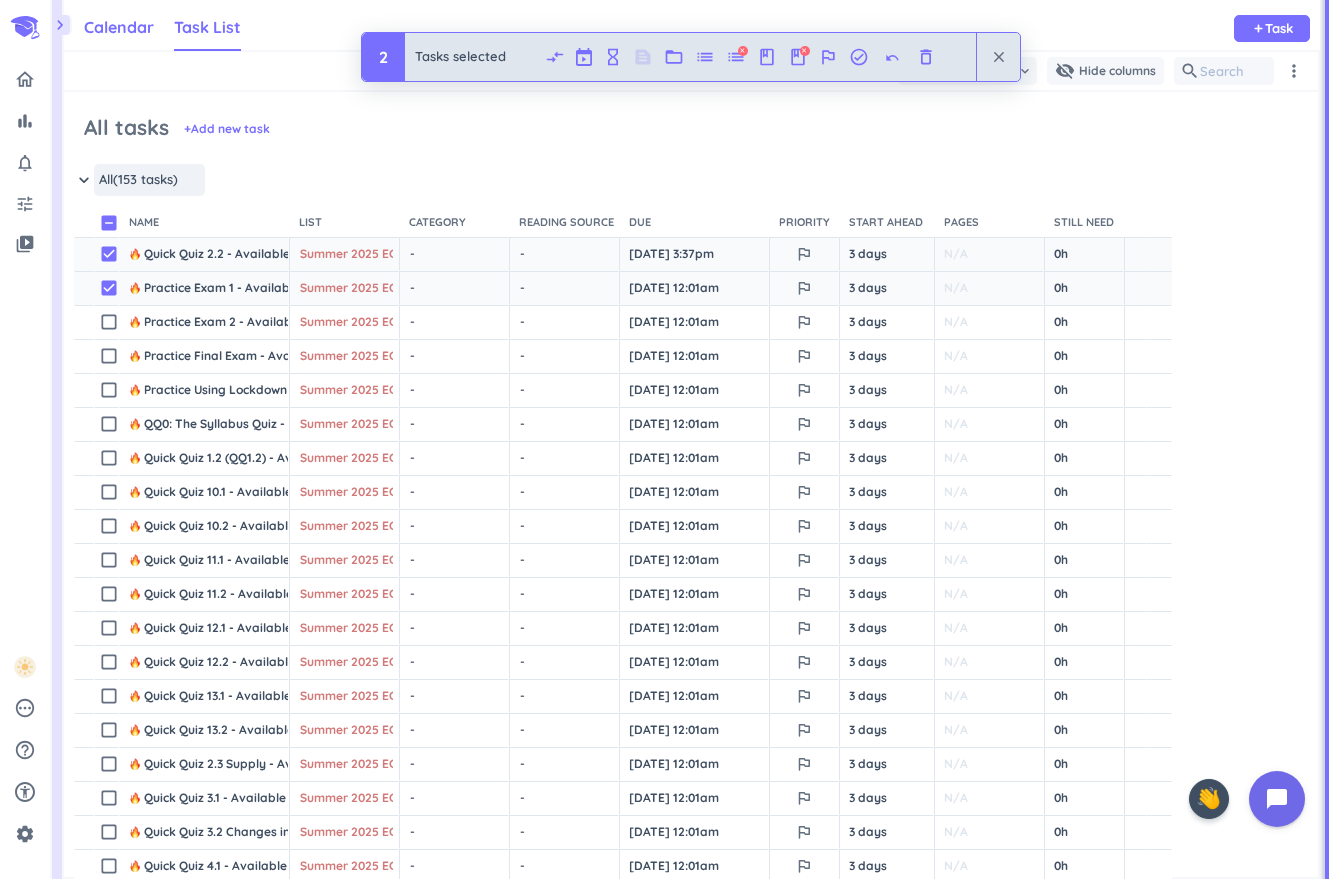click on "Calendar" at bounding box center (119, 27) 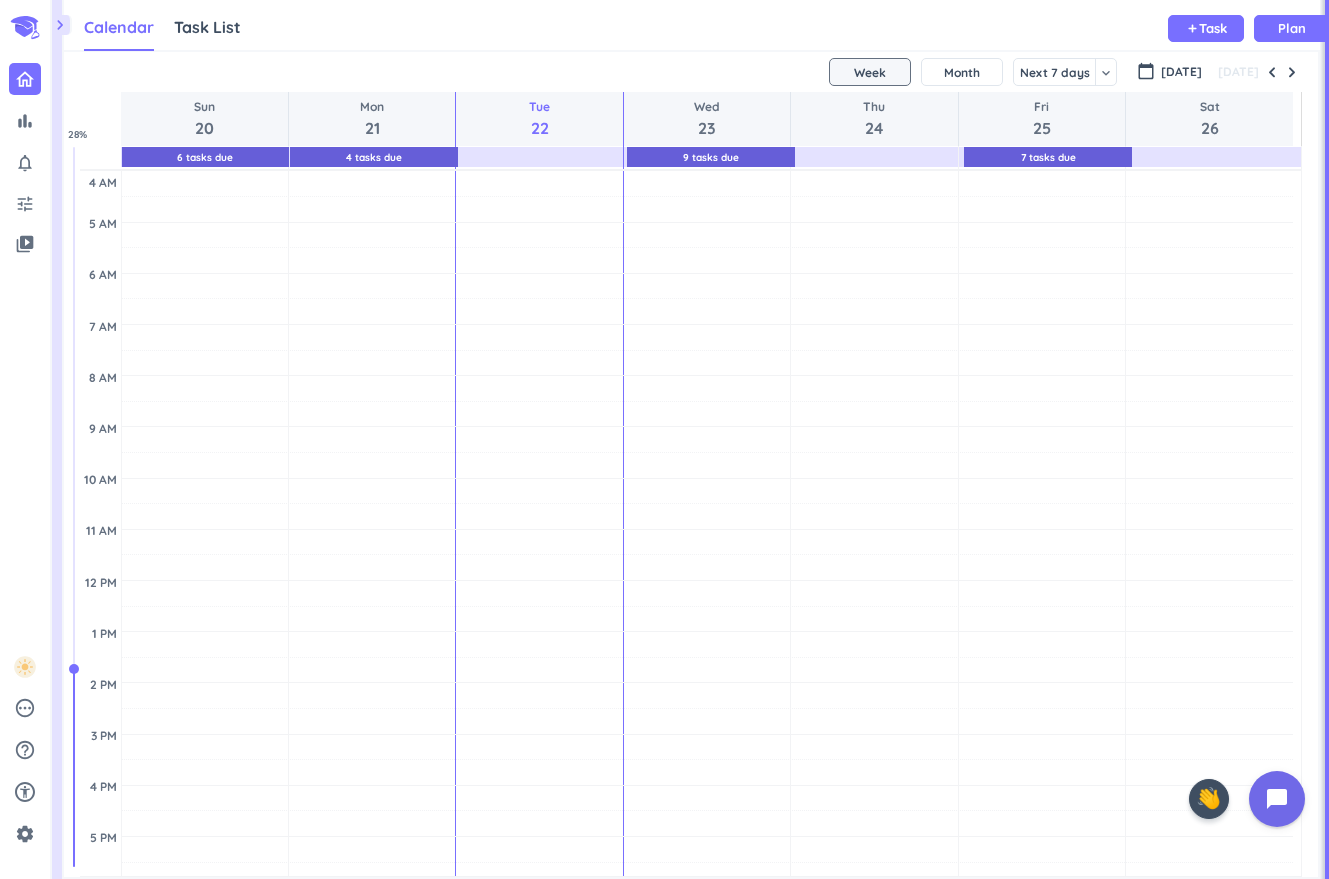 scroll, scrollTop: 9, scrollLeft: 9, axis: both 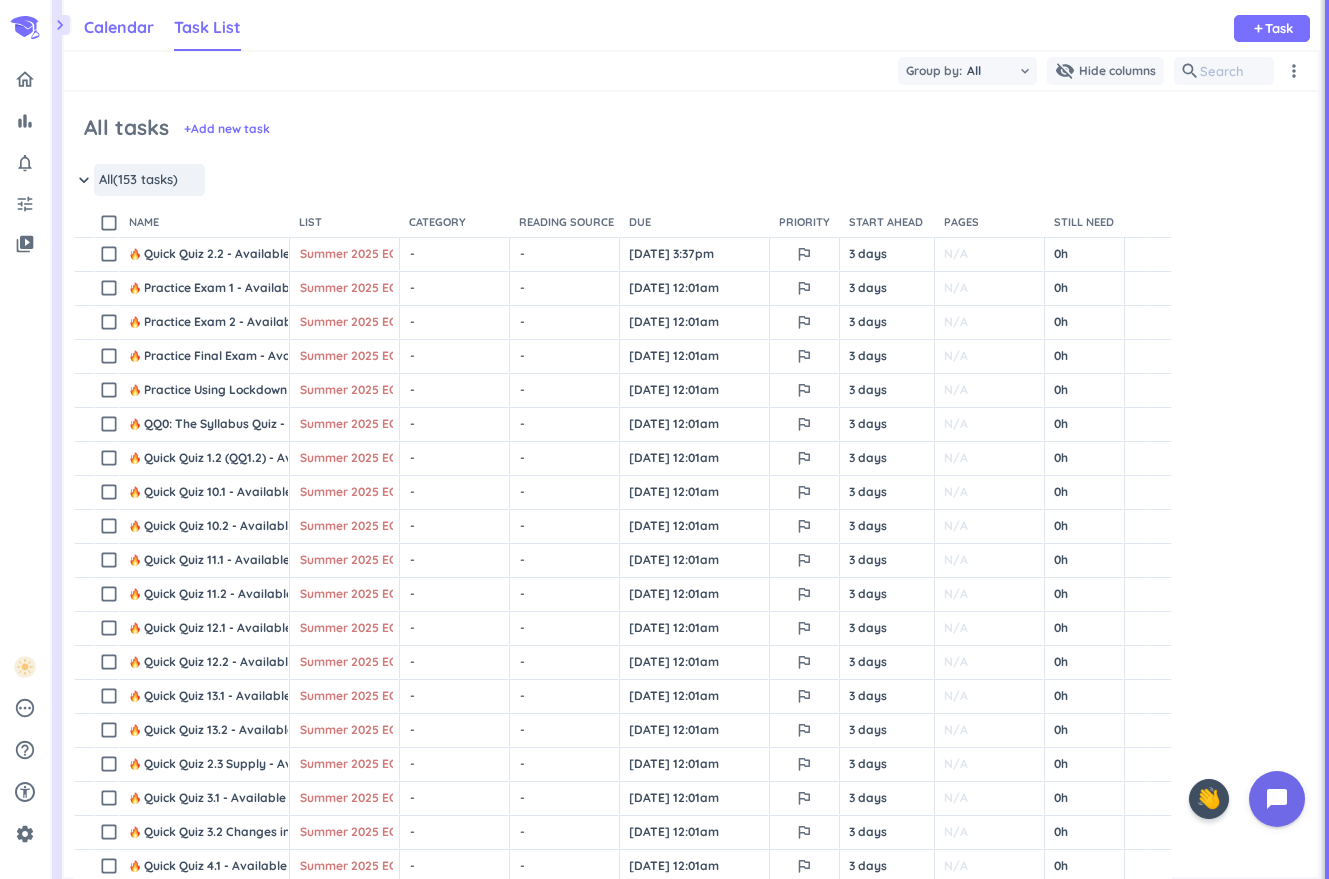 click on "Calendar" at bounding box center [119, 28] 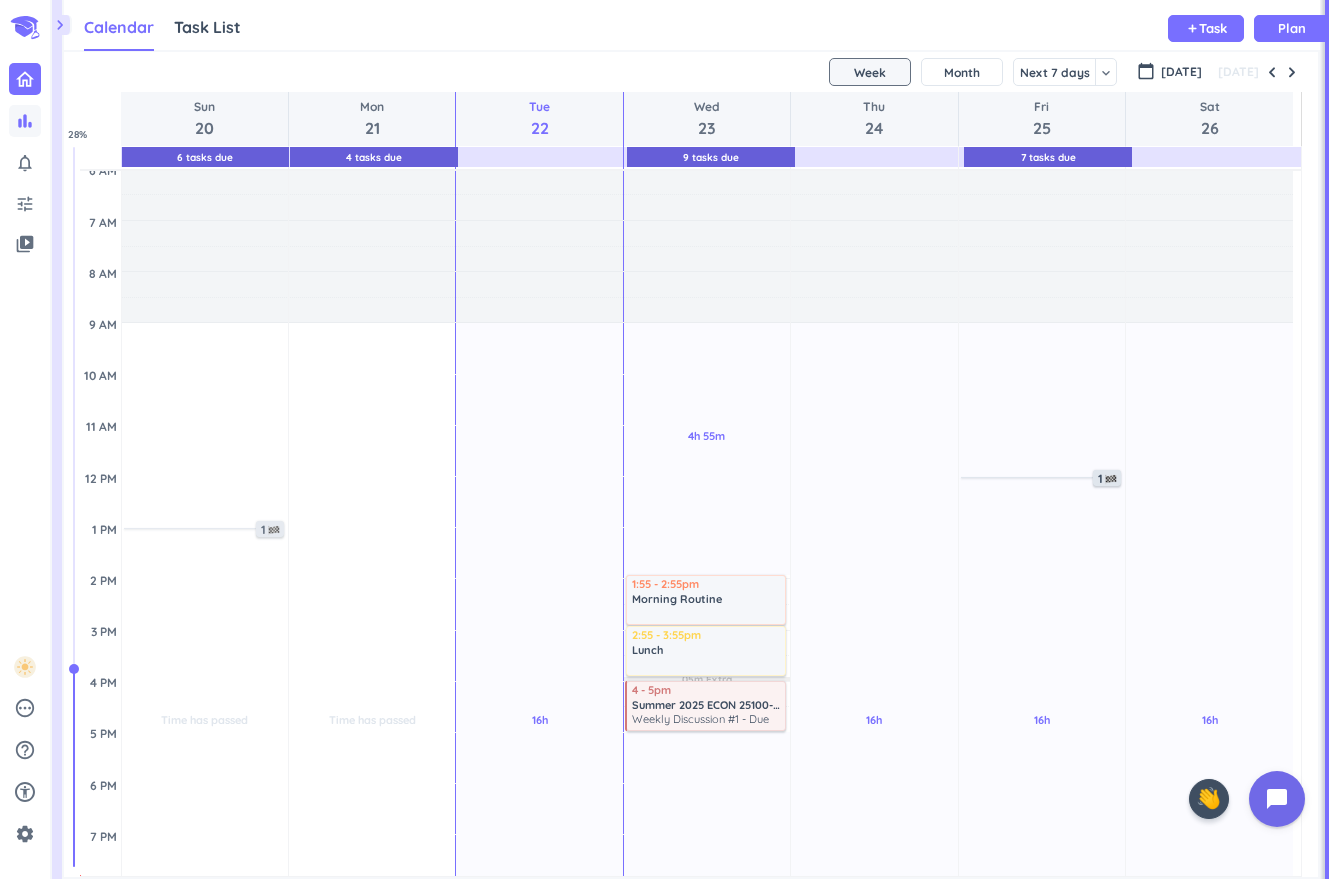 drag, startPoint x: 200, startPoint y: 27, endPoint x: 33, endPoint y: 136, distance: 199.42416 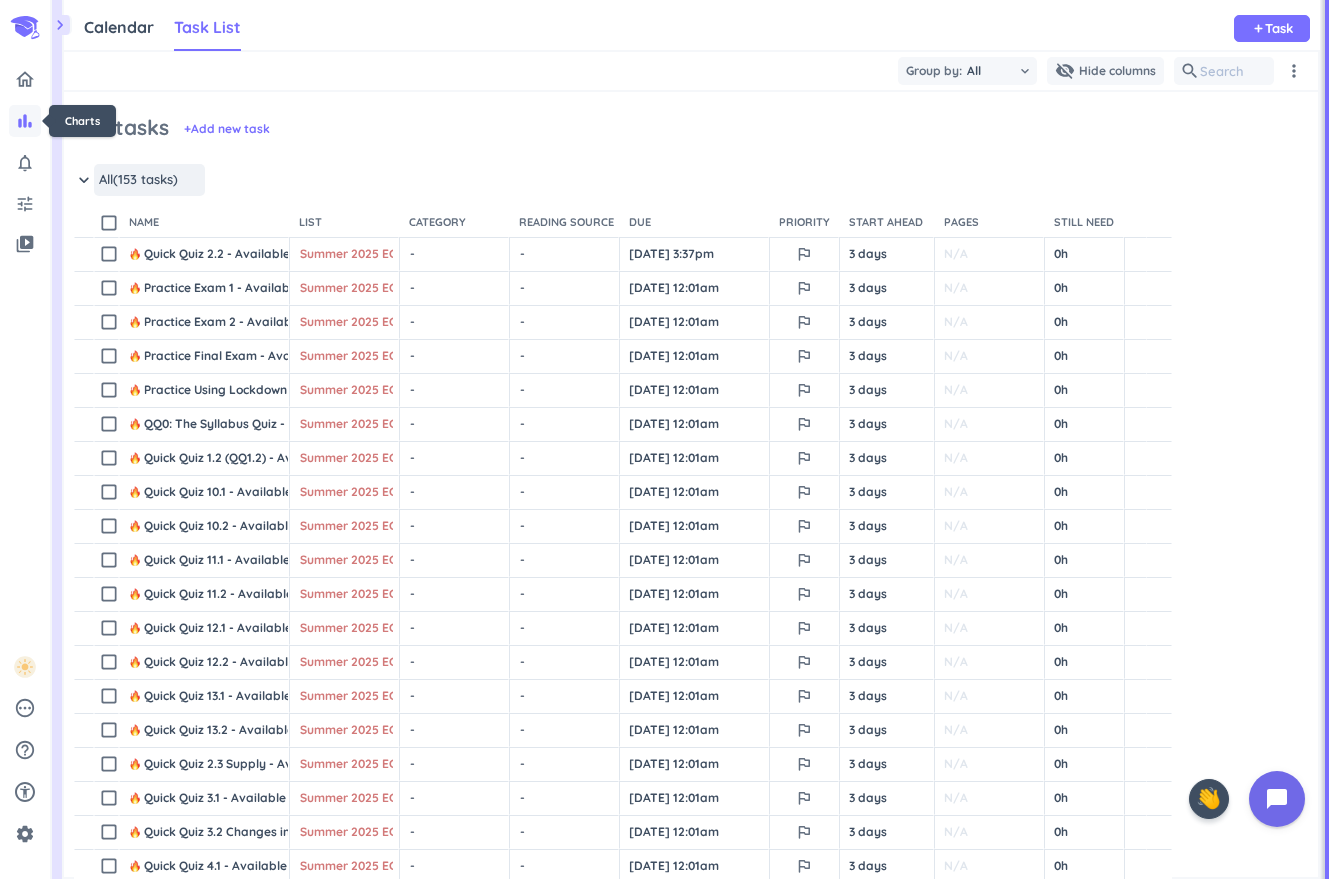 click on "bar_chart" at bounding box center (25, 121) 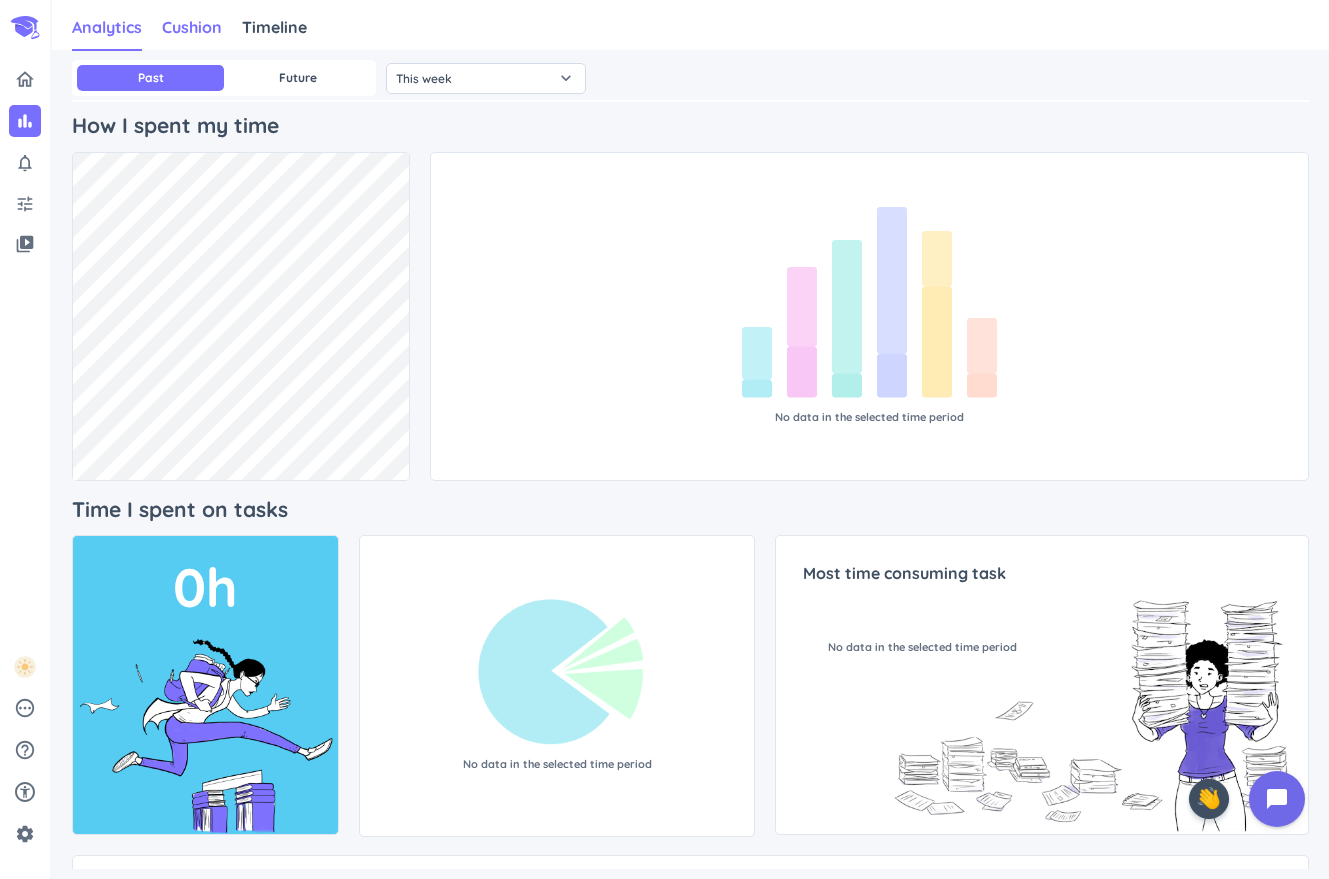 click on "Cushion" at bounding box center (192, 27) 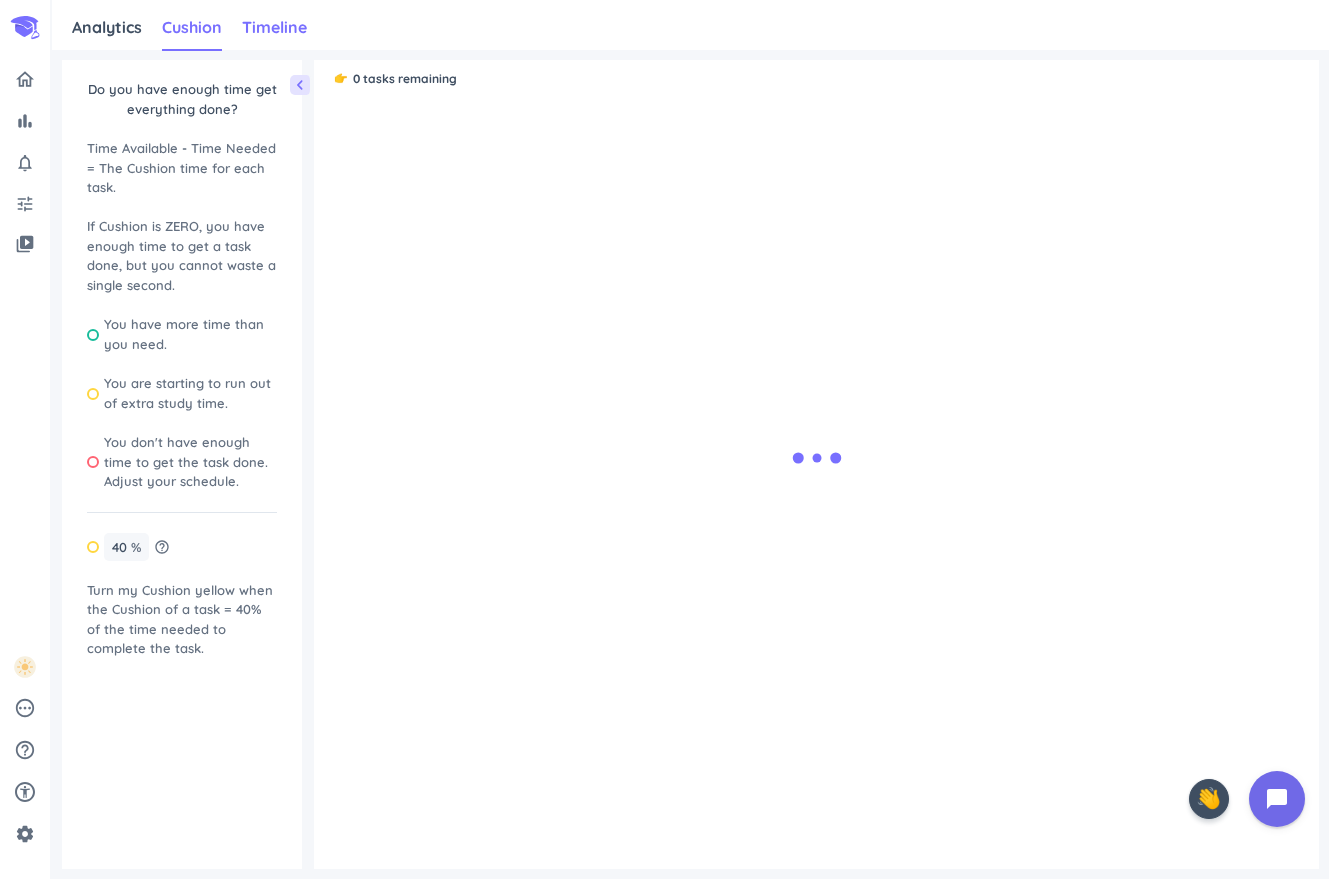 click on "Timeline" at bounding box center (274, 27) 